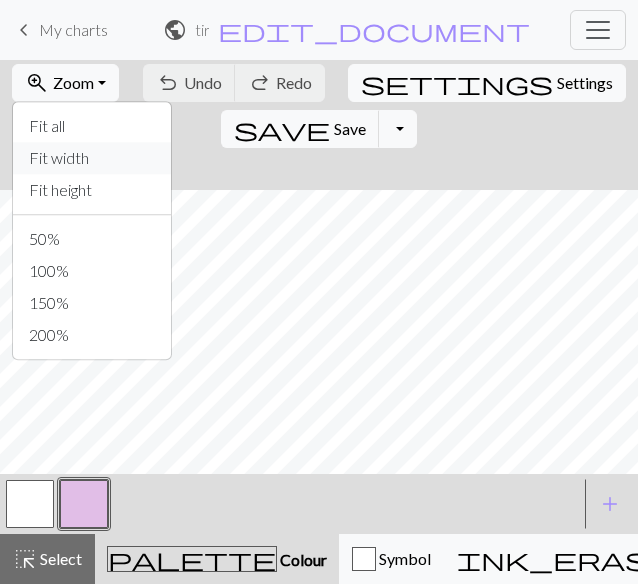 scroll, scrollTop: 0, scrollLeft: 0, axis: both 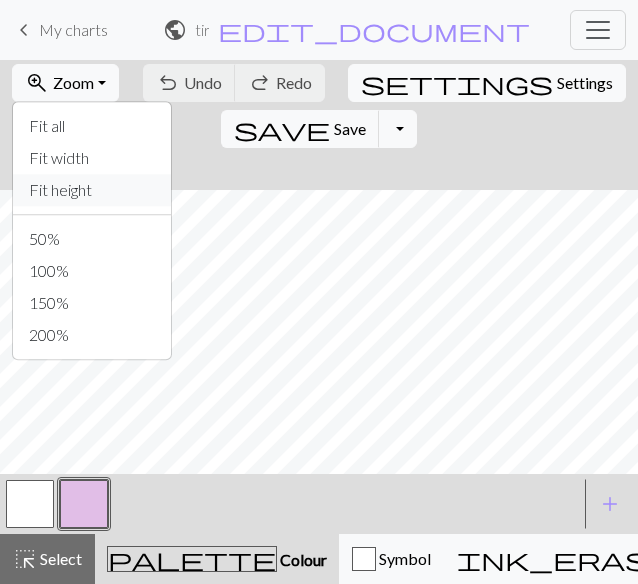 click on "Fit height" at bounding box center [92, 190] 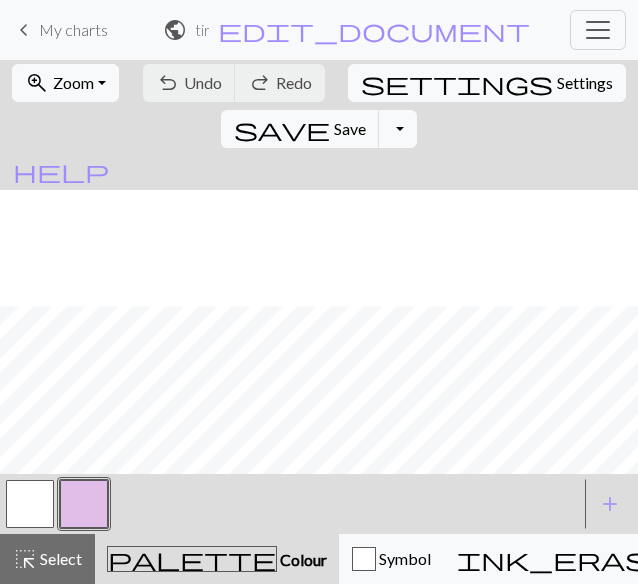 scroll, scrollTop: 116, scrollLeft: 0, axis: vertical 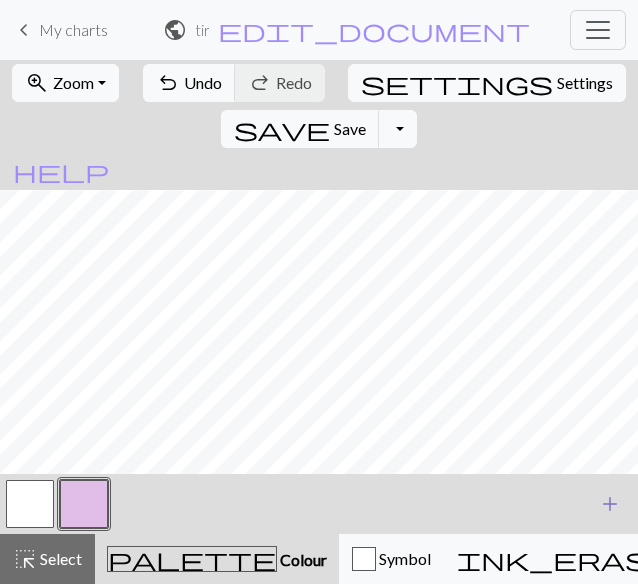 click on "add" at bounding box center (610, 504) 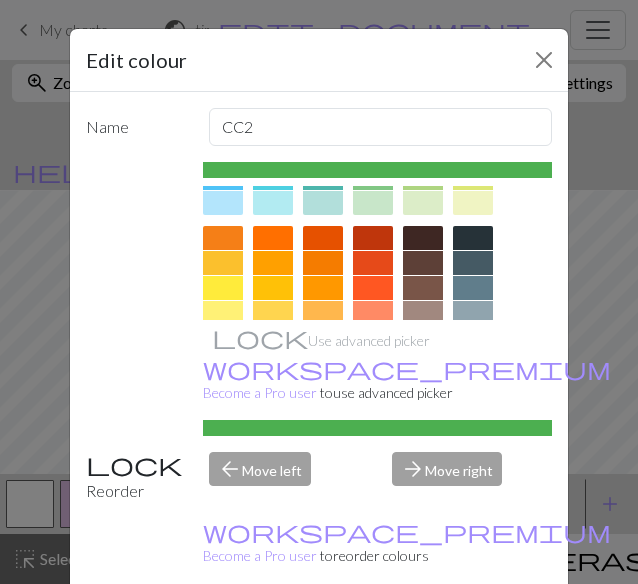scroll, scrollTop: 248, scrollLeft: 0, axis: vertical 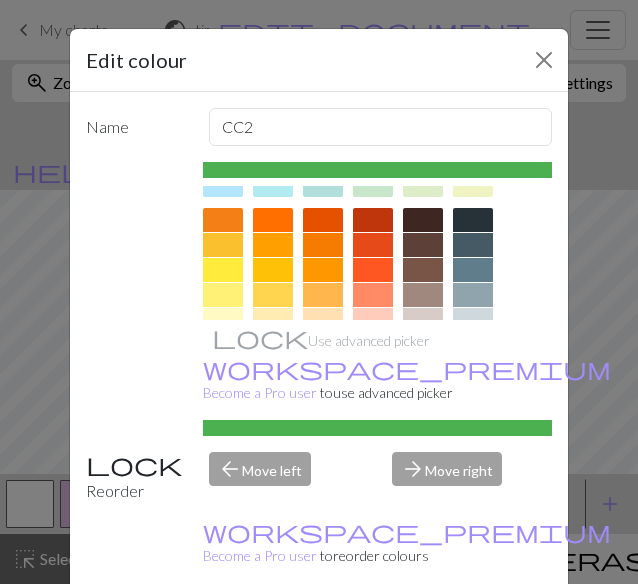 click at bounding box center [473, 220] 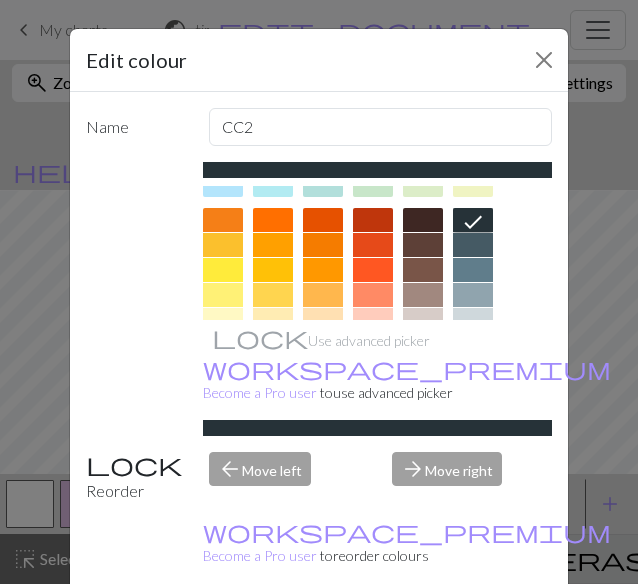 click on "Done" at bounding box center [439, 635] 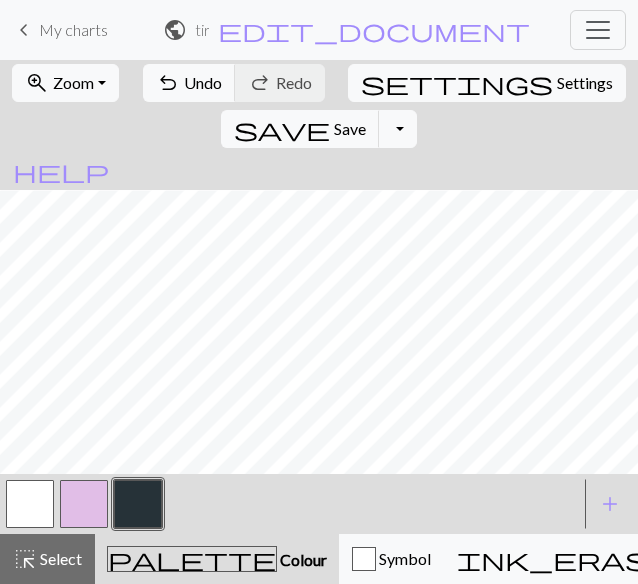 click at bounding box center [30, 504] 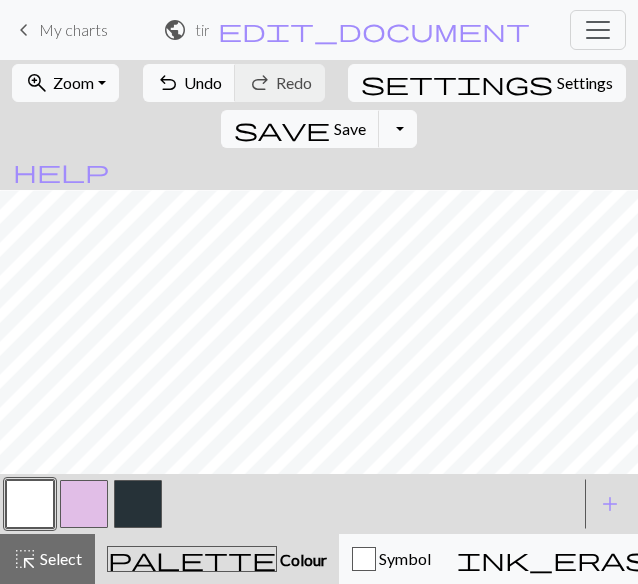 click at bounding box center (138, 504) 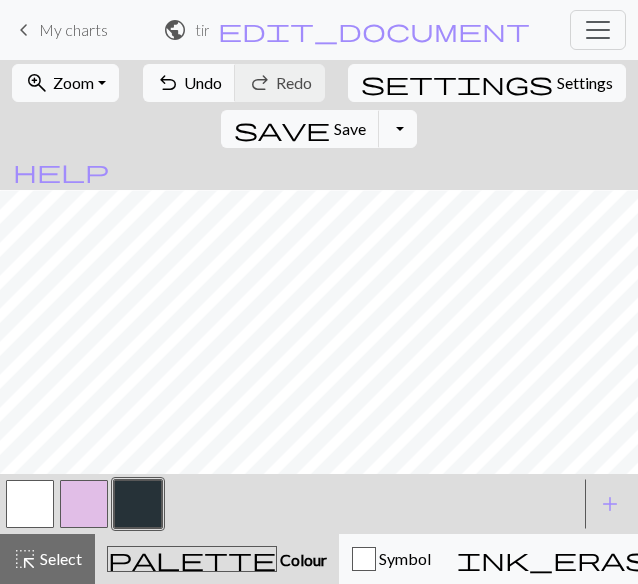 click at bounding box center (30, 504) 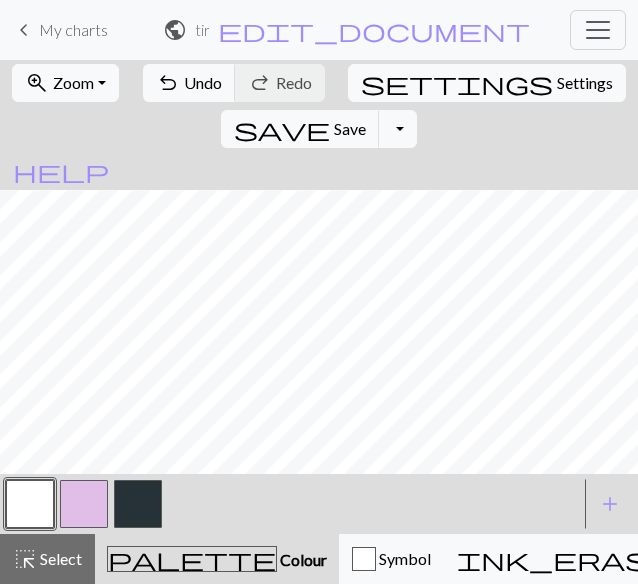 click at bounding box center [138, 504] 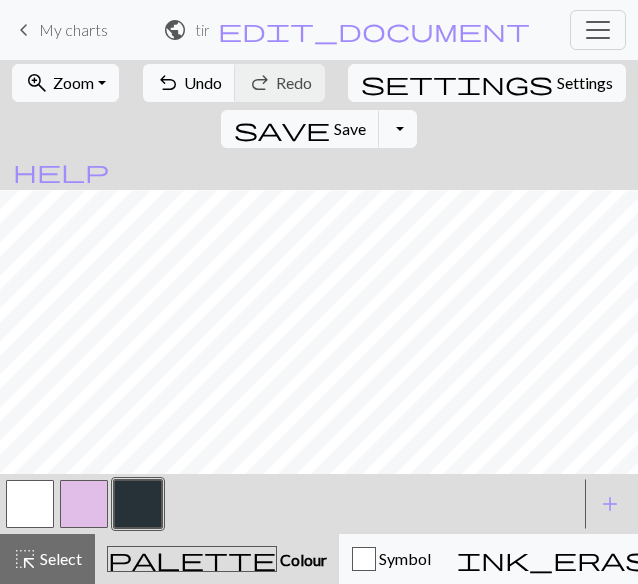 type 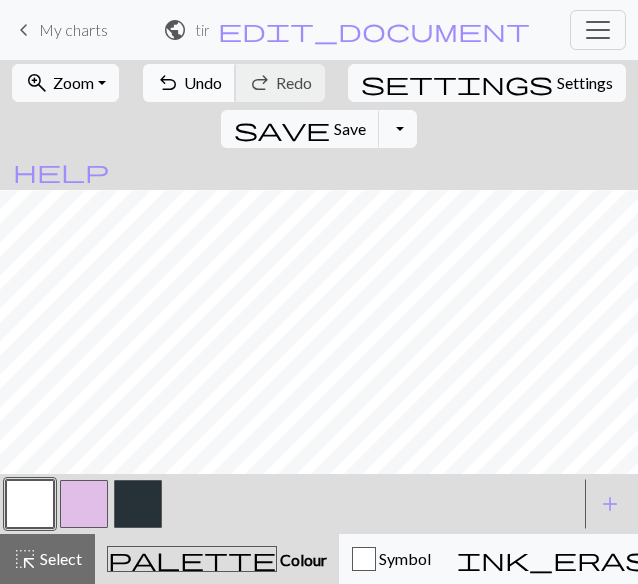 click on "Undo" at bounding box center (203, 82) 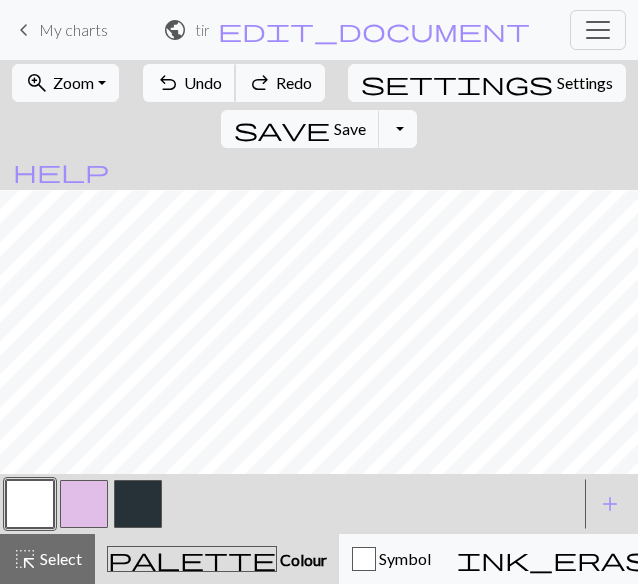 click on "Undo" at bounding box center [203, 82] 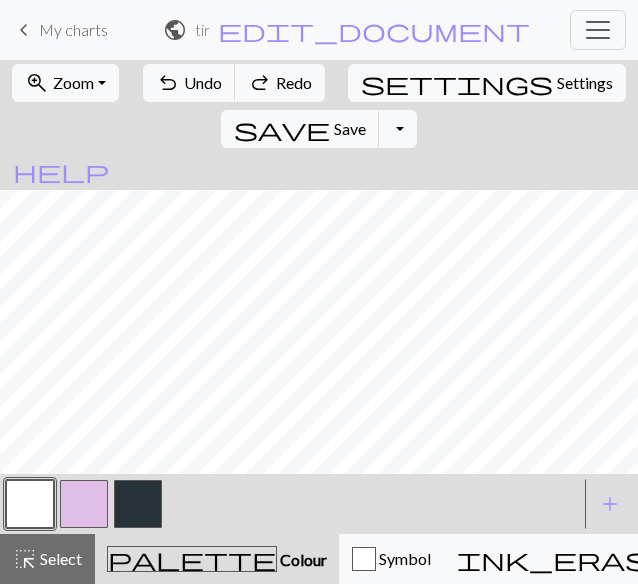 click at bounding box center (138, 504) 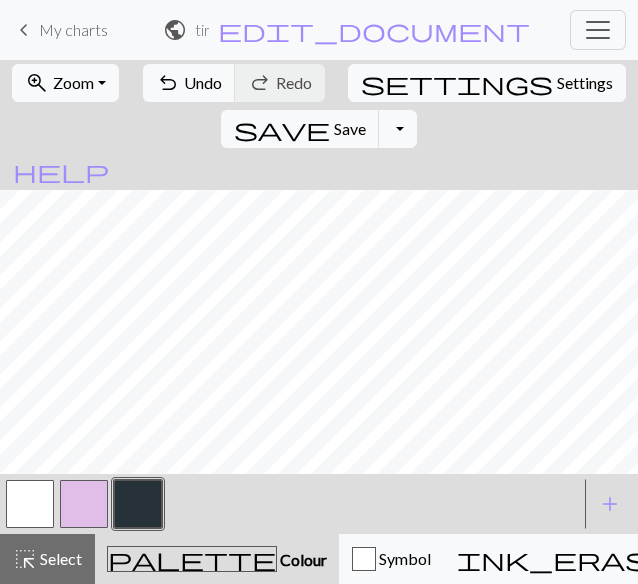 click at bounding box center (30, 504) 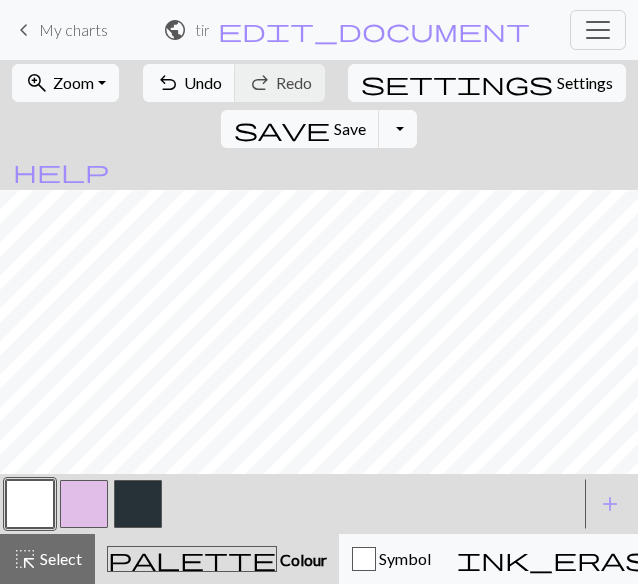 click at bounding box center (138, 504) 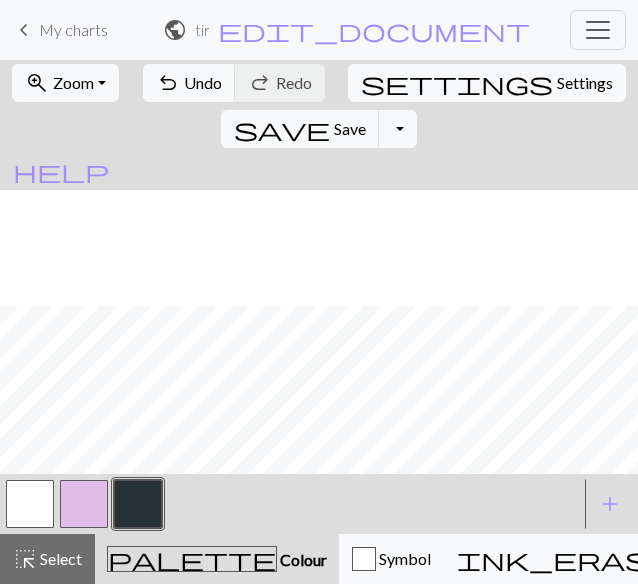 scroll, scrollTop: 116, scrollLeft: 0, axis: vertical 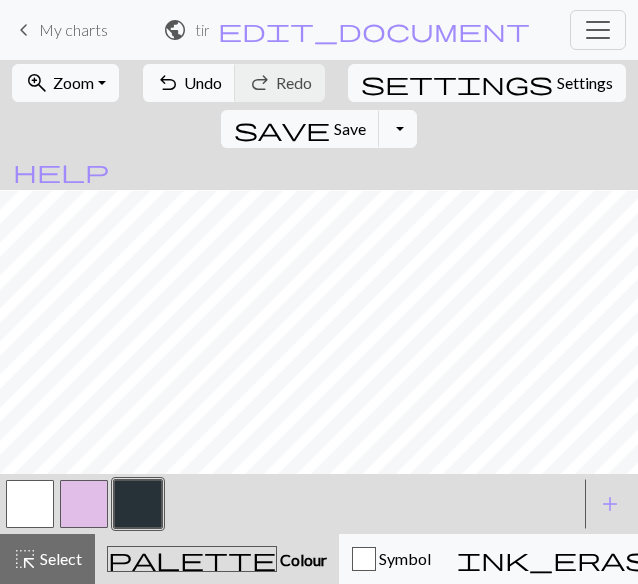 click at bounding box center [30, 504] 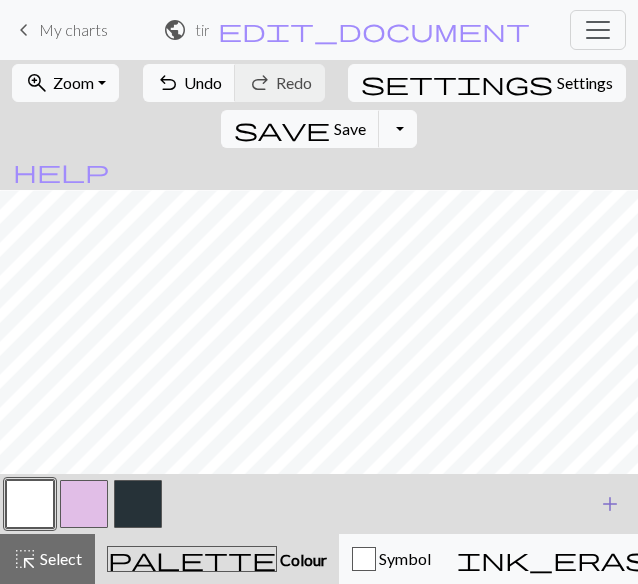 click on "add" at bounding box center [610, 504] 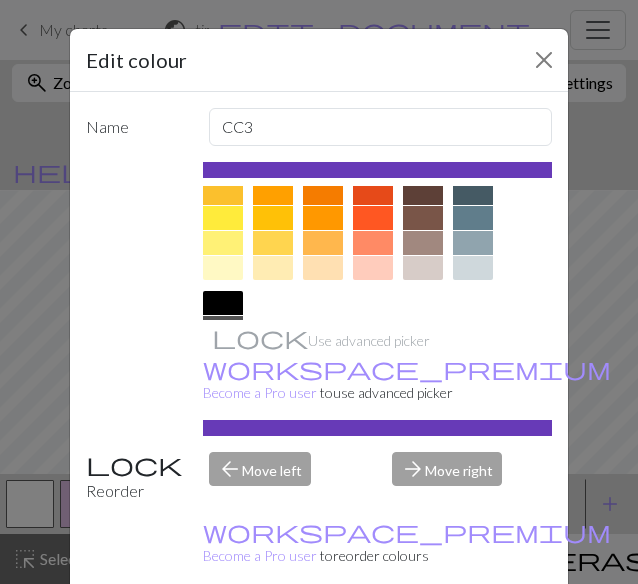 scroll, scrollTop: 297, scrollLeft: 0, axis: vertical 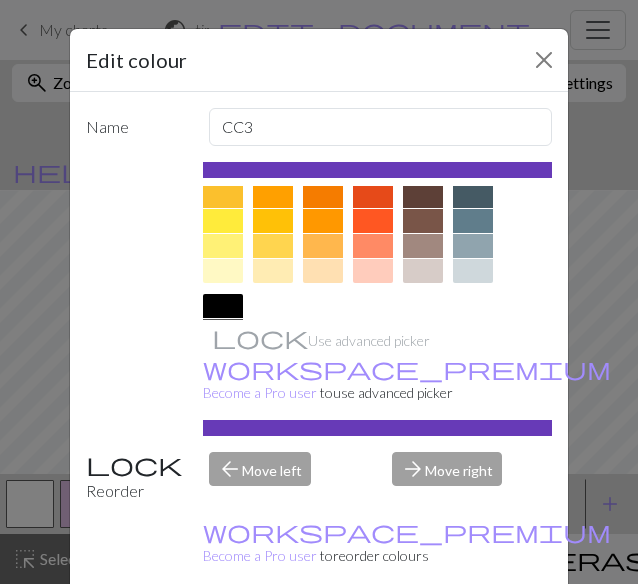 click at bounding box center (473, 221) 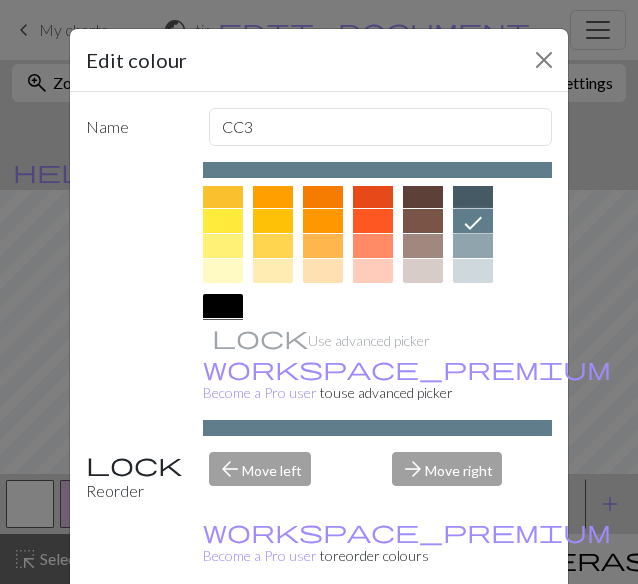 click on "Done" at bounding box center (439, 635) 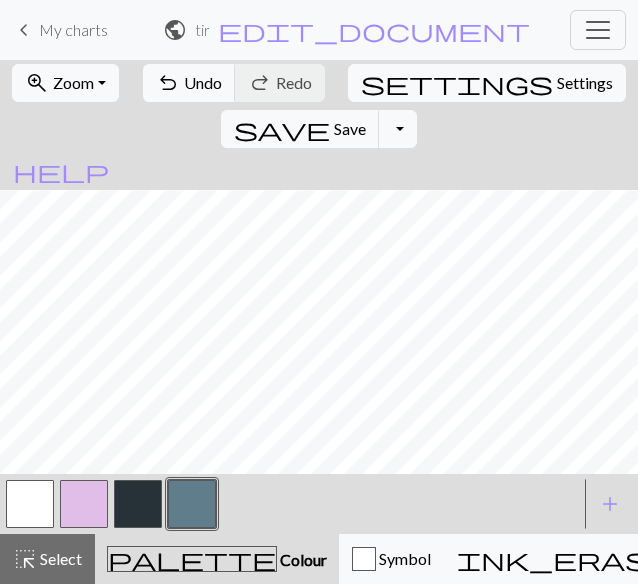 click at bounding box center (192, 504) 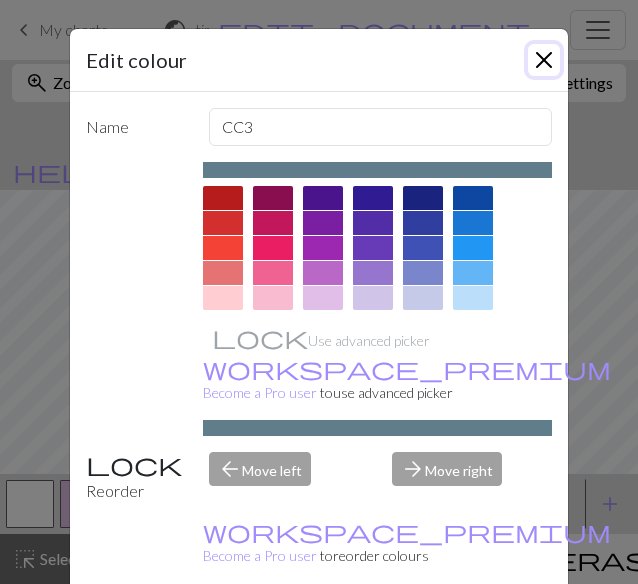 click at bounding box center [544, 60] 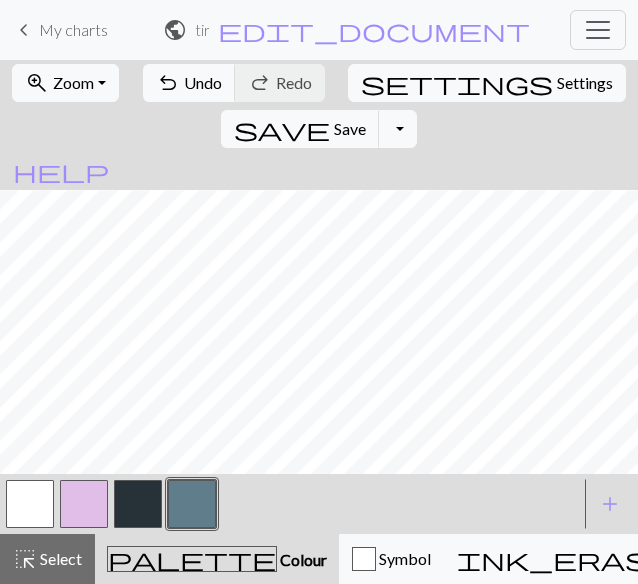 click at bounding box center [138, 504] 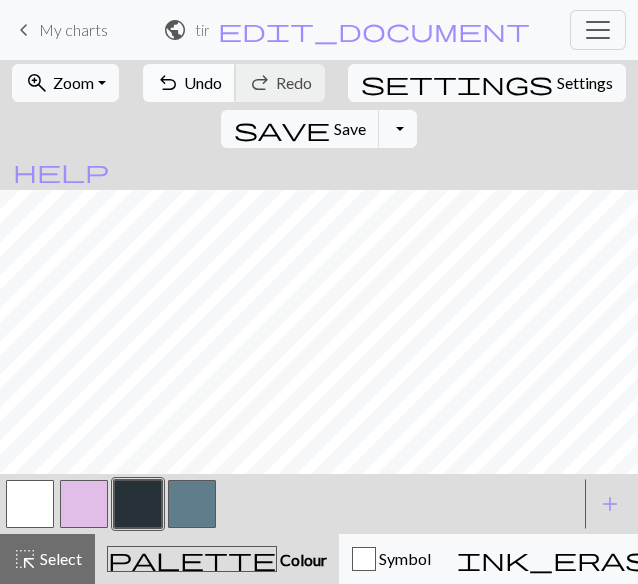 click on "Undo" at bounding box center (203, 82) 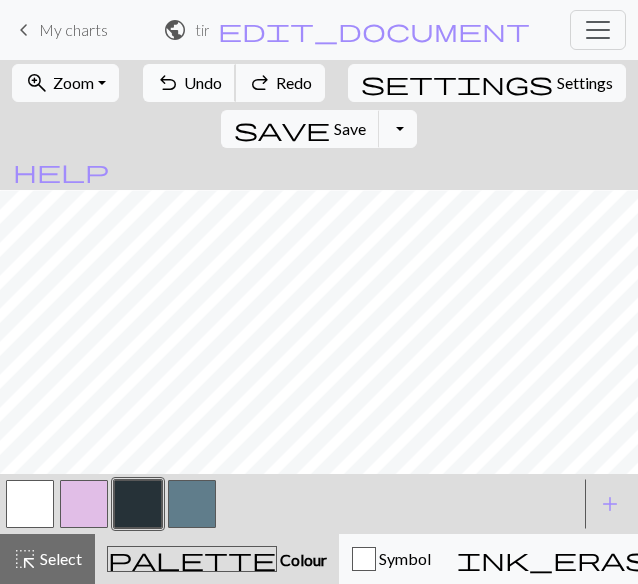click on "Undo" at bounding box center [203, 82] 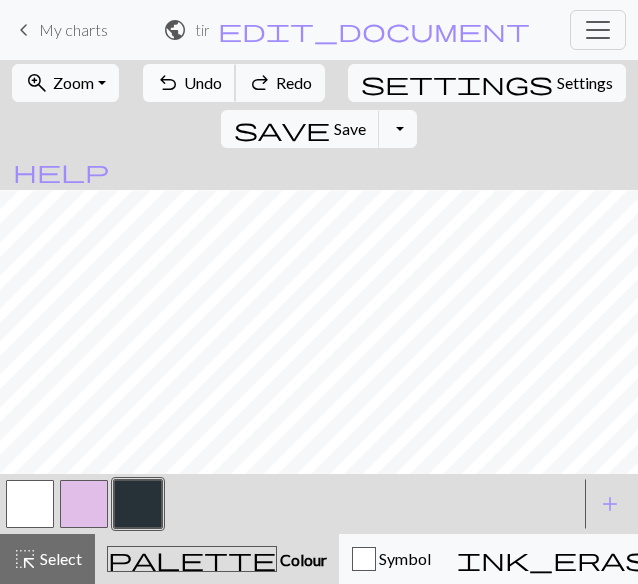 click on "Undo" at bounding box center [203, 82] 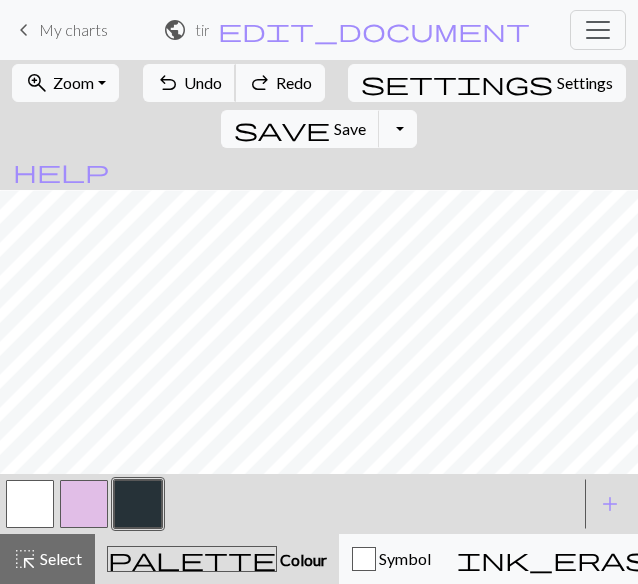 click on "undo" at bounding box center (168, 83) 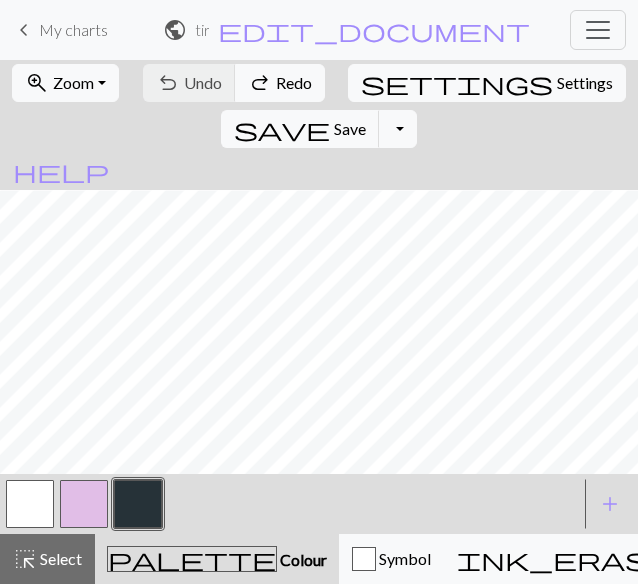click on "undo Undo Undo redo Redo Redo" at bounding box center (234, 83) 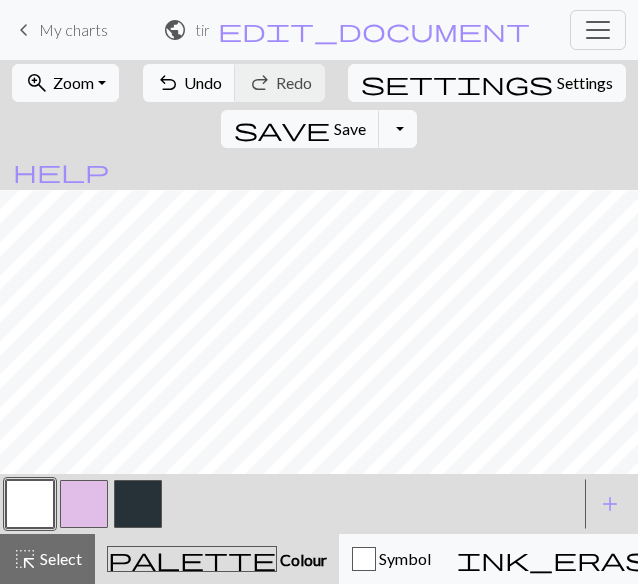 click at bounding box center (138, 504) 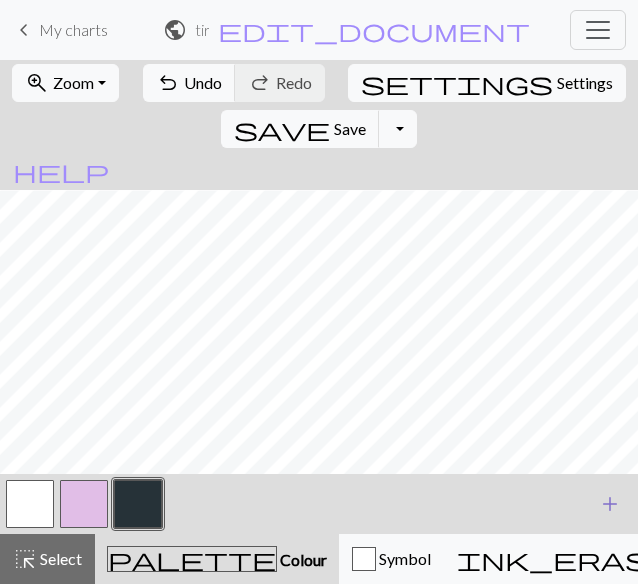 click on "add" at bounding box center (610, 504) 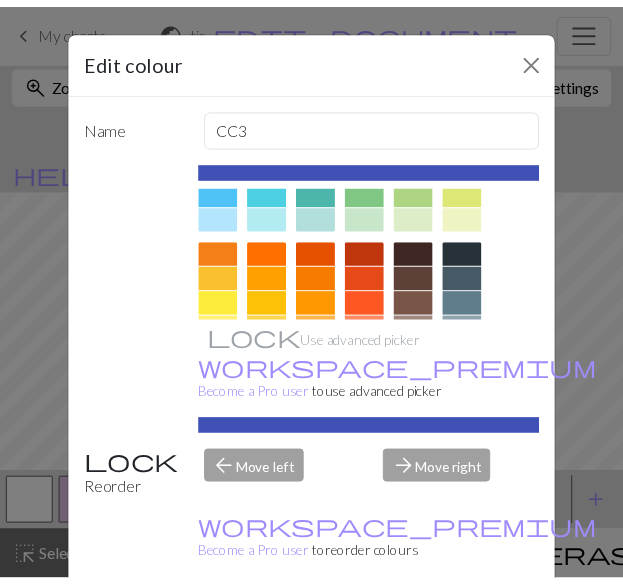 scroll, scrollTop: 289, scrollLeft: 0, axis: vertical 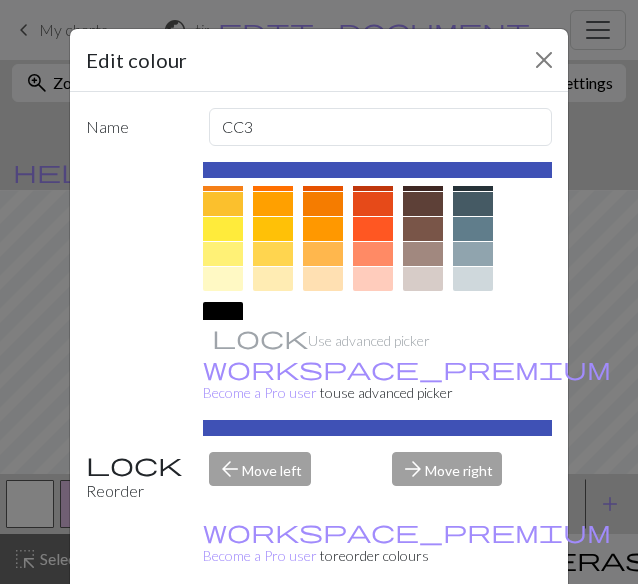 click at bounding box center [473, 229] 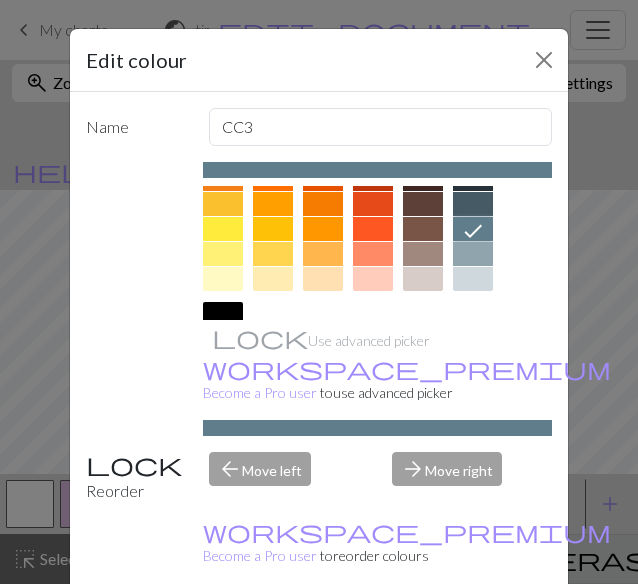 click on "Done" at bounding box center (439, 635) 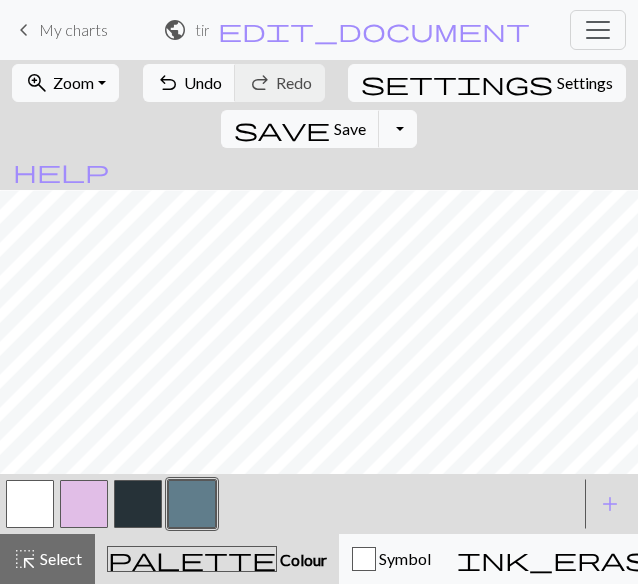 type 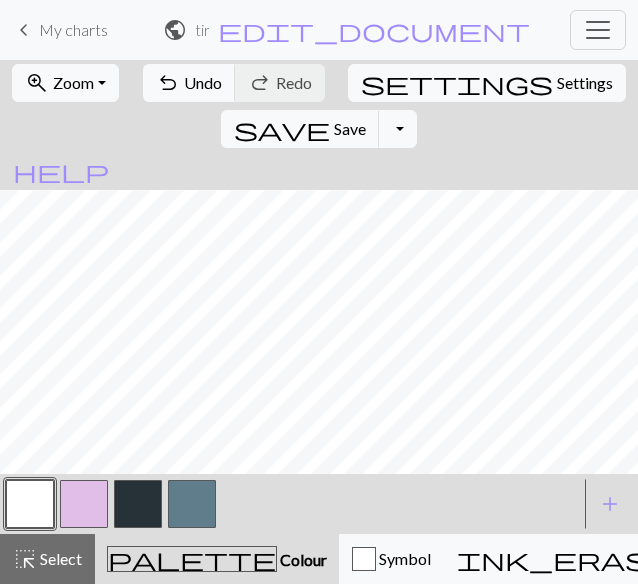 click at bounding box center (192, 504) 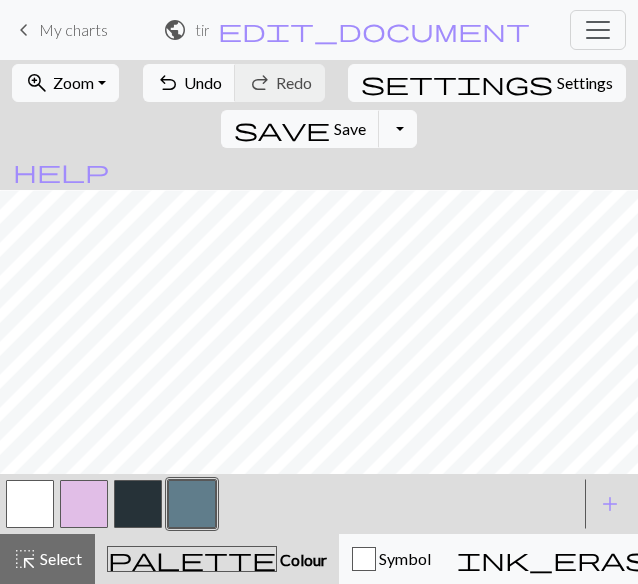 click at bounding box center [30, 504] 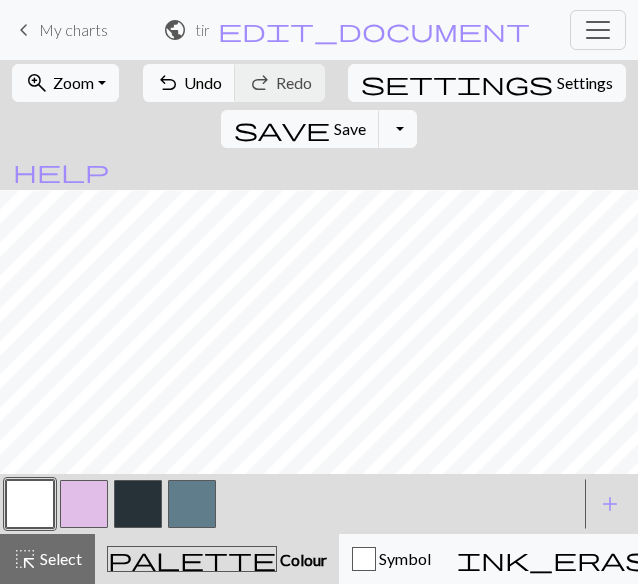 click at bounding box center (192, 504) 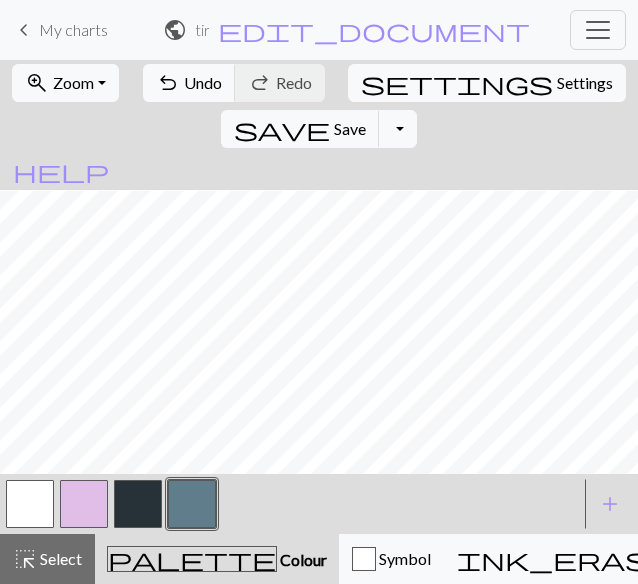 click at bounding box center [30, 504] 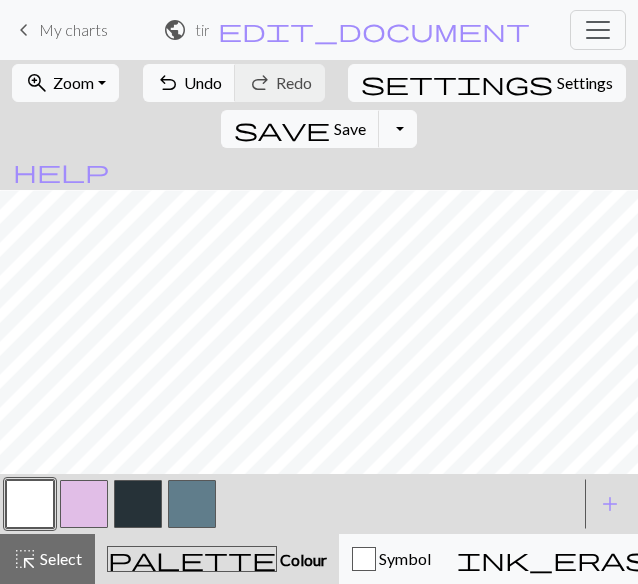 click at bounding box center [30, 504] 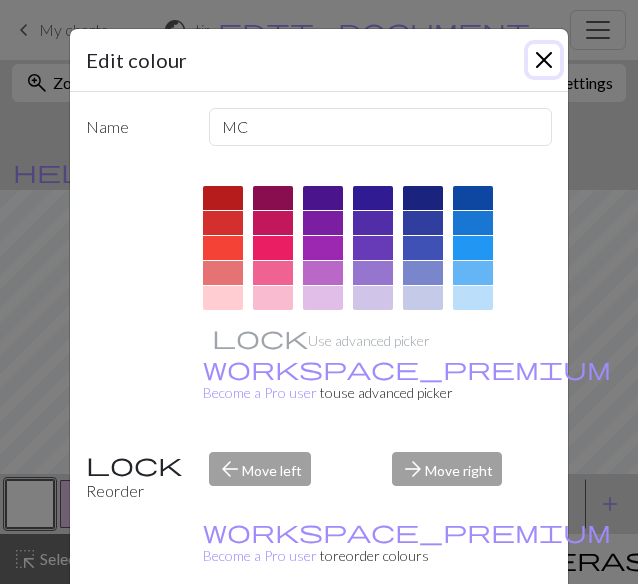 click at bounding box center (544, 60) 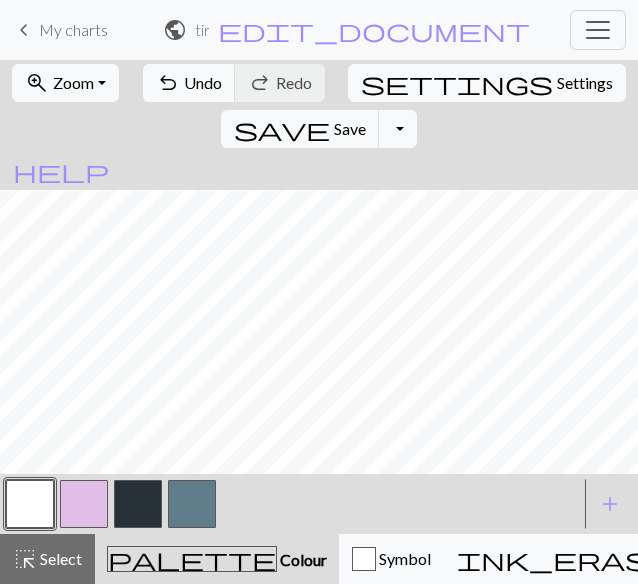 click at bounding box center (192, 504) 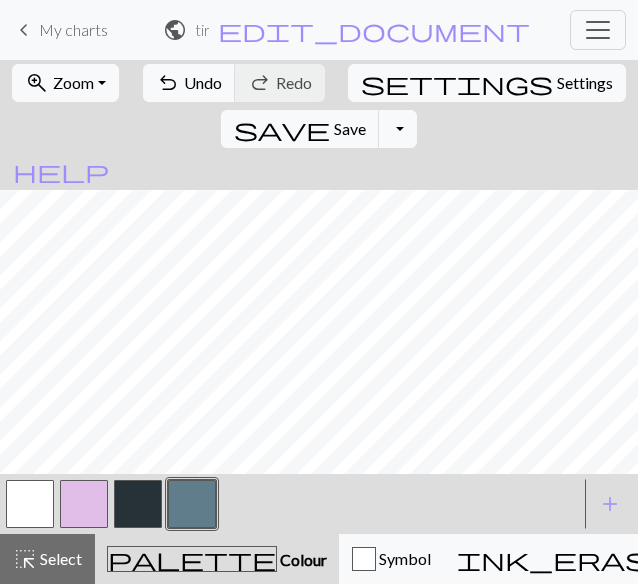 click at bounding box center (291, 504) 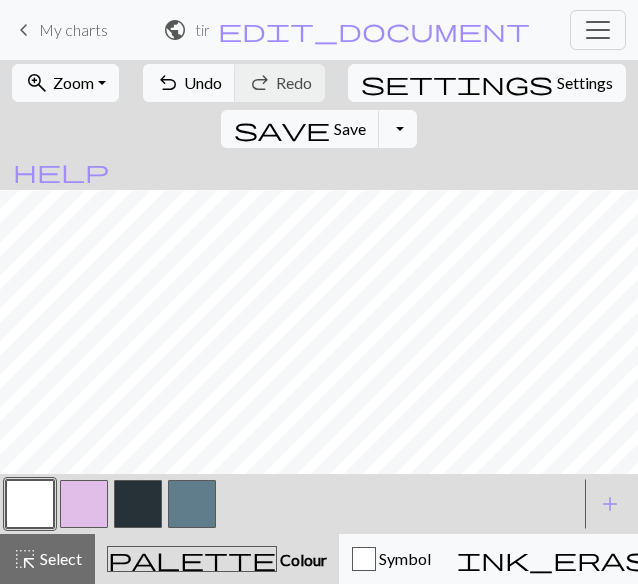 click at bounding box center [192, 504] 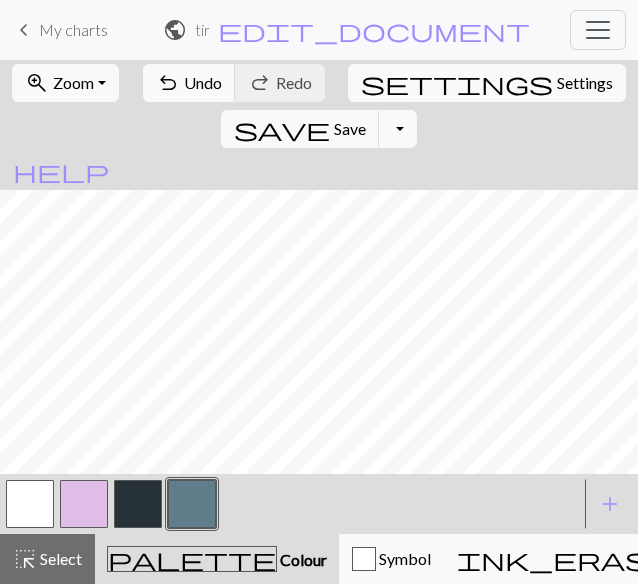click at bounding box center [30, 504] 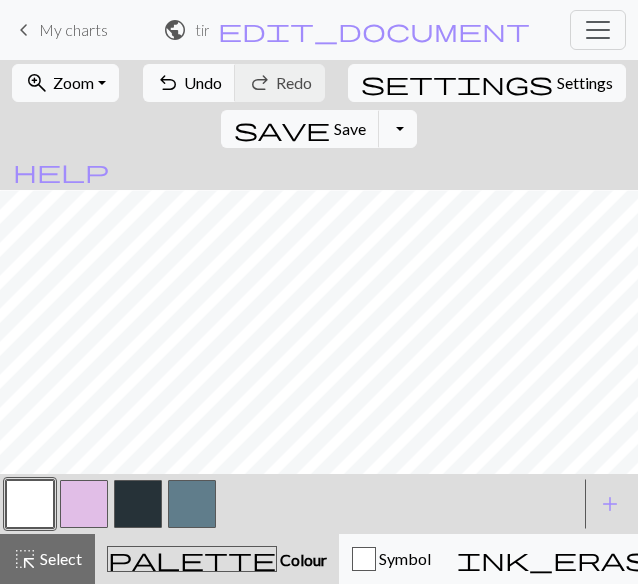 click at bounding box center (192, 504) 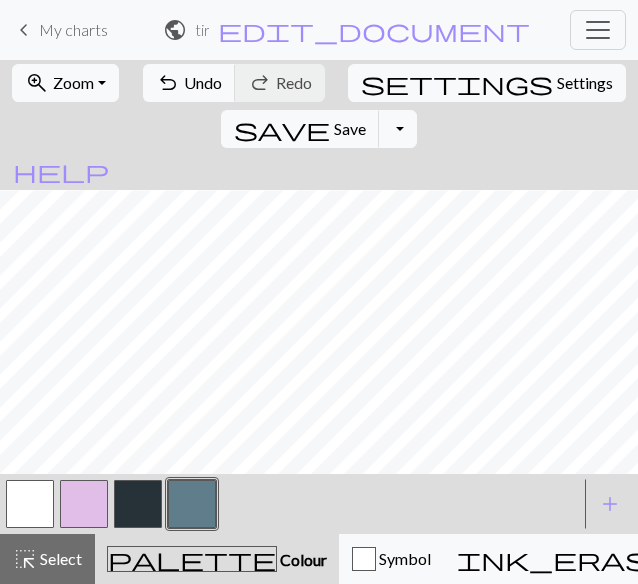 click at bounding box center [30, 504] 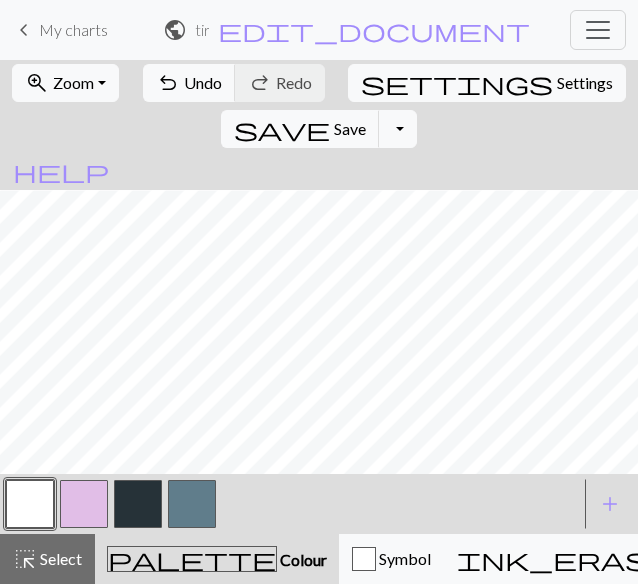click at bounding box center (192, 504) 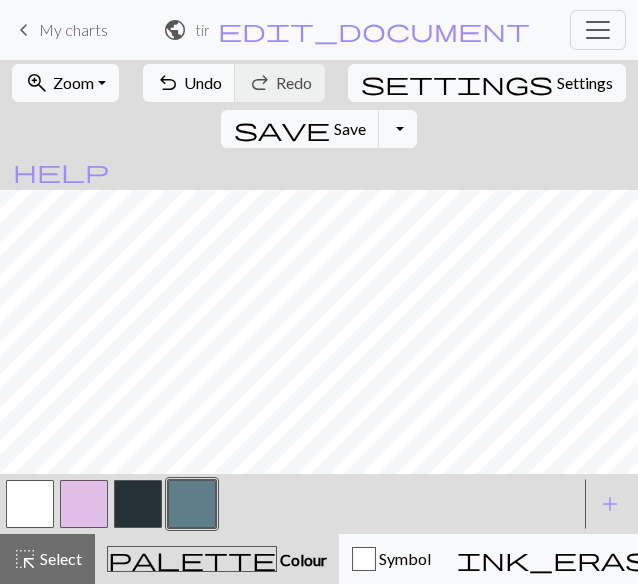 click at bounding box center [30, 504] 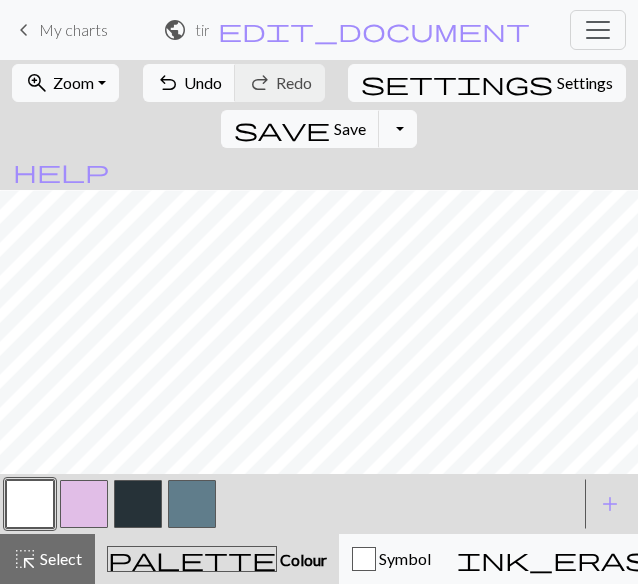 click at bounding box center [192, 504] 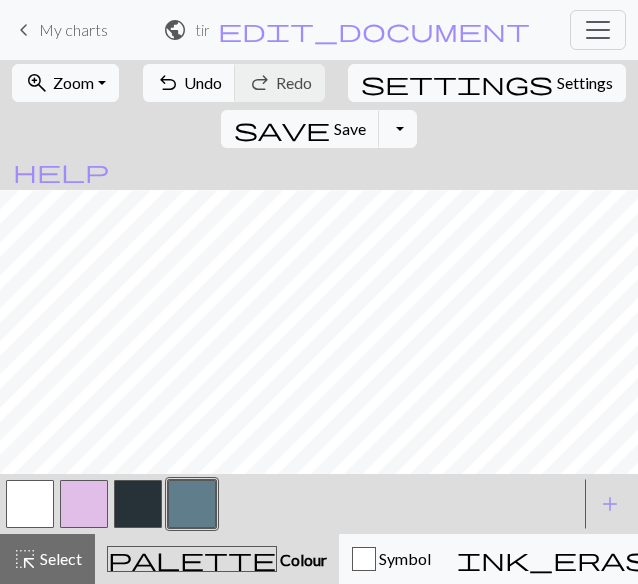 click at bounding box center [30, 504] 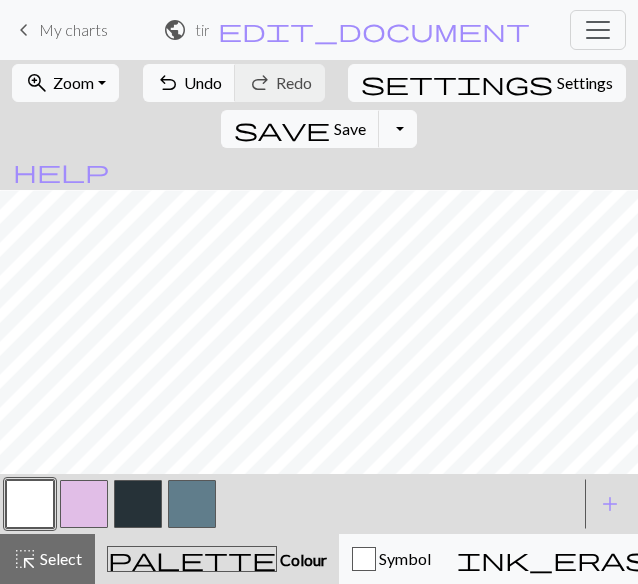click at bounding box center [192, 504] 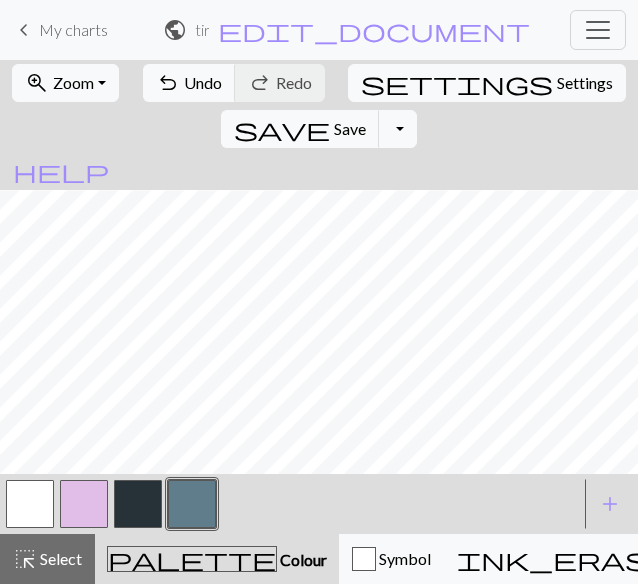 click at bounding box center (138, 504) 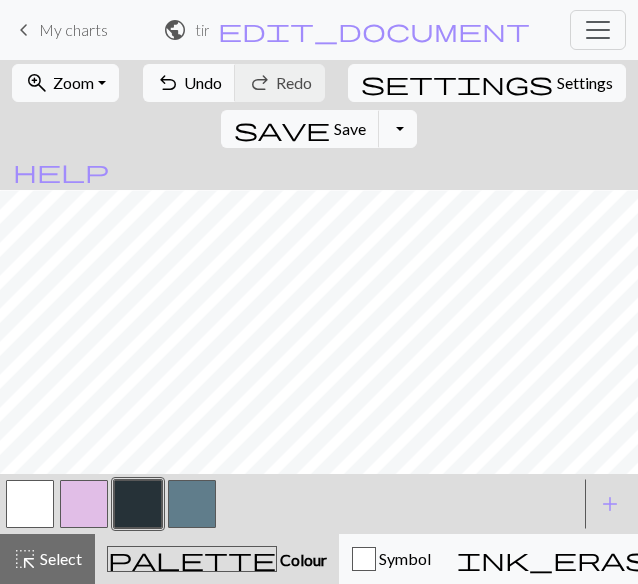 click at bounding box center (192, 504) 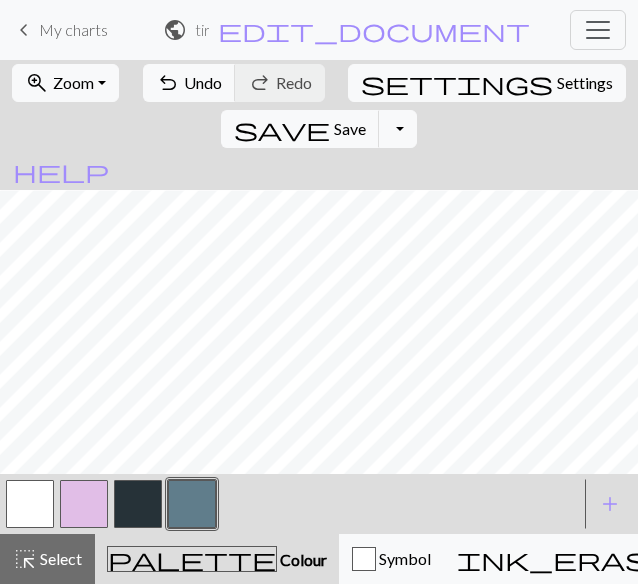 click at bounding box center [30, 504] 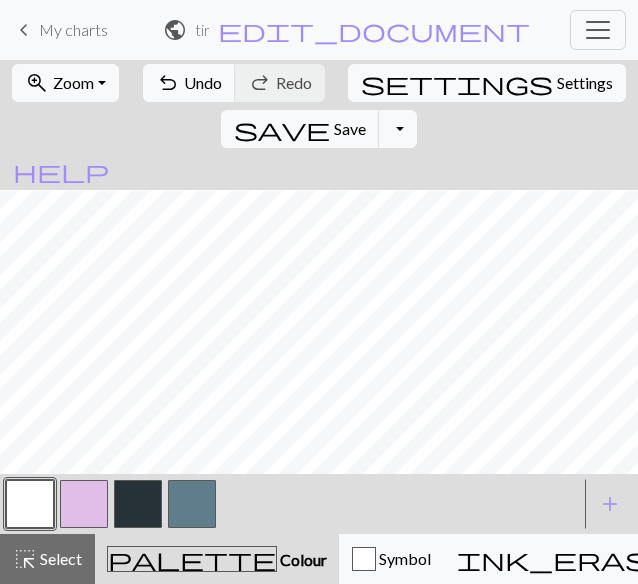 click at bounding box center [192, 504] 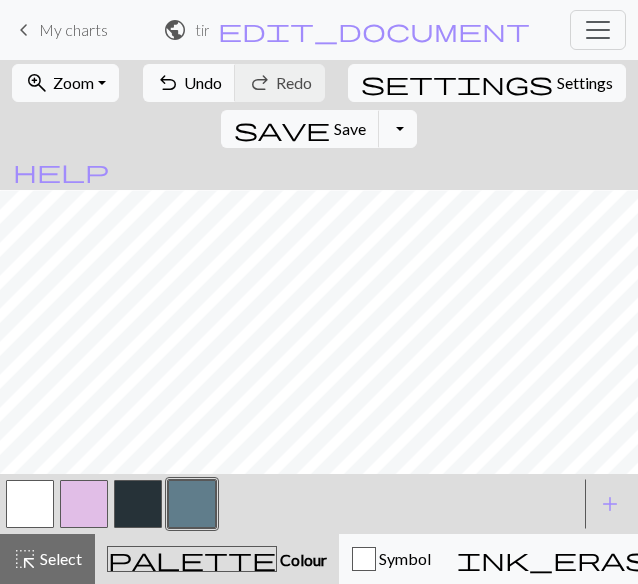 click at bounding box center (138, 504) 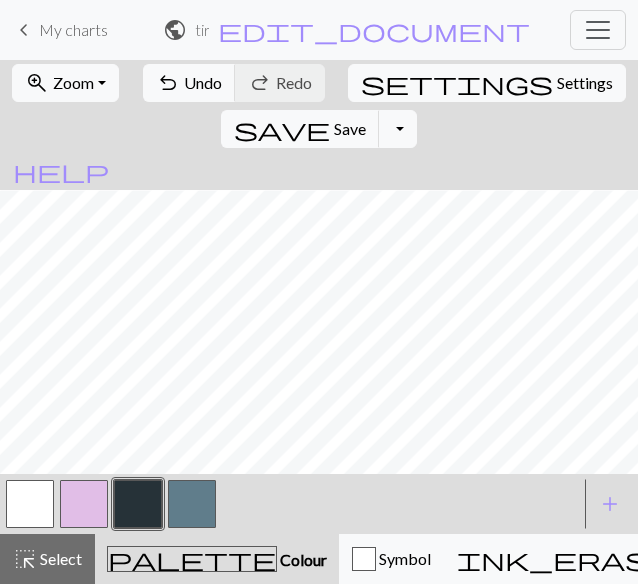 click at bounding box center [30, 504] 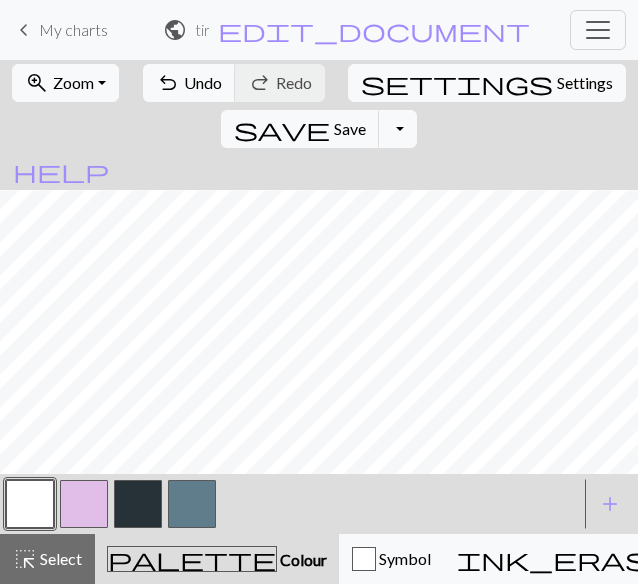 click at bounding box center (138, 504) 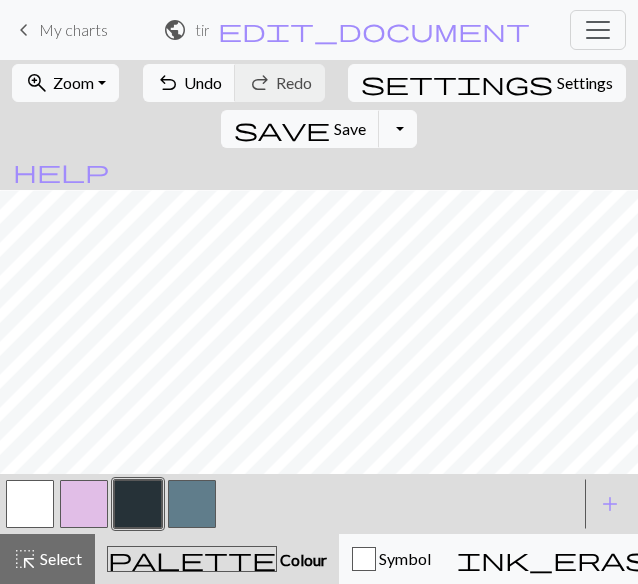 click at bounding box center [30, 504] 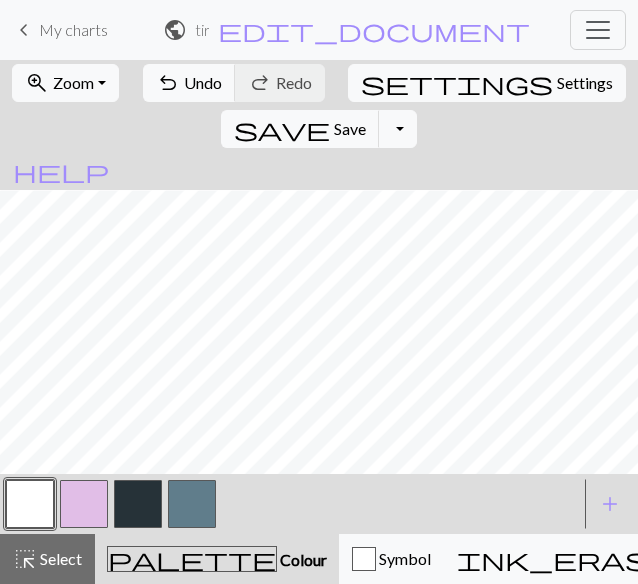 click at bounding box center (138, 504) 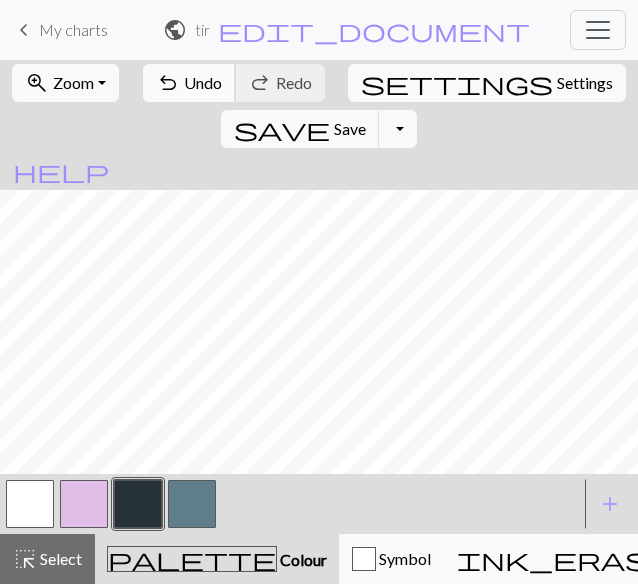 click on "undo" at bounding box center (168, 83) 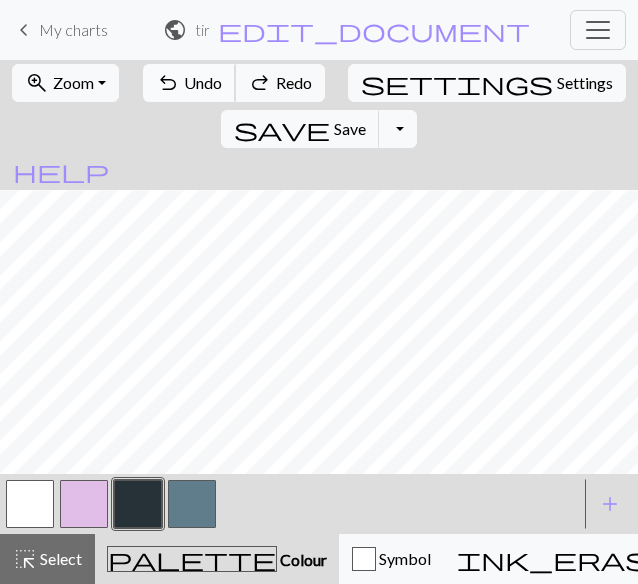 click on "undo" at bounding box center (168, 83) 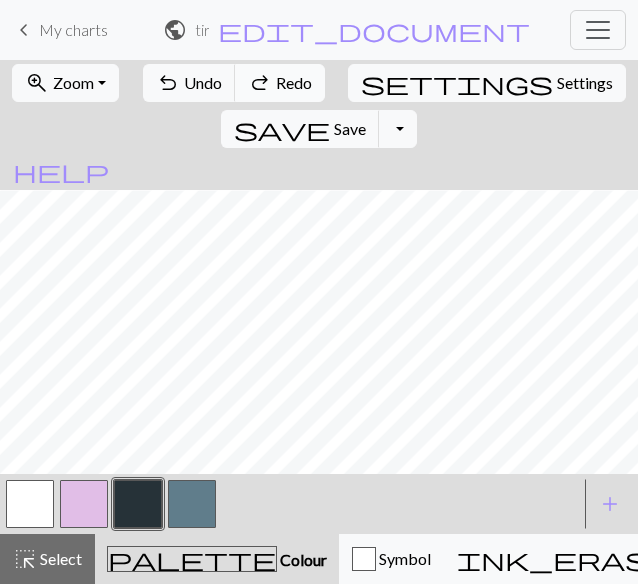 click on "redo" at bounding box center [260, 83] 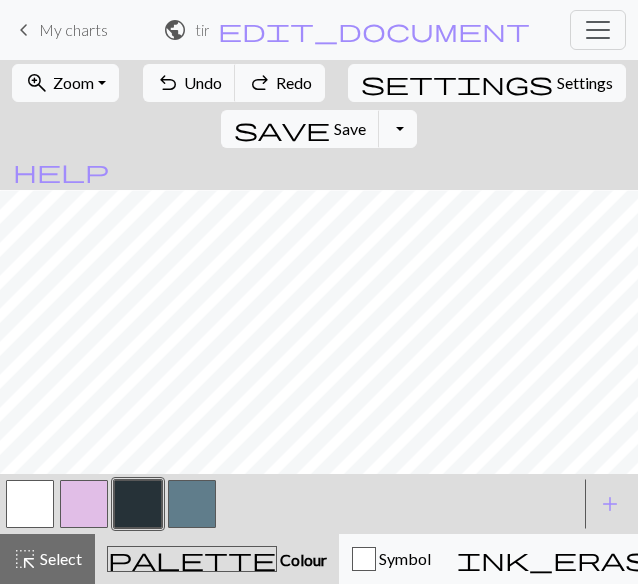 click at bounding box center (192, 504) 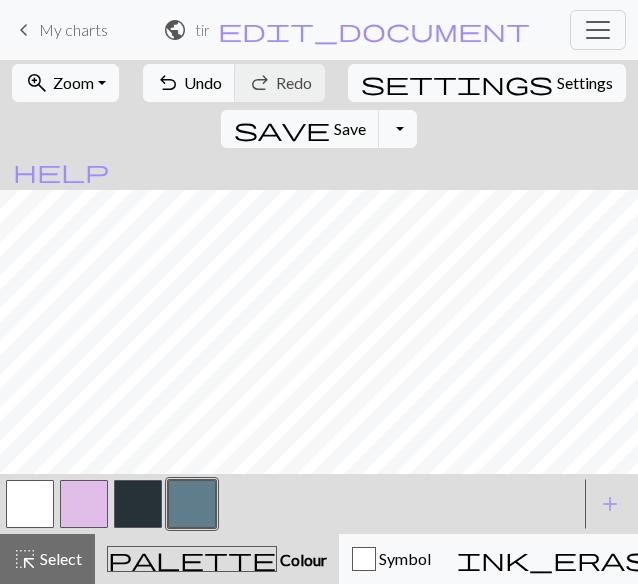 click at bounding box center [30, 504] 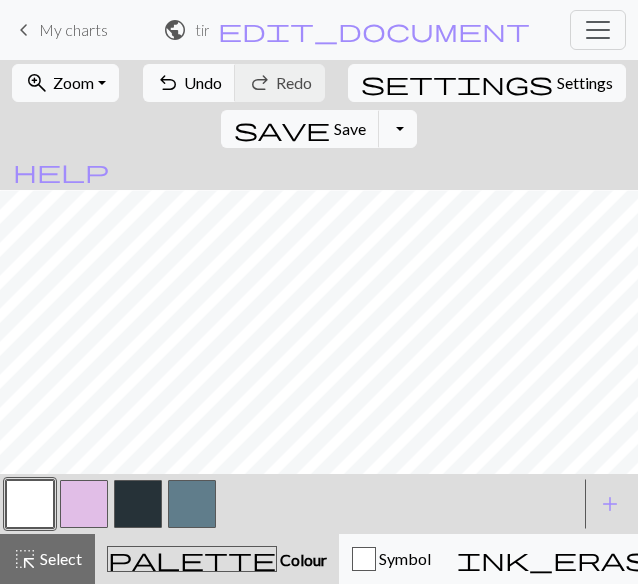 click at bounding box center (192, 504) 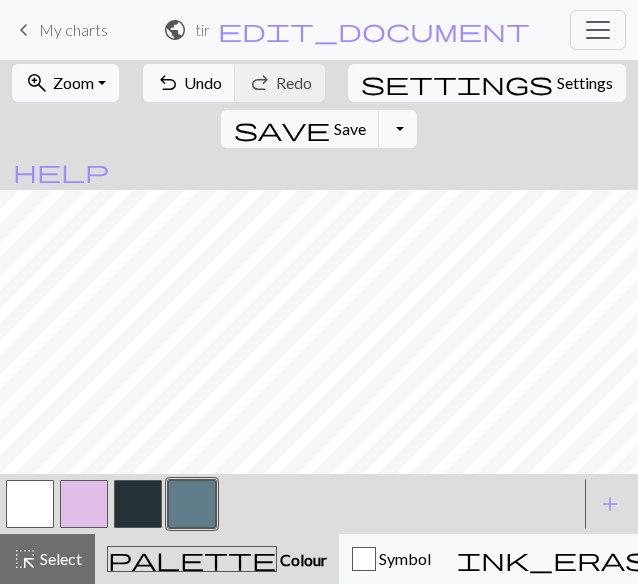 click at bounding box center (30, 504) 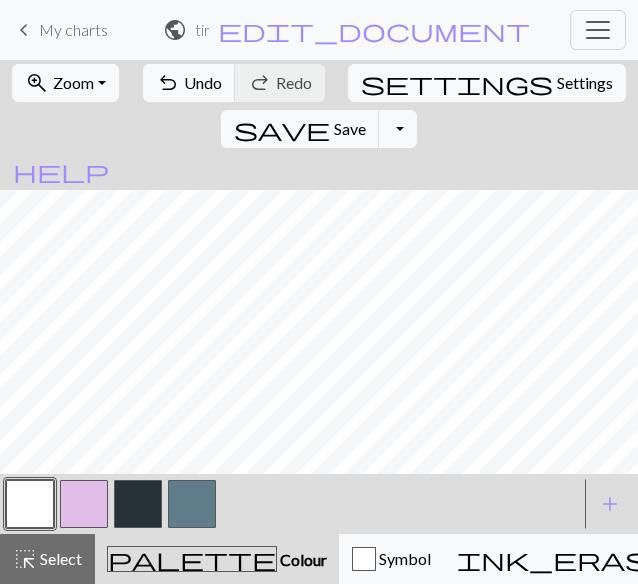 click at bounding box center (192, 504) 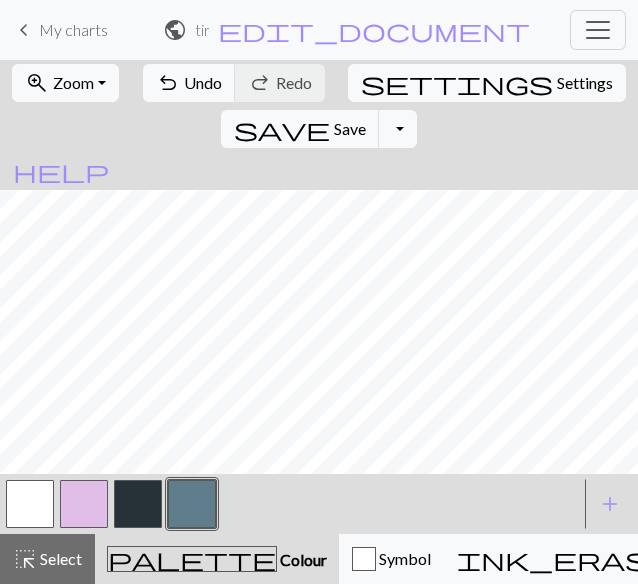 click at bounding box center [192, 504] 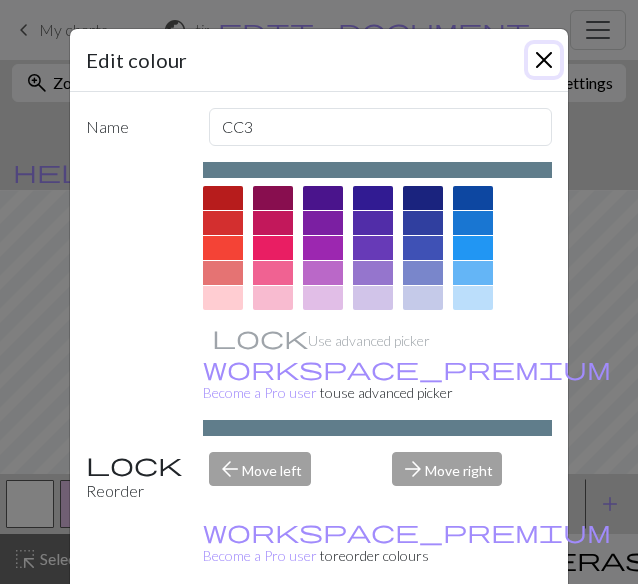 click at bounding box center [544, 60] 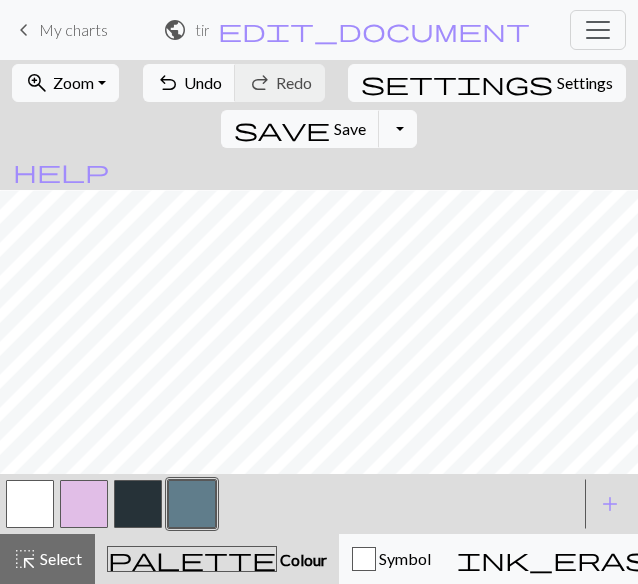 click at bounding box center [138, 504] 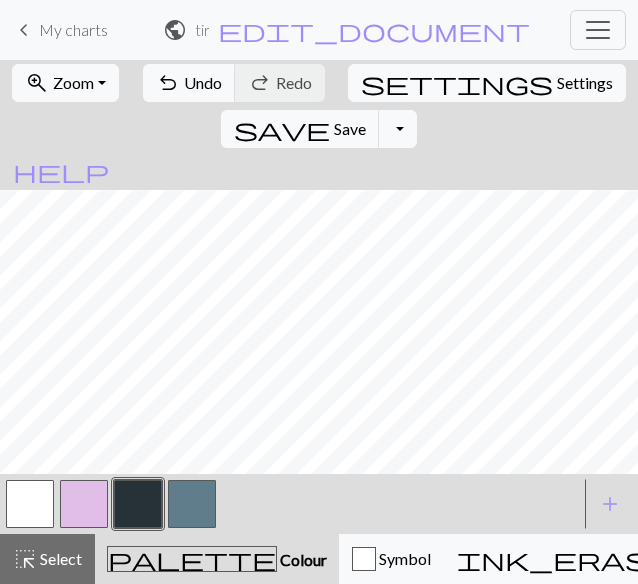 click at bounding box center [192, 504] 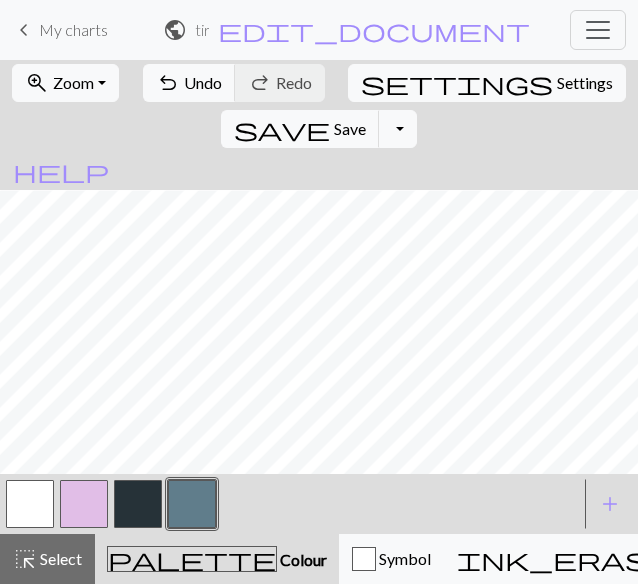click at bounding box center [138, 504] 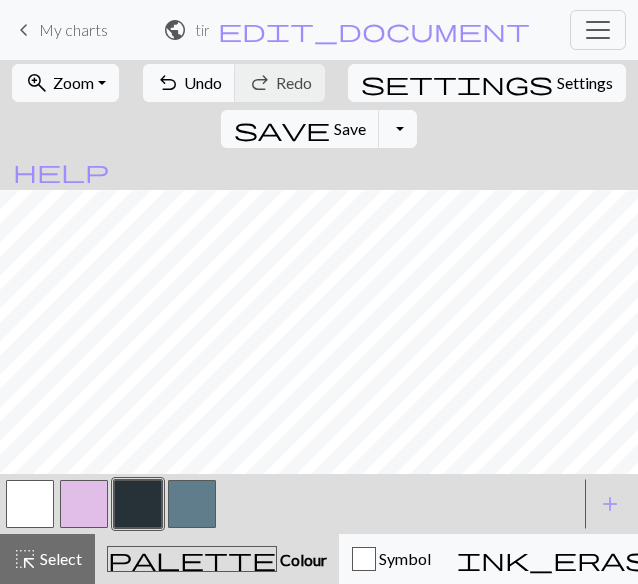 click at bounding box center [192, 504] 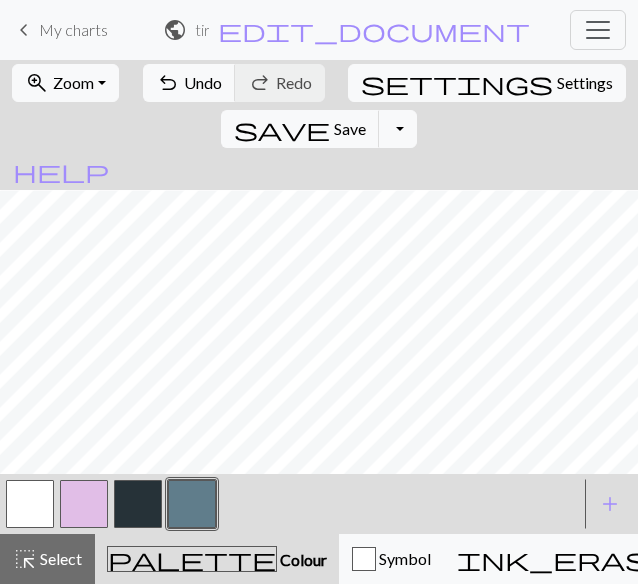 click at bounding box center (30, 504) 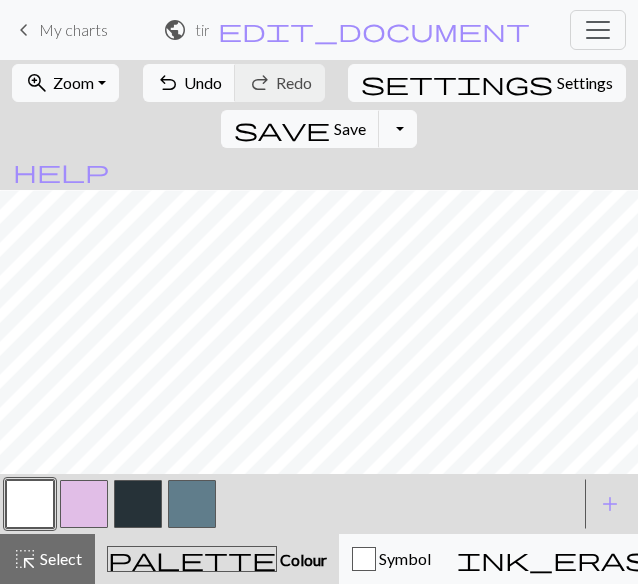 click at bounding box center (138, 504) 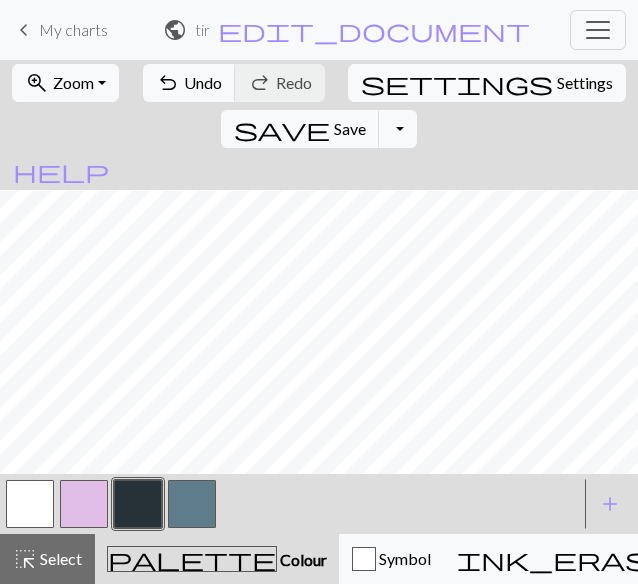 click at bounding box center (192, 504) 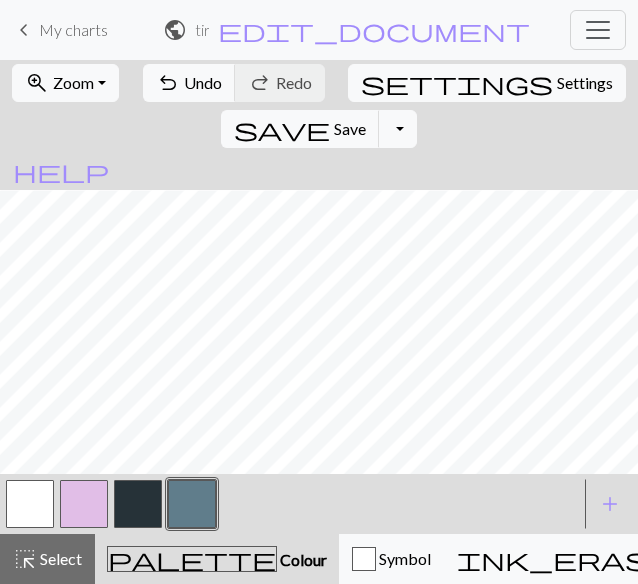click at bounding box center (30, 504) 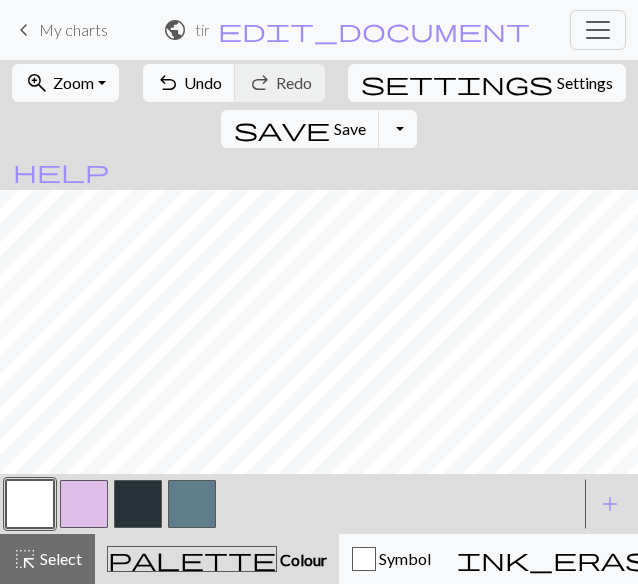 click at bounding box center (138, 504) 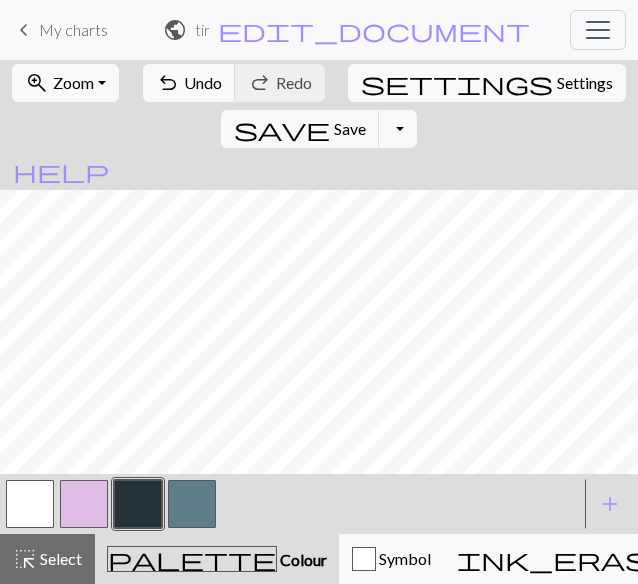 click at bounding box center (30, 504) 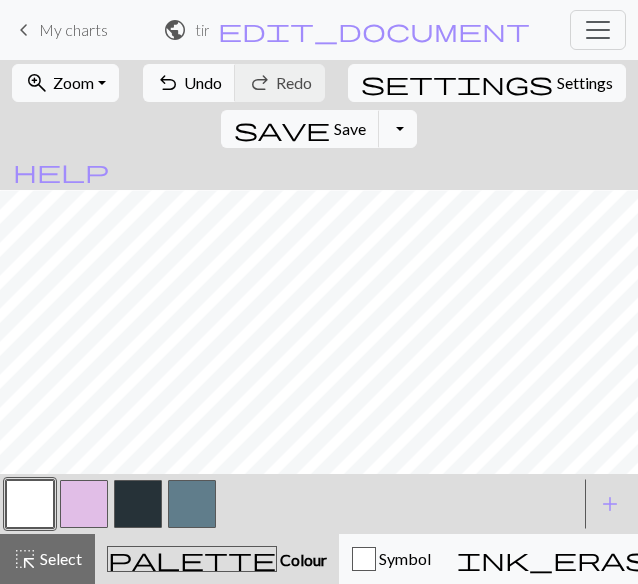 click at bounding box center [192, 504] 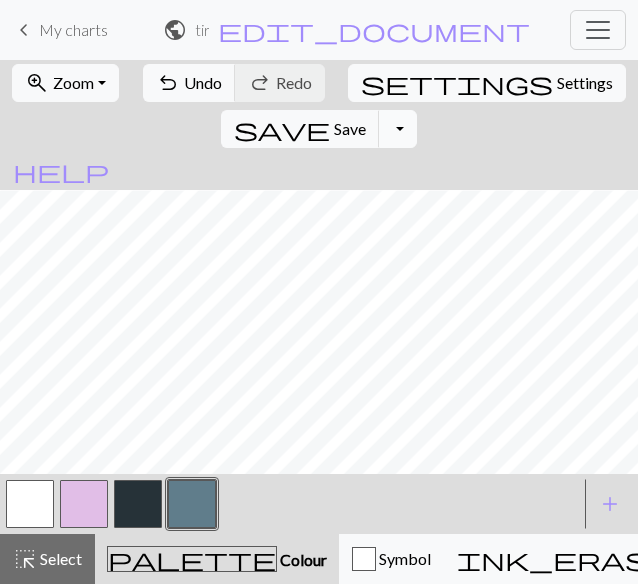 click on "Toggle Dropdown" at bounding box center [398, 129] 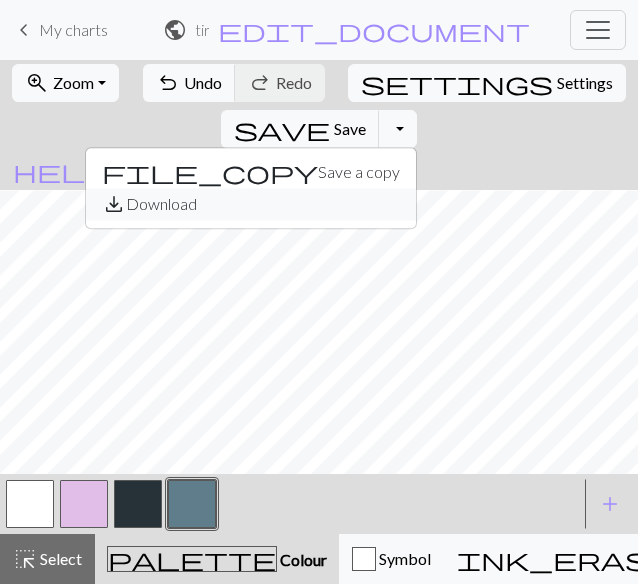 click on "save_alt  Download" at bounding box center [251, 204] 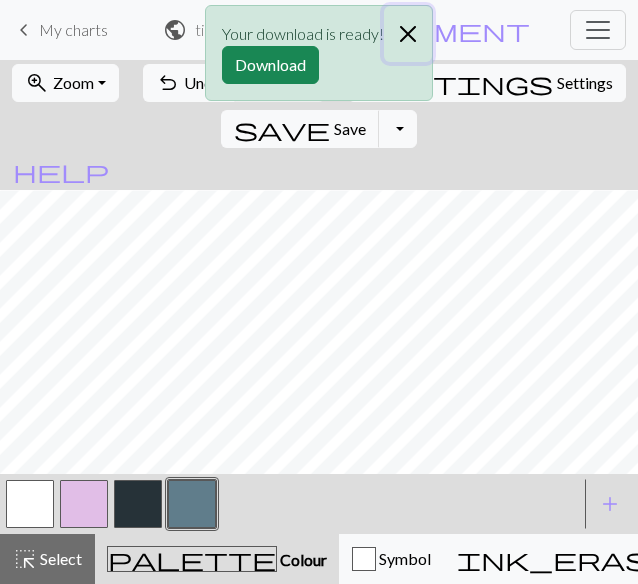 click at bounding box center [408, 34] 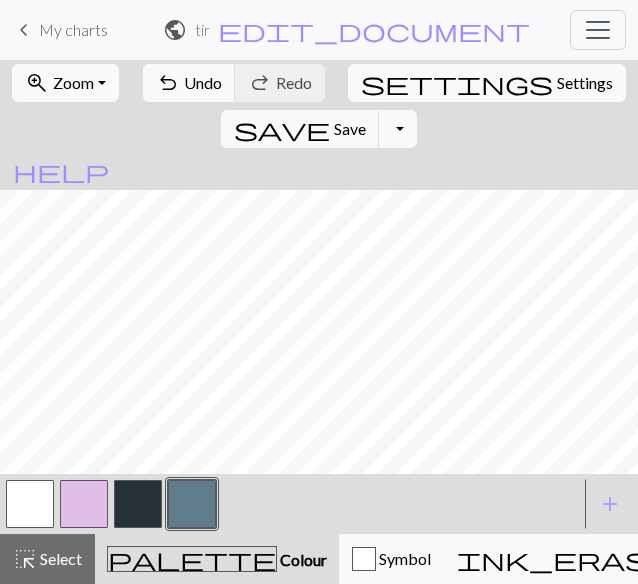 click on "tiro de suerte  /  tiro al blanco" at bounding box center [202, 29] 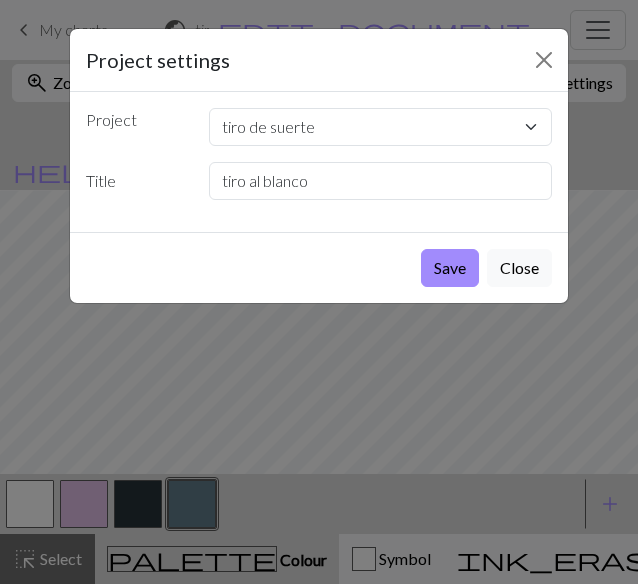 drag, startPoint x: 358, startPoint y: 198, endPoint x: 254, endPoint y: 185, distance: 104.80935 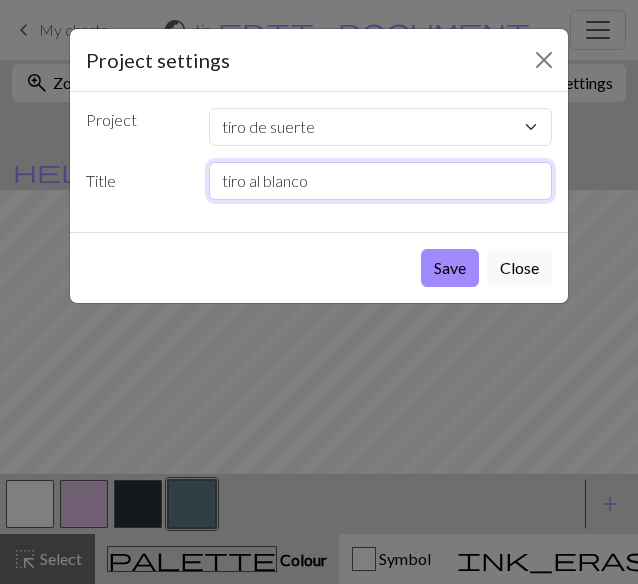 drag, startPoint x: 346, startPoint y: 181, endPoint x: 209, endPoint y: 180, distance: 137.00365 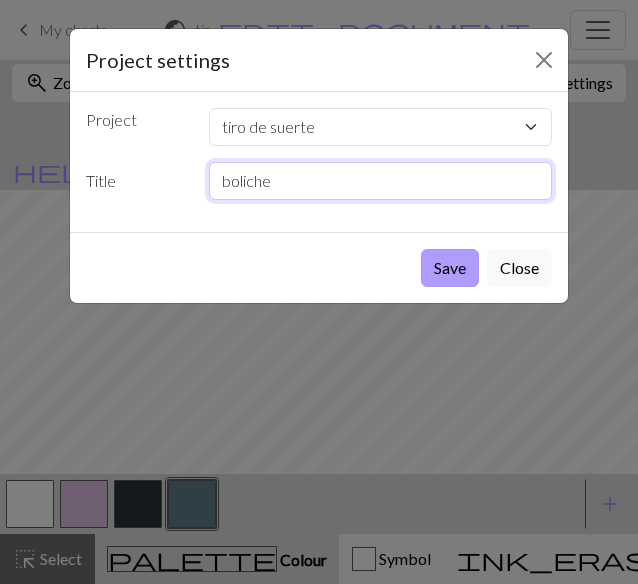 type on "boliche" 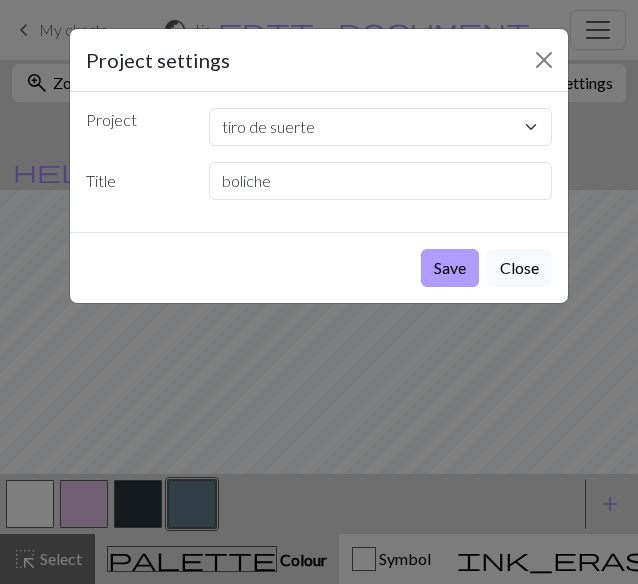 click on "Save" at bounding box center [450, 268] 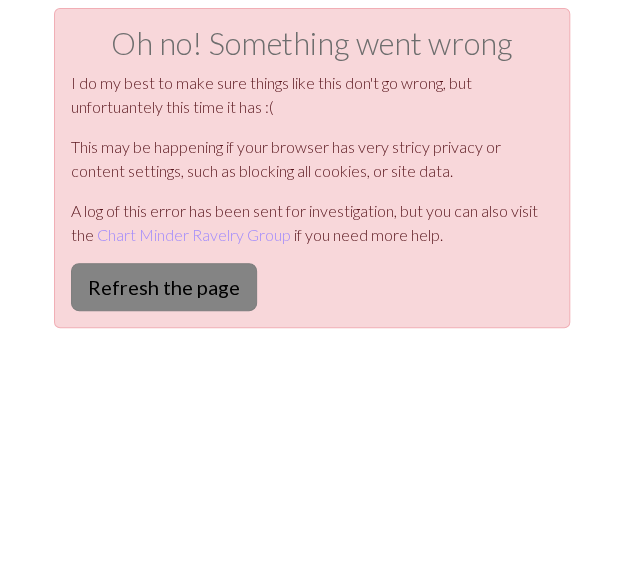 click on "Refresh the page" at bounding box center [164, 287] 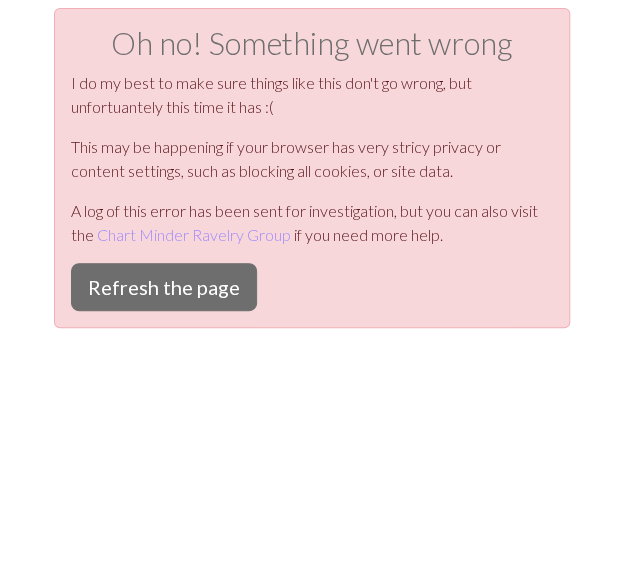 drag, startPoint x: 222, startPoint y: 285, endPoint x: 372, endPoint y: 87, distance: 248.4029 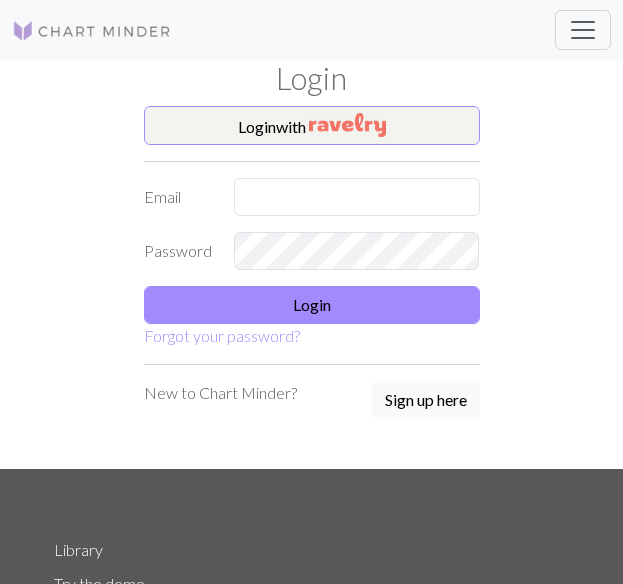 scroll, scrollTop: 0, scrollLeft: 0, axis: both 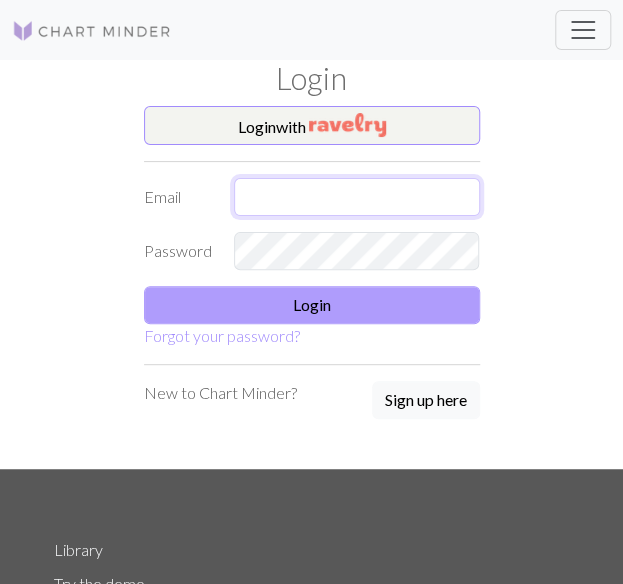 type on "[NAME]@[DOMAIN].com" 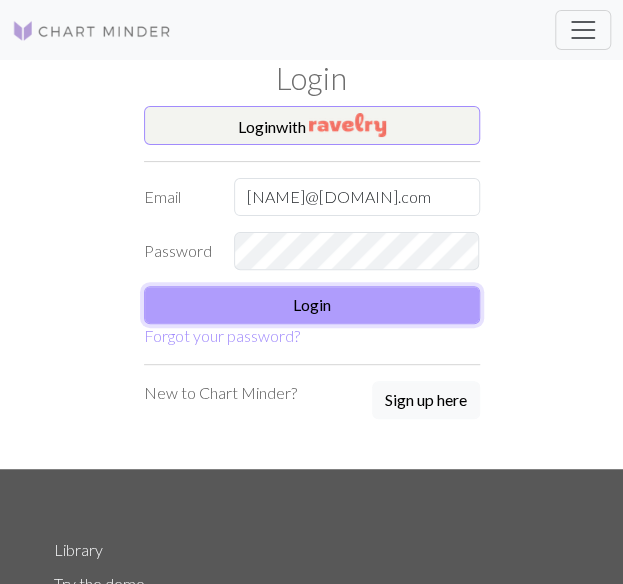 click on "Login" at bounding box center (312, 305) 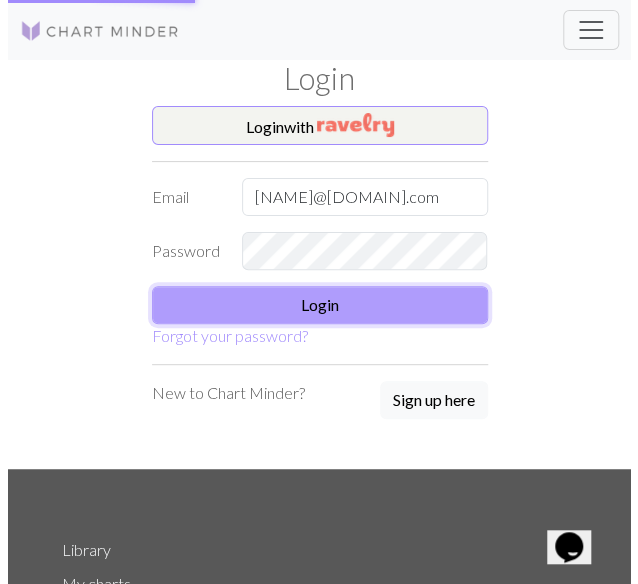 scroll, scrollTop: 0, scrollLeft: 0, axis: both 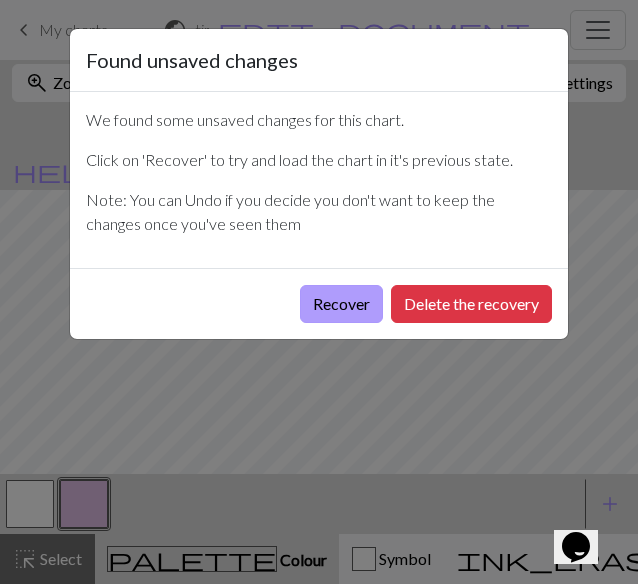 click on "Recover" at bounding box center (341, 304) 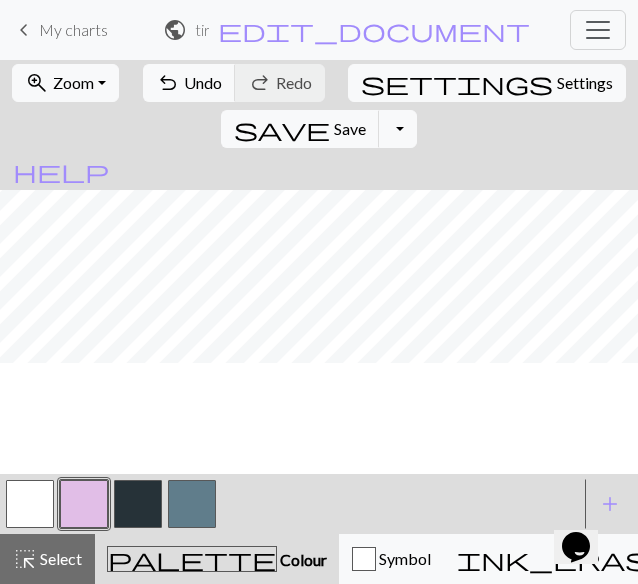 scroll, scrollTop: 0, scrollLeft: 0, axis: both 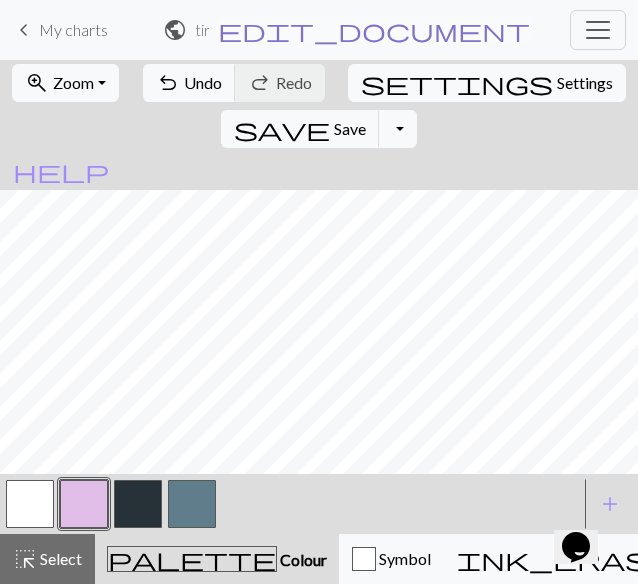 click on "edit_document" at bounding box center (374, 30) 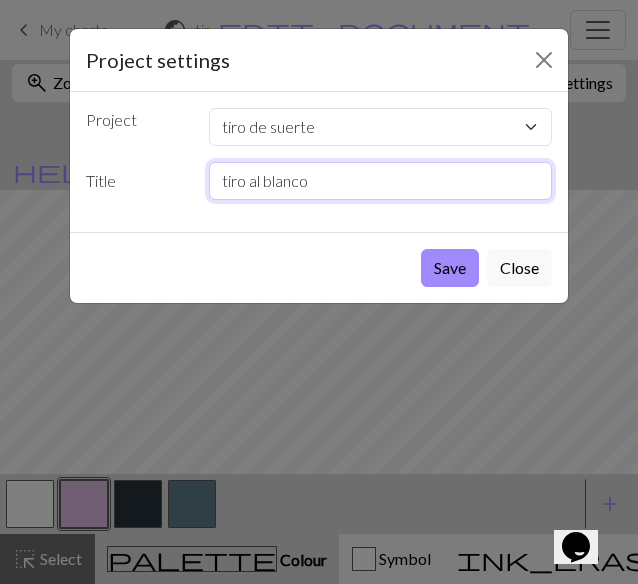 drag, startPoint x: 322, startPoint y: 173, endPoint x: 166, endPoint y: 181, distance: 156.20499 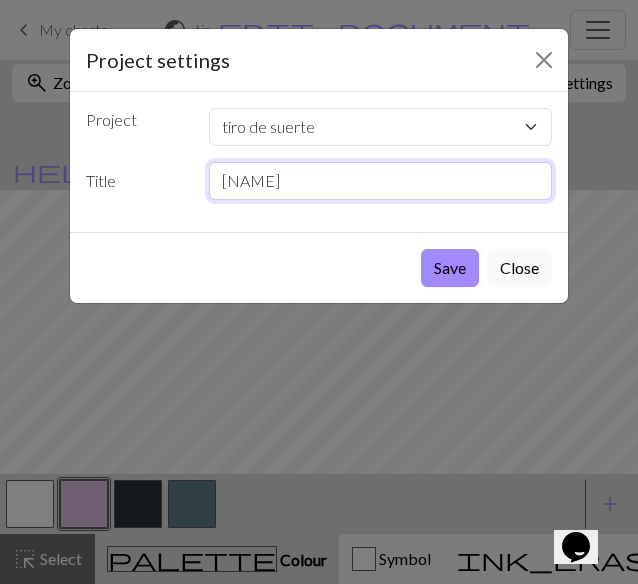 type on "boliche" 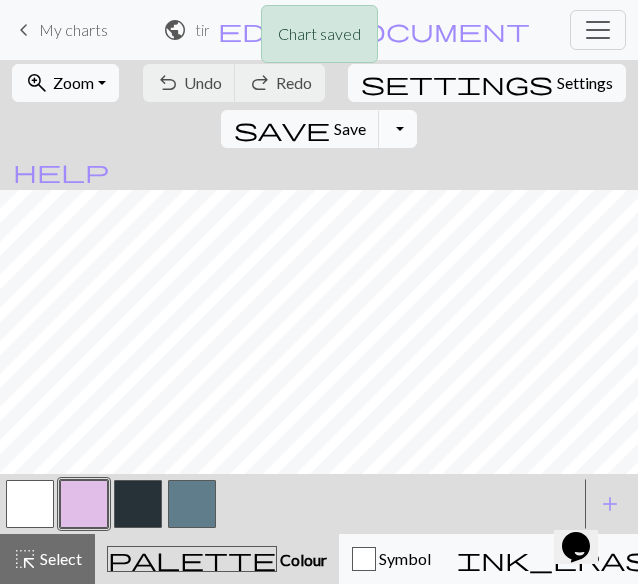click on "Toggle Dropdown" at bounding box center (398, 129) 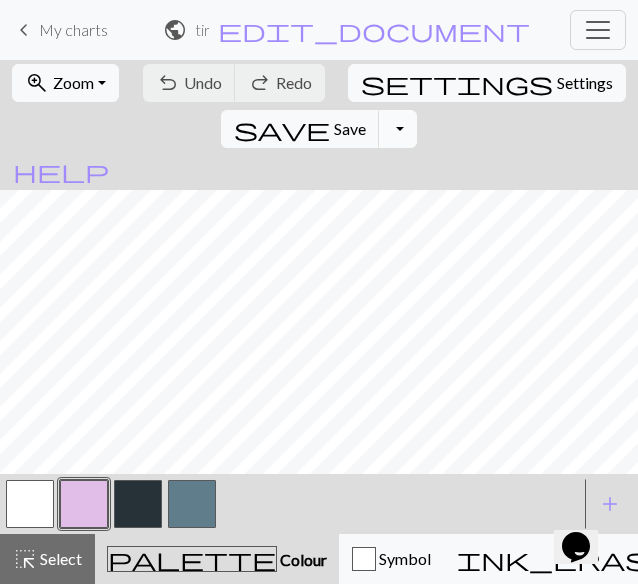 click on "Toggle Dropdown" at bounding box center [398, 129] 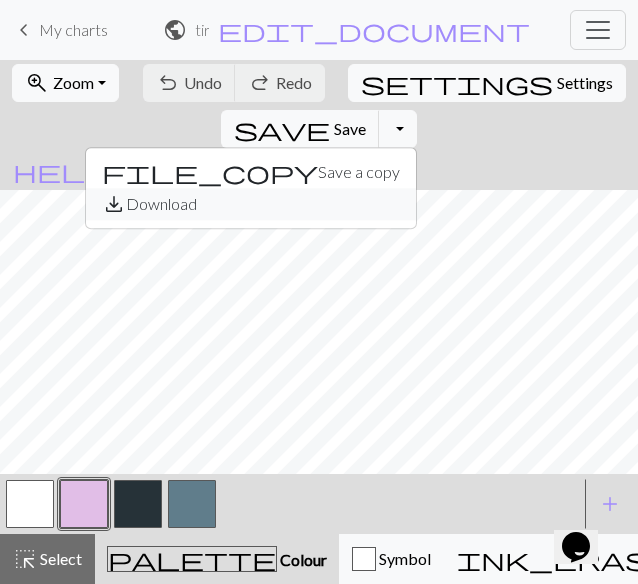 click on "save_alt  Download" at bounding box center [251, 204] 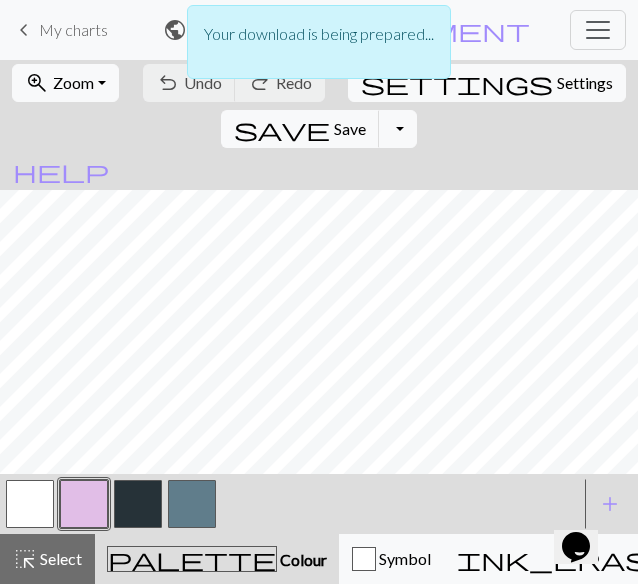 click at bounding box center (30, 504) 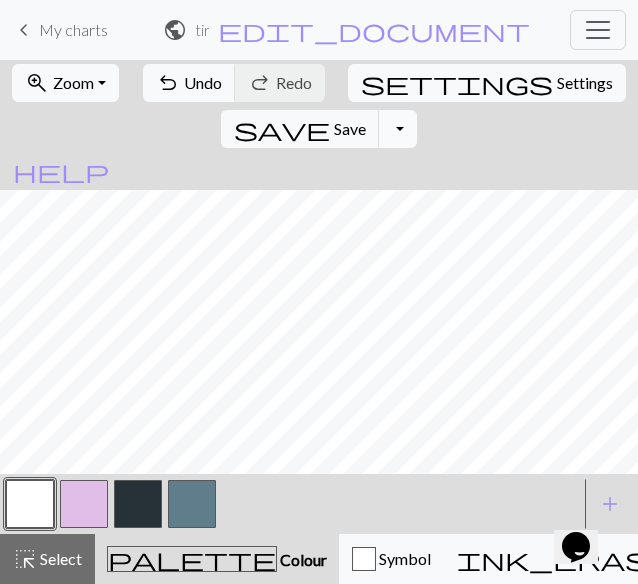click on "Toggle Dropdown" at bounding box center [398, 129] 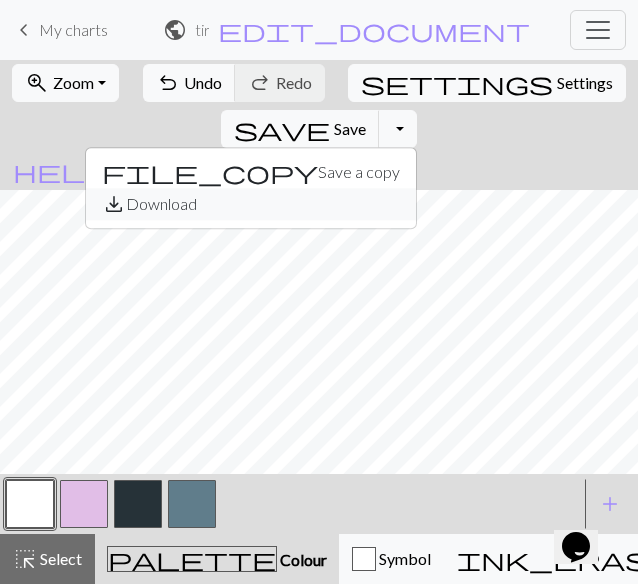click on "save_alt  Download" at bounding box center (251, 204) 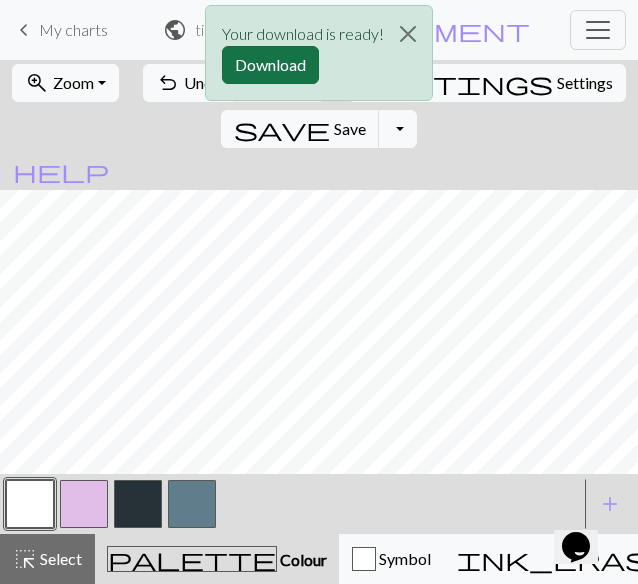 click on "Download" at bounding box center [270, 65] 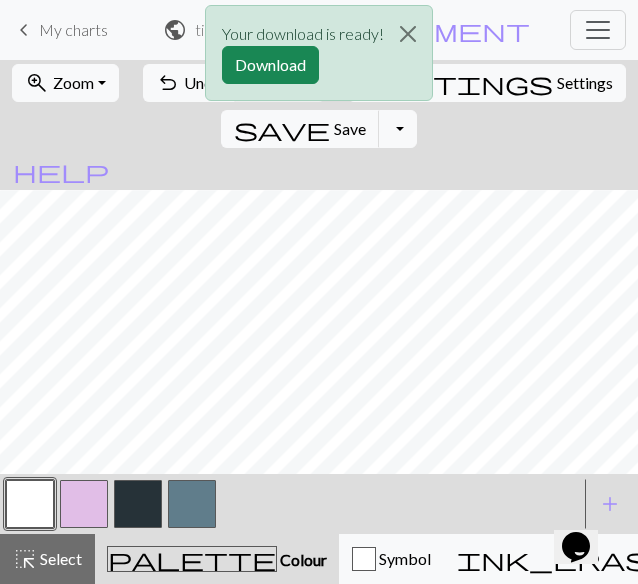 scroll, scrollTop: 226, scrollLeft: 0, axis: vertical 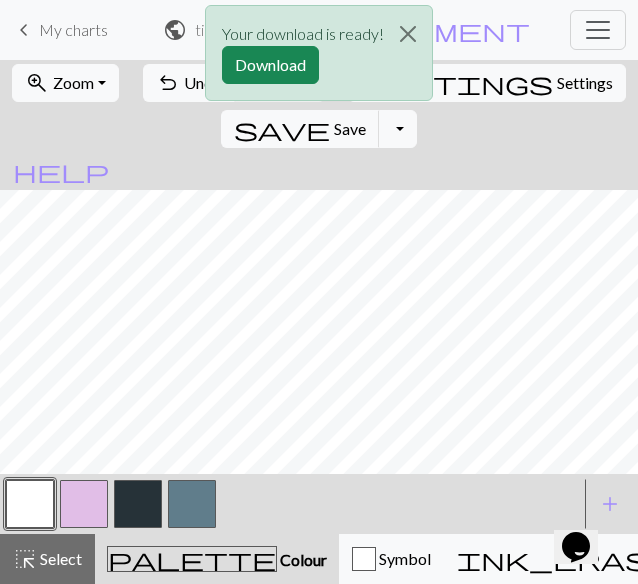 click at bounding box center [138, 504] 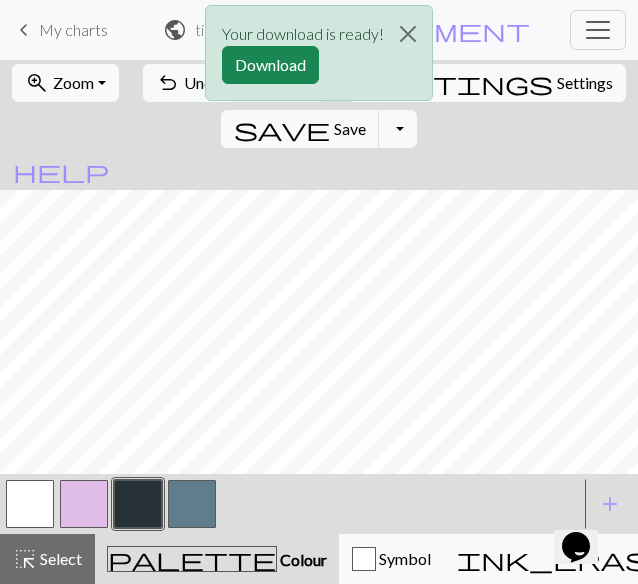click at bounding box center [30, 504] 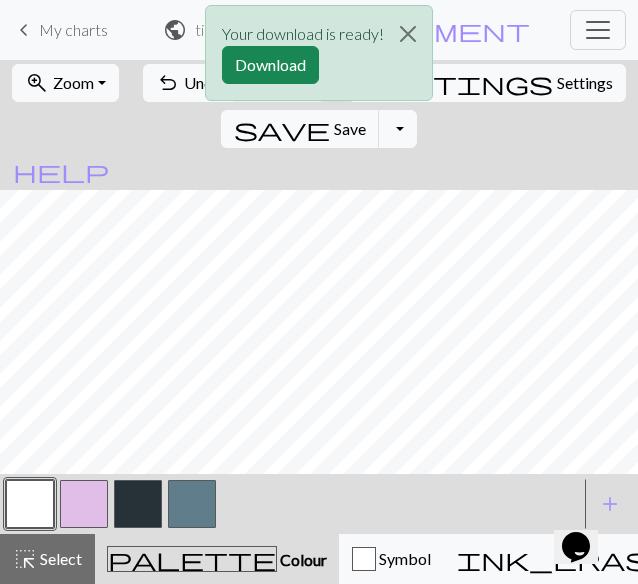 type 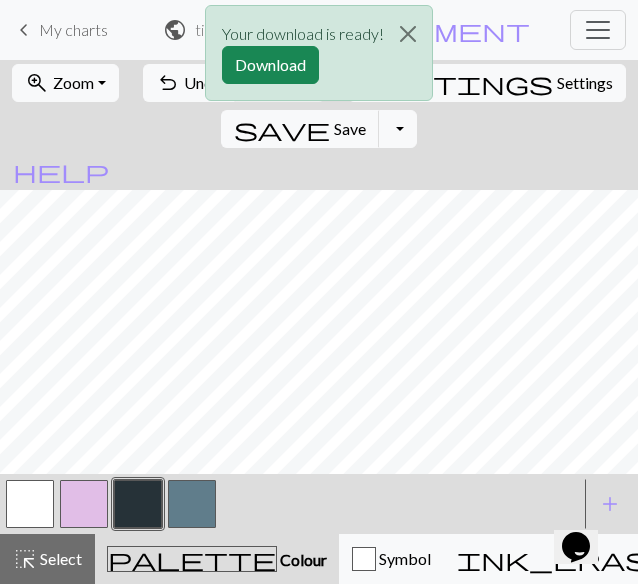 click on "Your download is ready! Download" at bounding box center [319, 58] 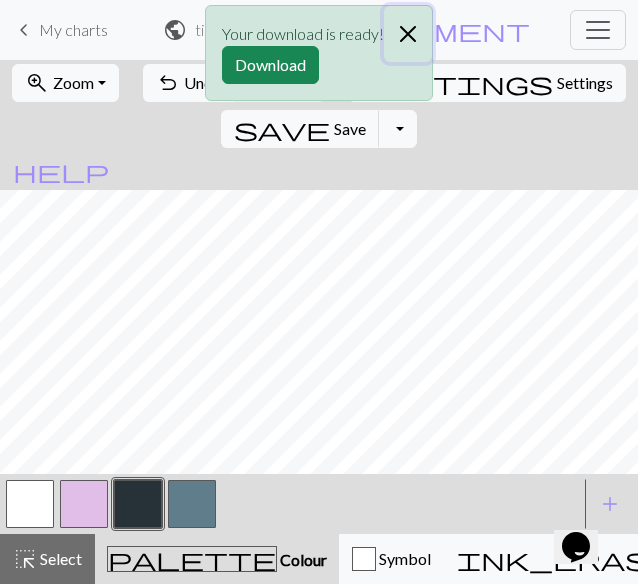 click at bounding box center (408, 34) 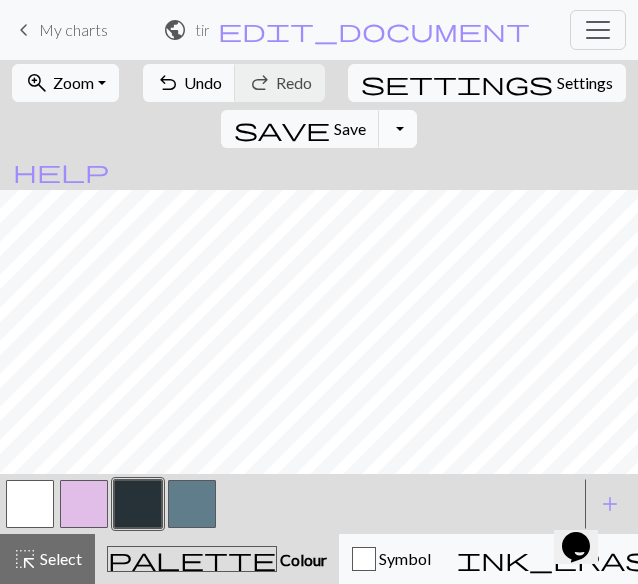 click on "Toggle Dropdown" at bounding box center (398, 129) 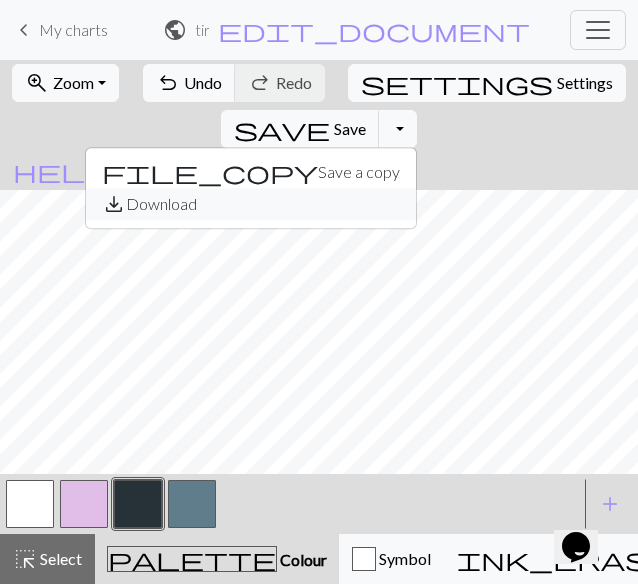 click on "save_alt  Download" at bounding box center (251, 204) 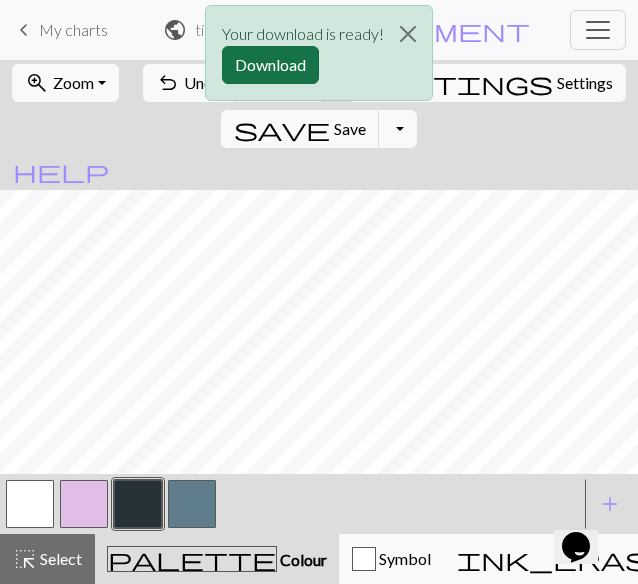 click on "Download" at bounding box center [270, 65] 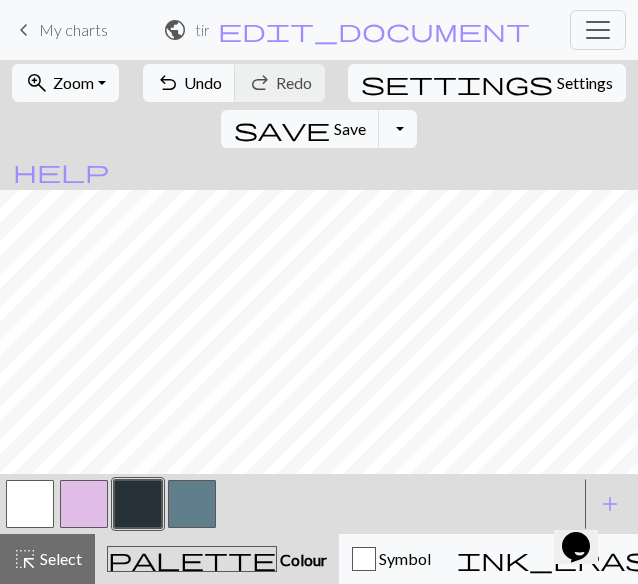 click at bounding box center (192, 504) 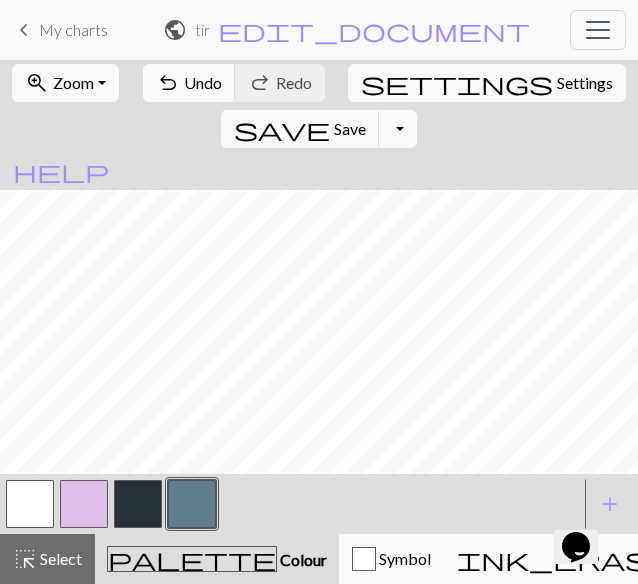 click at bounding box center [30, 504] 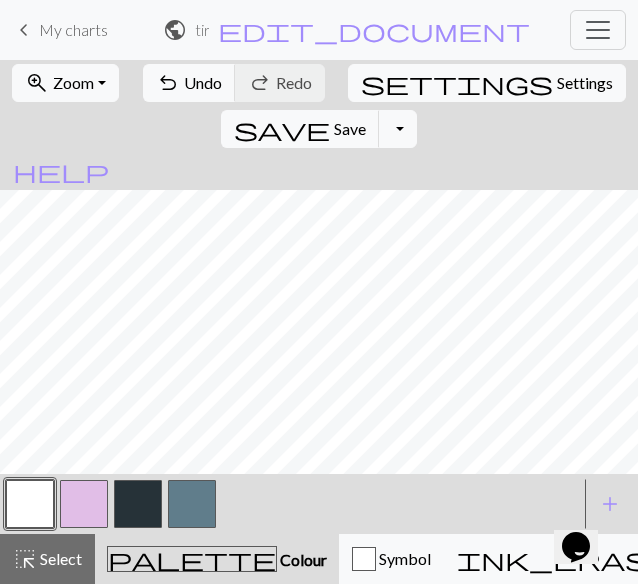 click at bounding box center [192, 504] 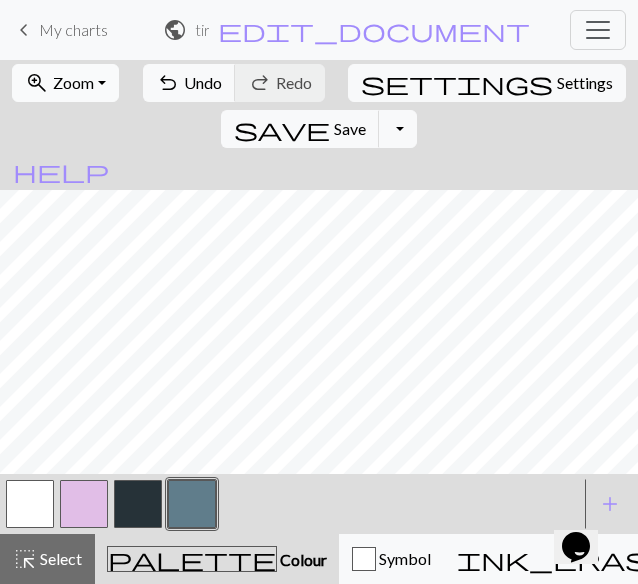 click on "zoom_in Zoom Zoom" at bounding box center [65, 83] 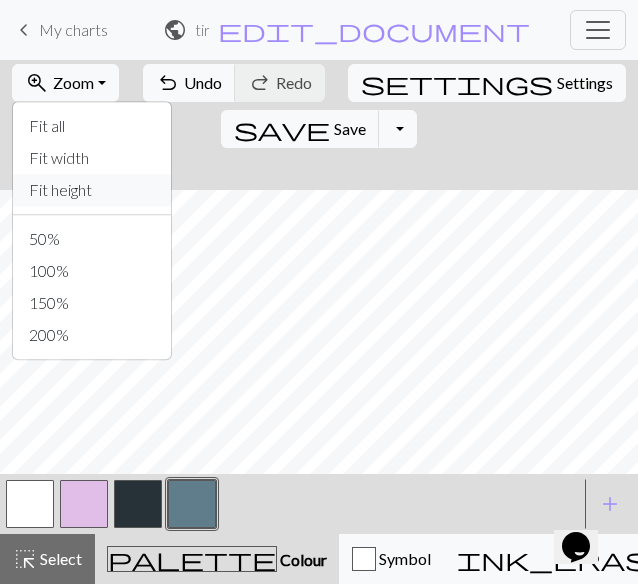 click on "Fit height" at bounding box center [92, 190] 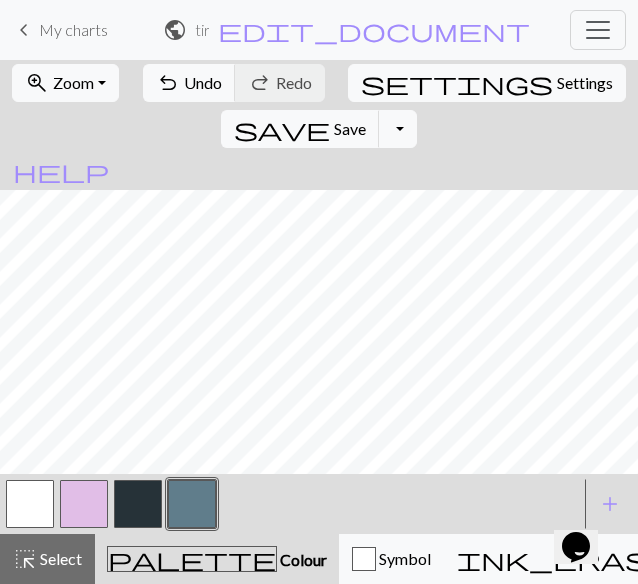 scroll, scrollTop: 116, scrollLeft: 0, axis: vertical 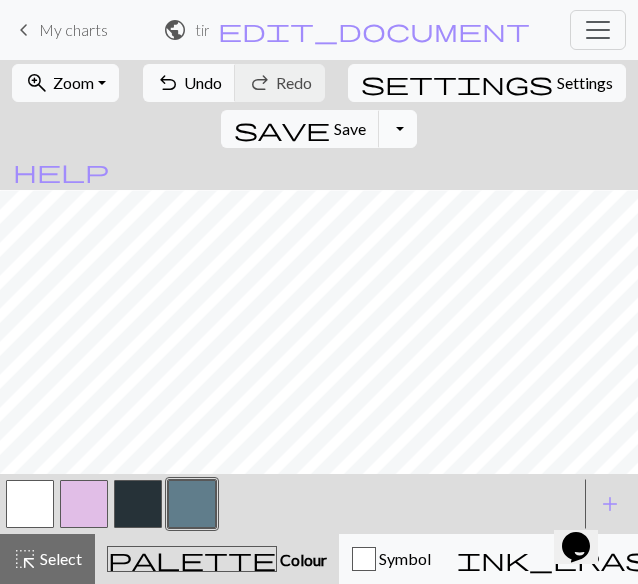 type 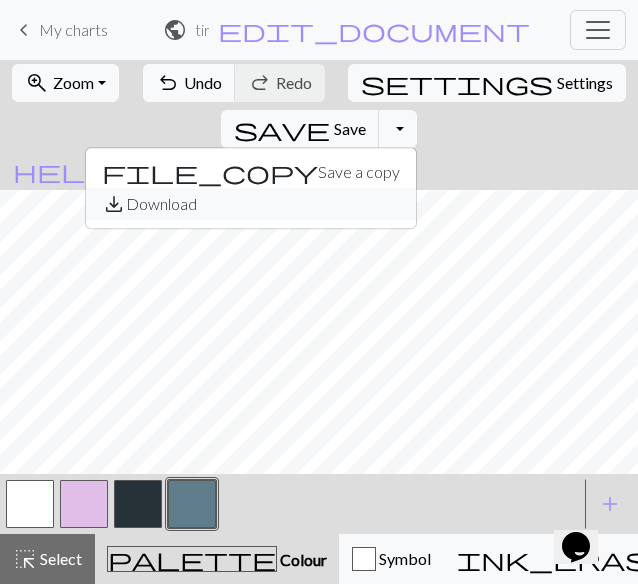 click on "save_alt  Download" at bounding box center [251, 204] 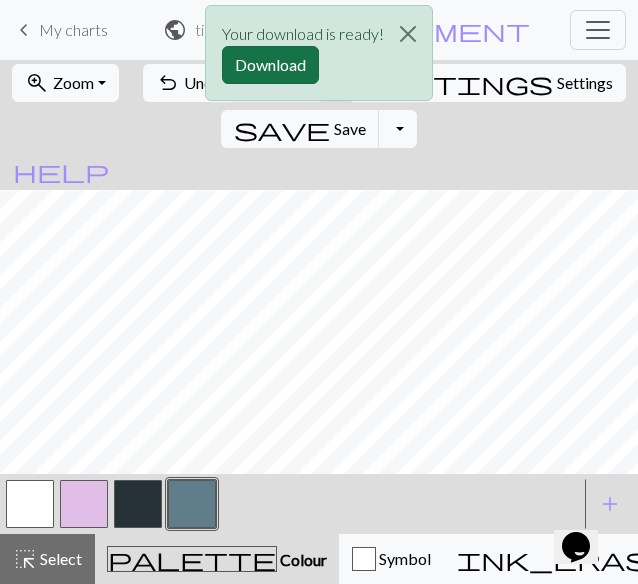 click on "Download" at bounding box center (270, 65) 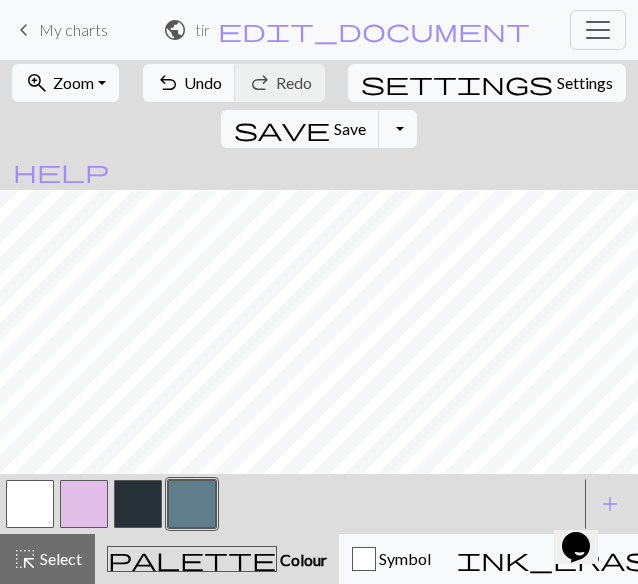 click at bounding box center (138, 504) 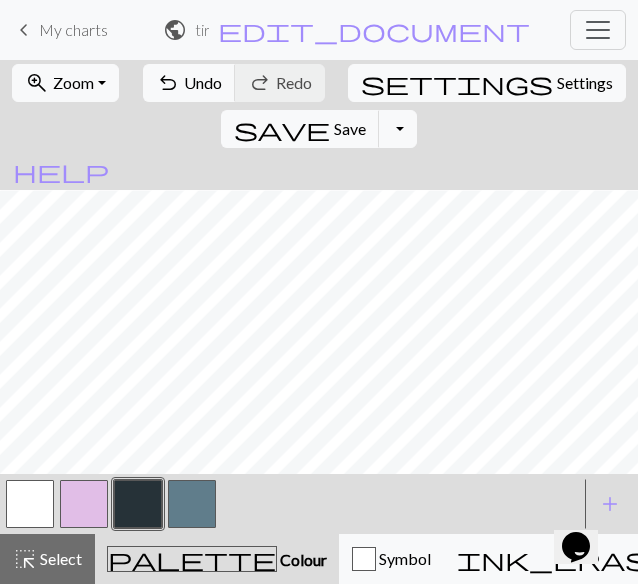 click at bounding box center [30, 504] 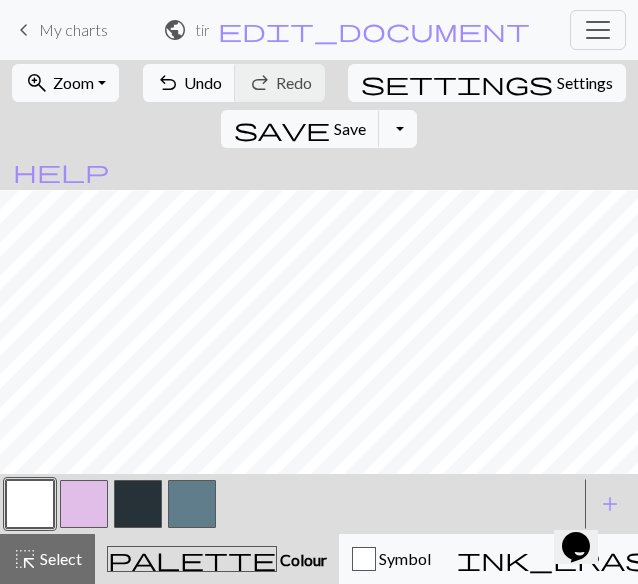 click at bounding box center (30, 504) 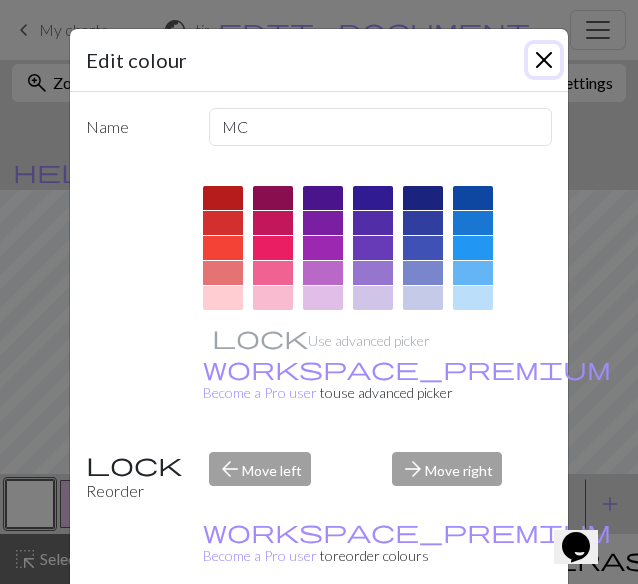 click at bounding box center (544, 60) 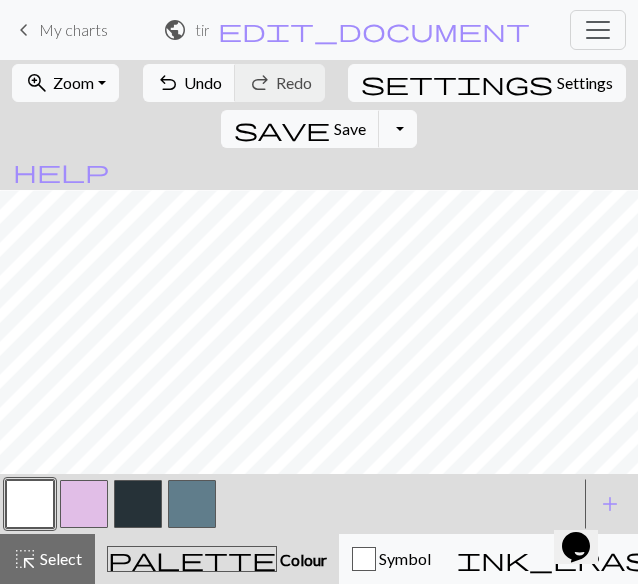 click at bounding box center (30, 504) 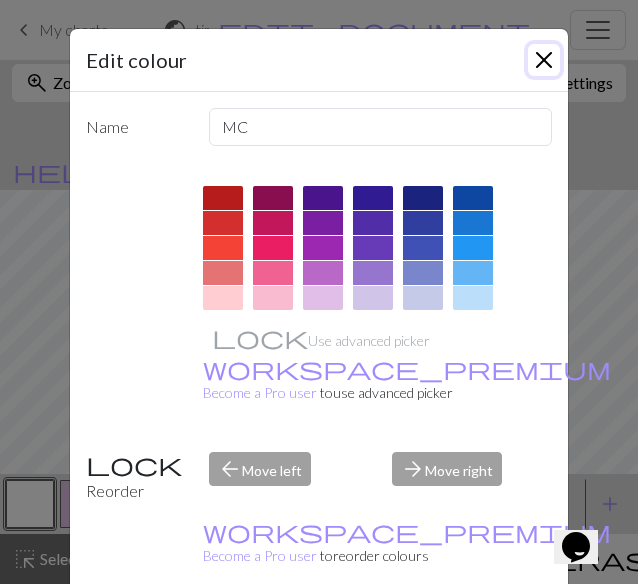 click at bounding box center (544, 60) 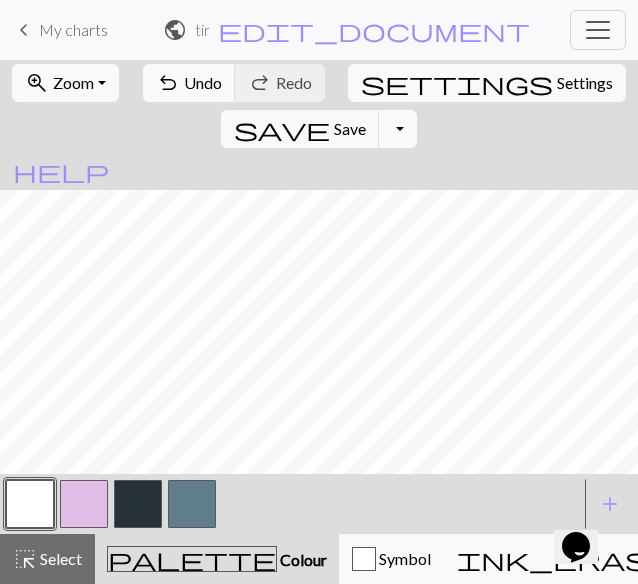click on "Toggle Dropdown" at bounding box center [398, 129] 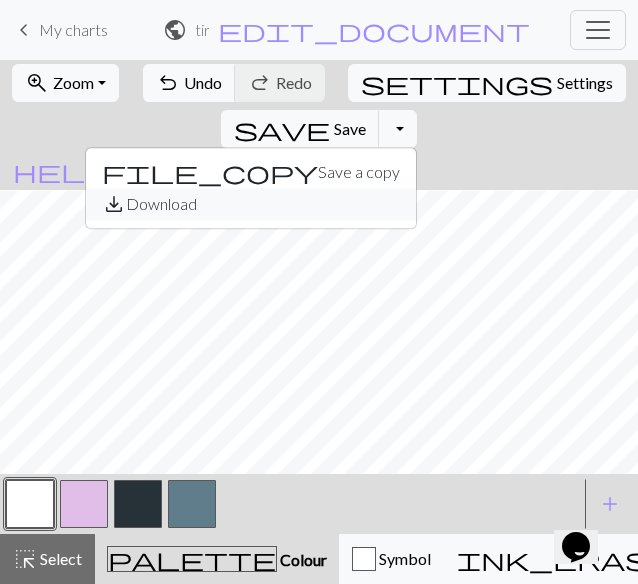 click on "save_alt  Download" at bounding box center (251, 204) 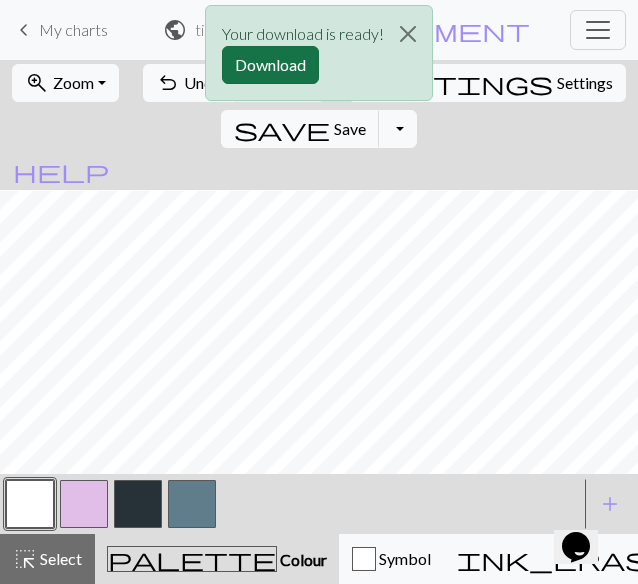 click on "Download" at bounding box center (270, 65) 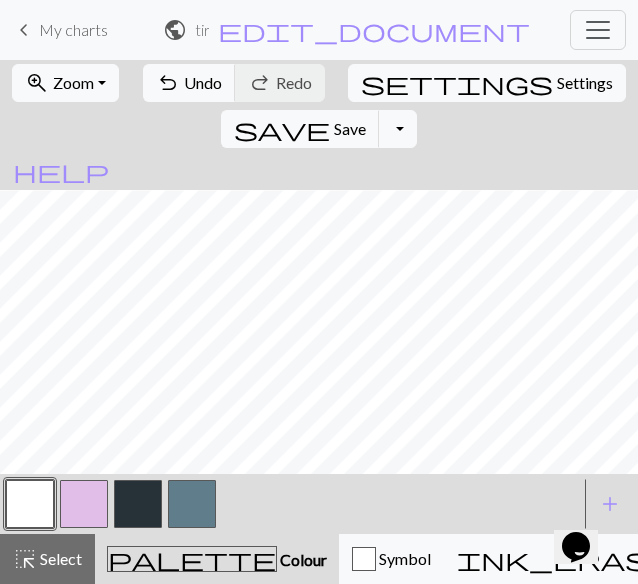 click at bounding box center [138, 504] 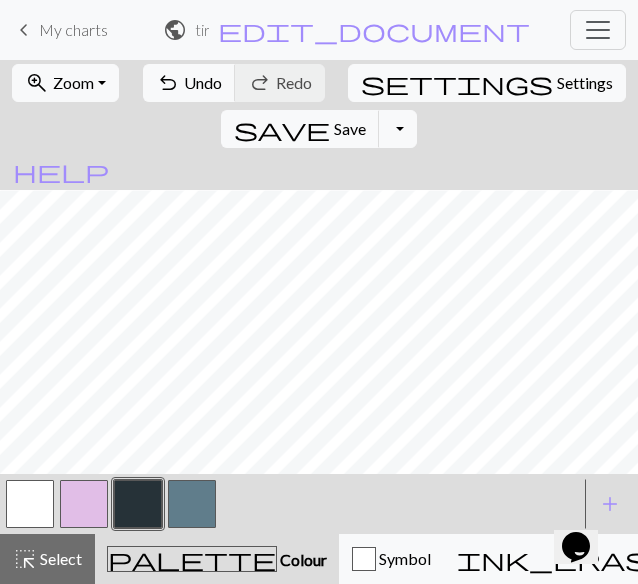 click at bounding box center [30, 504] 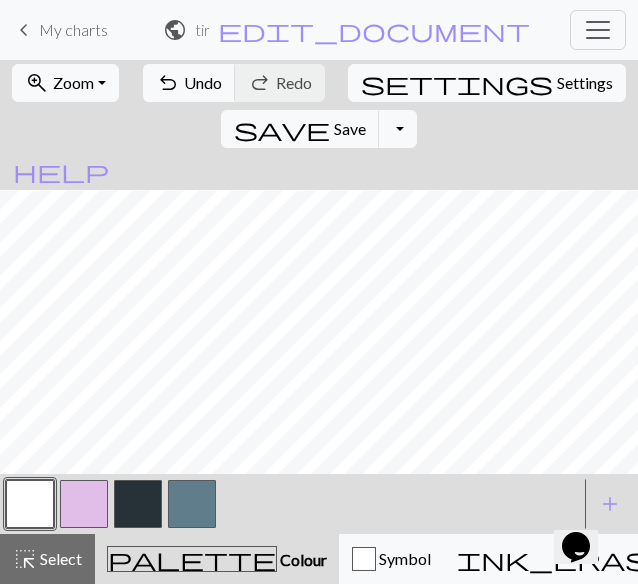 click at bounding box center [138, 504] 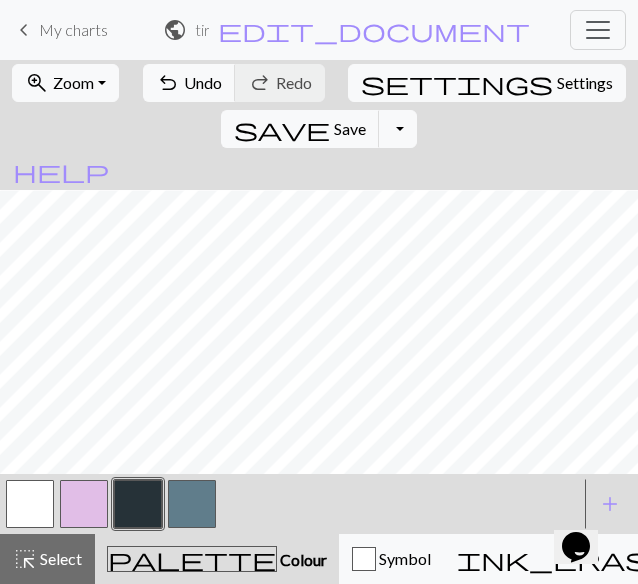 click at bounding box center (30, 504) 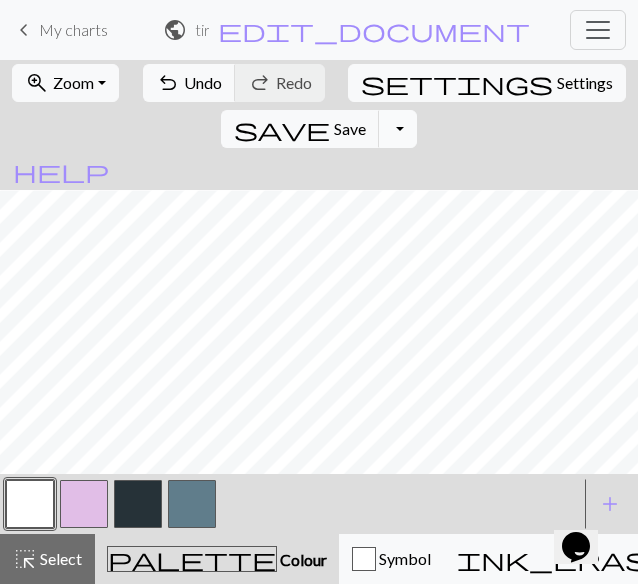 click on "Toggle Dropdown" at bounding box center [398, 129] 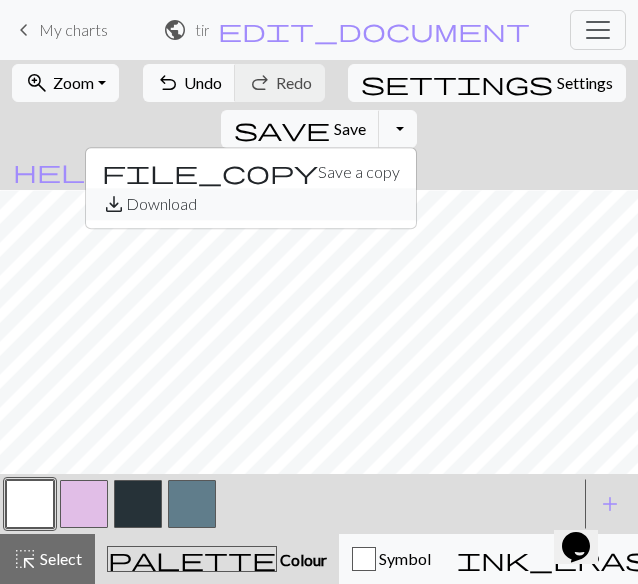 click on "save_alt  Download" at bounding box center (251, 204) 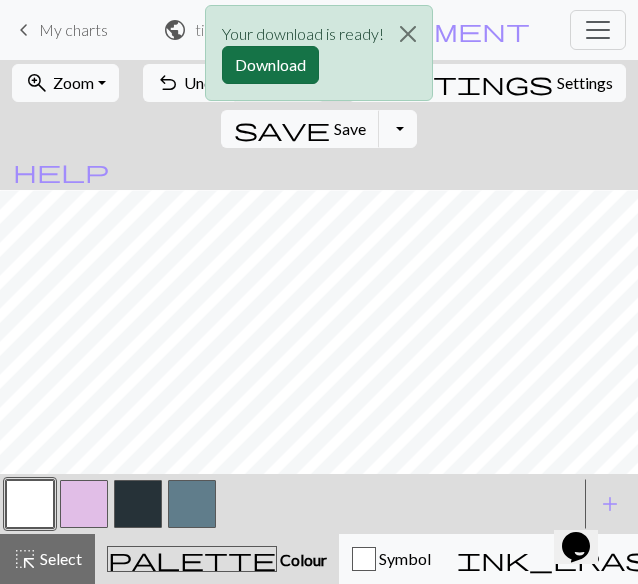 click on "Download" at bounding box center [270, 65] 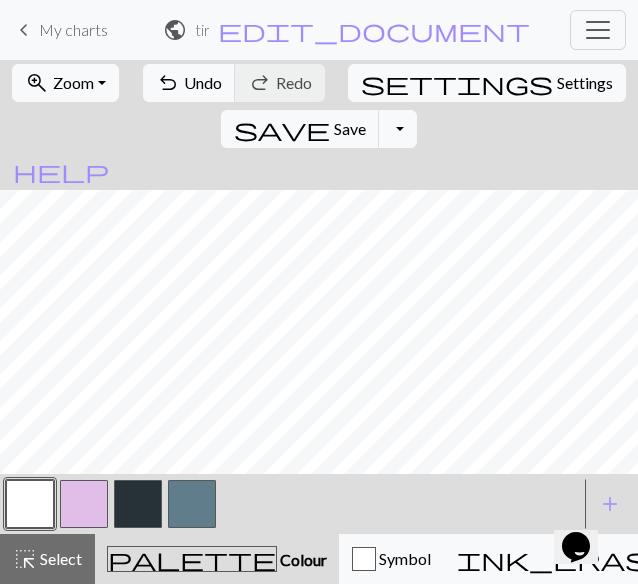 click at bounding box center [138, 504] 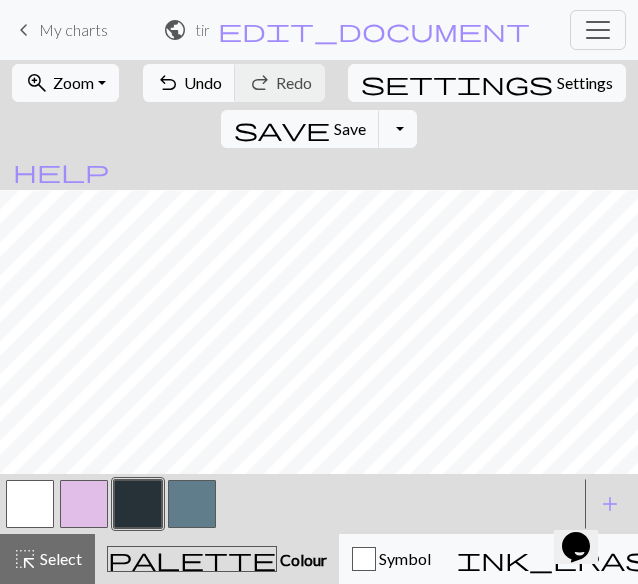 click at bounding box center (30, 504) 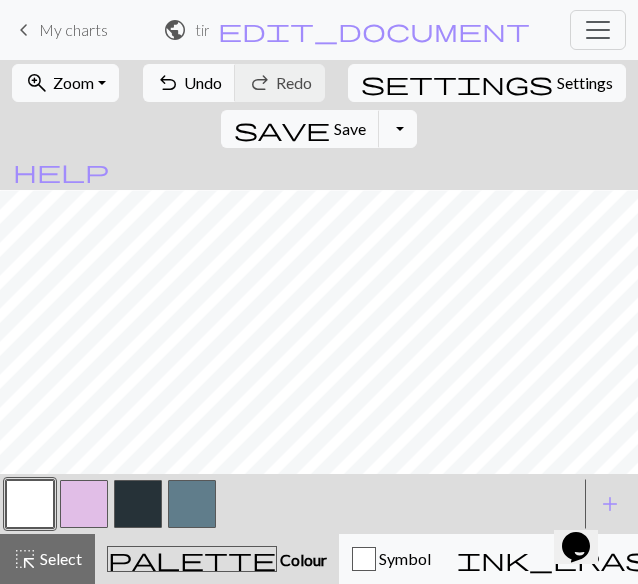 click at bounding box center (138, 504) 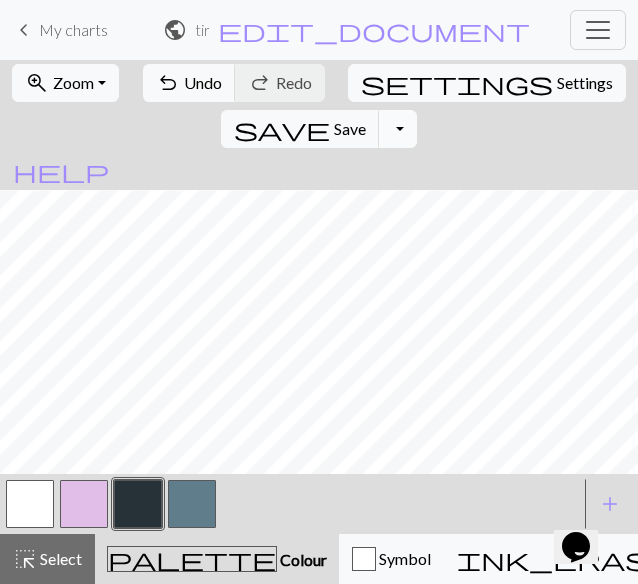 click on "Toggle Dropdown" at bounding box center (398, 129) 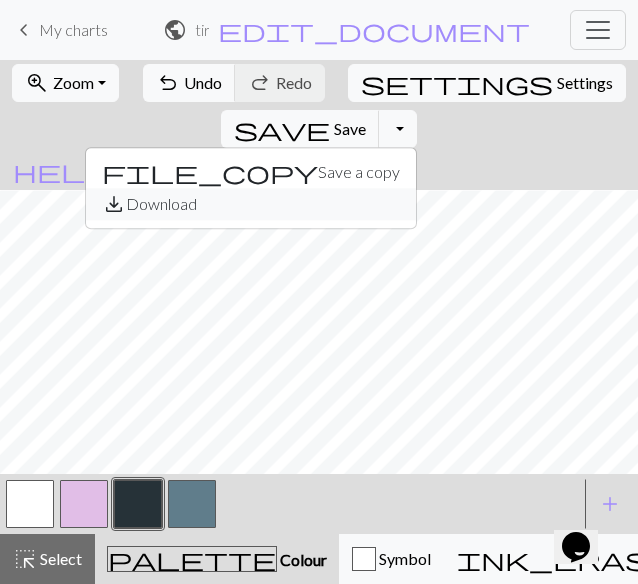 click on "save_alt  Download" at bounding box center (251, 204) 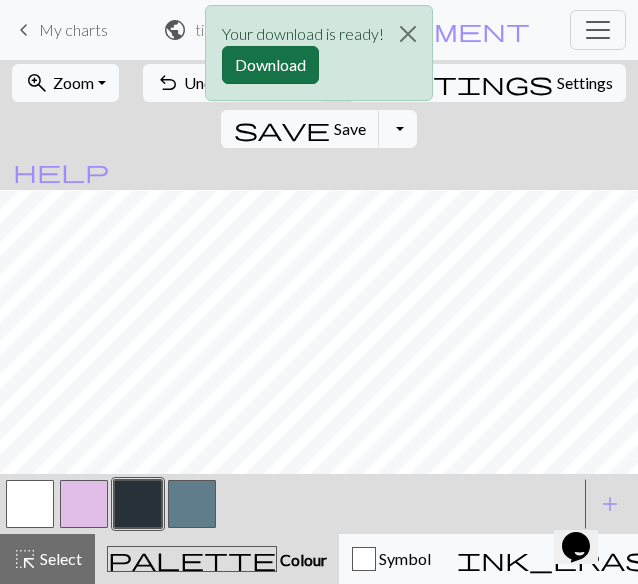 click on "Download" at bounding box center [270, 65] 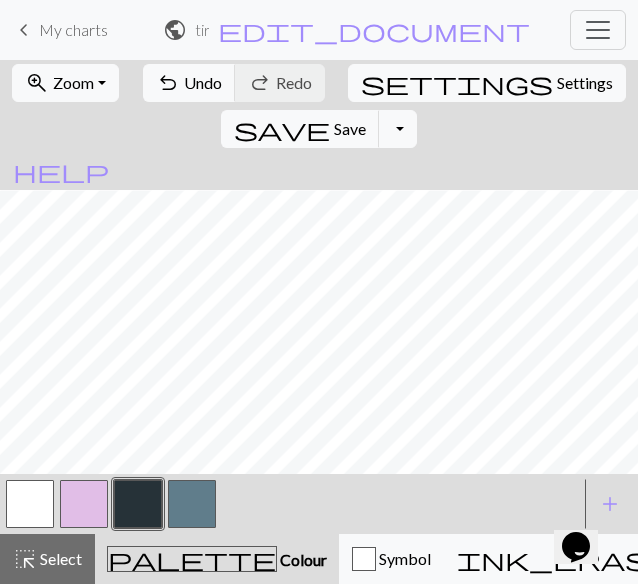click at bounding box center [30, 504] 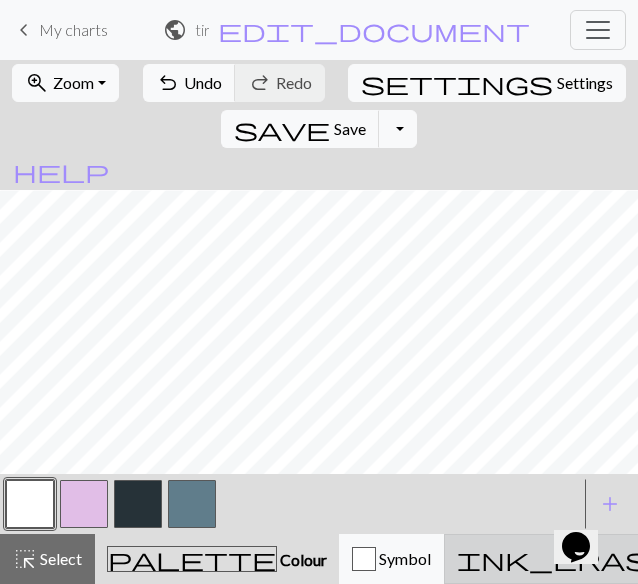 click on "ink_eraser" at bounding box center [577, 559] 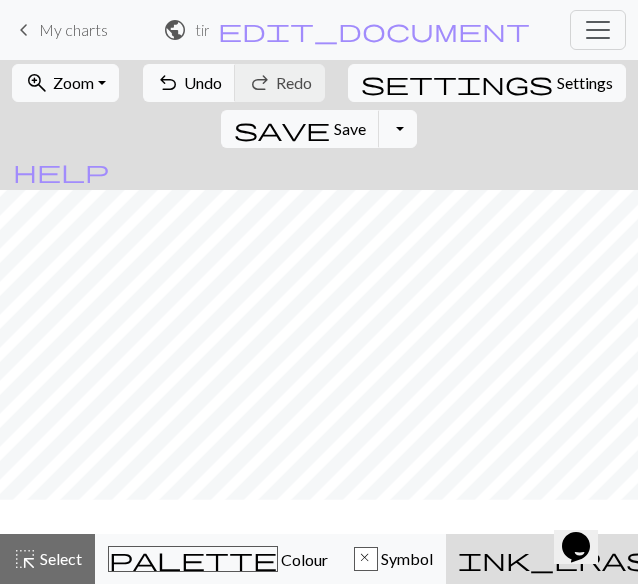scroll, scrollTop: 56, scrollLeft: 0, axis: vertical 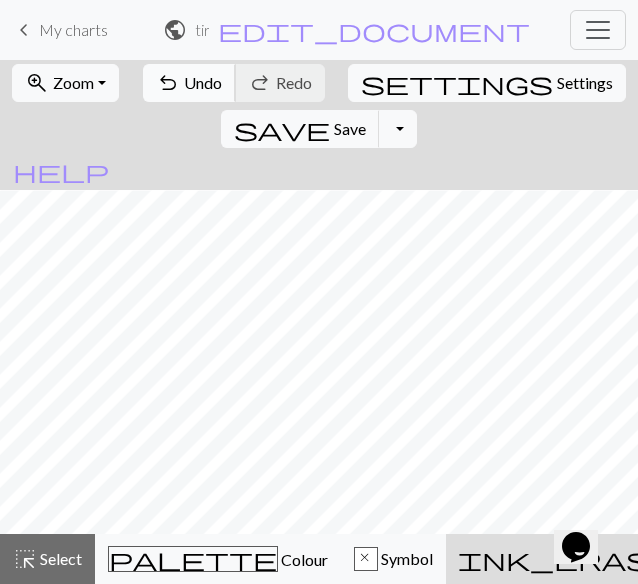 click on "Undo" at bounding box center [203, 82] 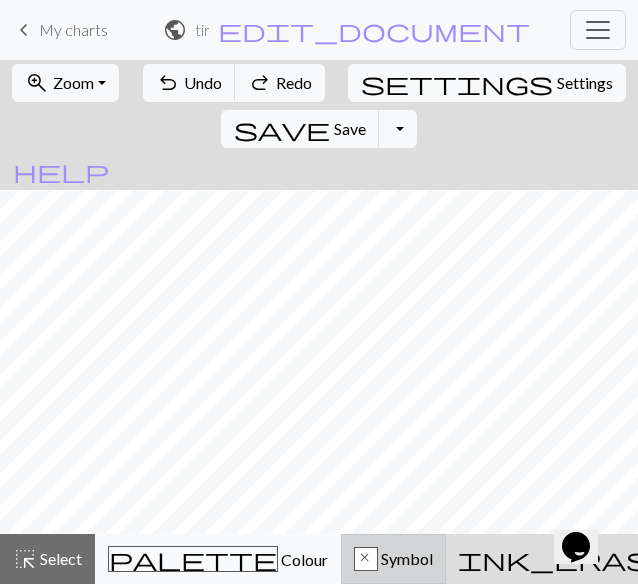 click on "x" at bounding box center (366, 560) 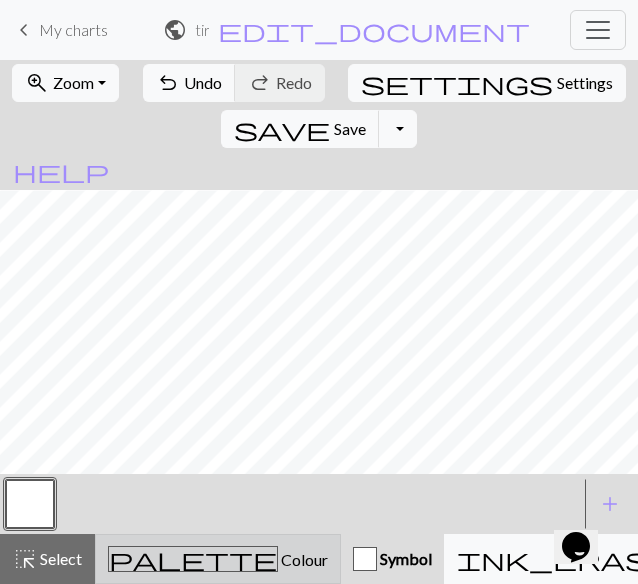 click on "Colour" at bounding box center (303, 559) 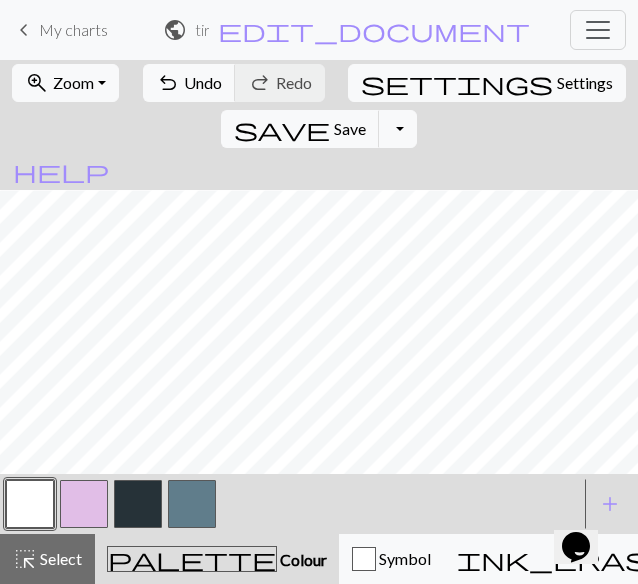 click at bounding box center [30, 504] 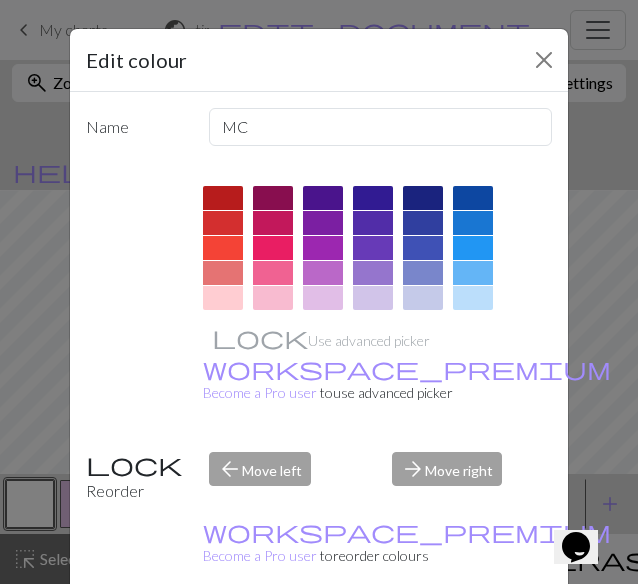 click on "Edit colour Name MC Use advanced picker workspace_premium Become a Pro user   to  use advanced picker Reorder arrow_back Move left arrow_forward Move right workspace_premium Become a Pro user   to  reorder colours Delete Done Cancel" at bounding box center [319, 292] 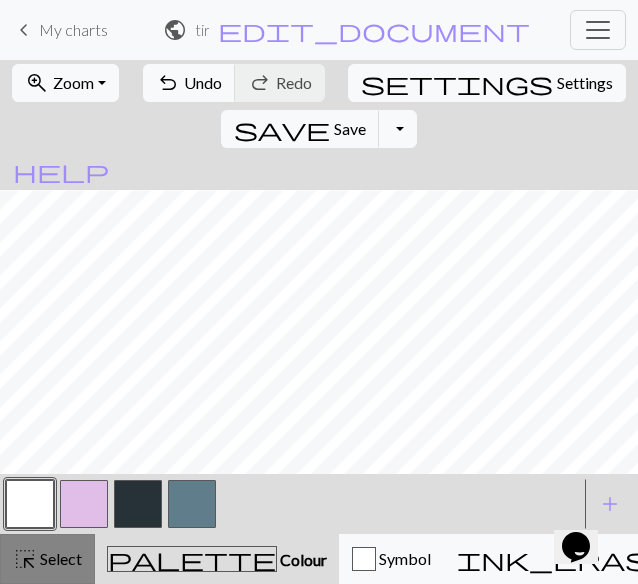 click on "Select" at bounding box center [59, 558] 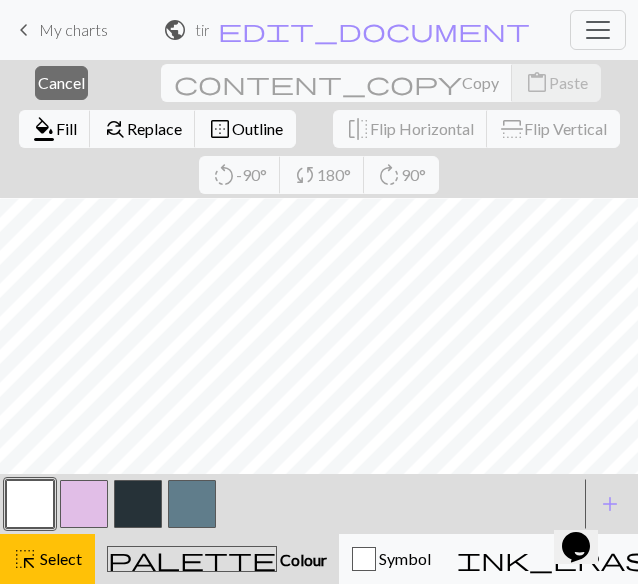 click at bounding box center (30, 504) 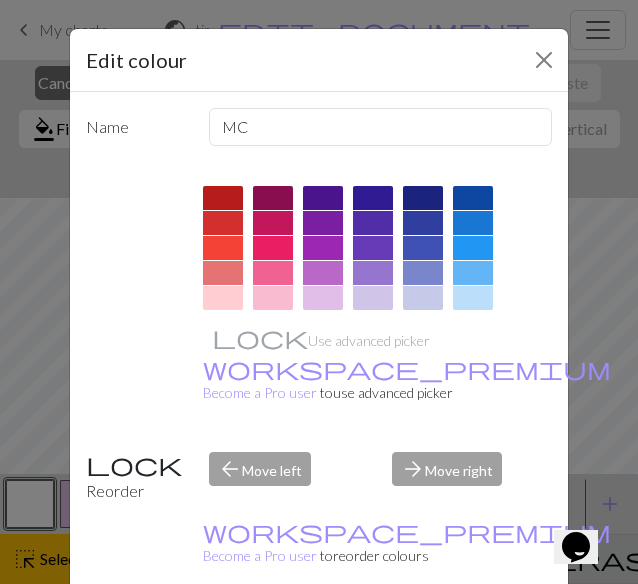 click on "Done" at bounding box center [439, 635] 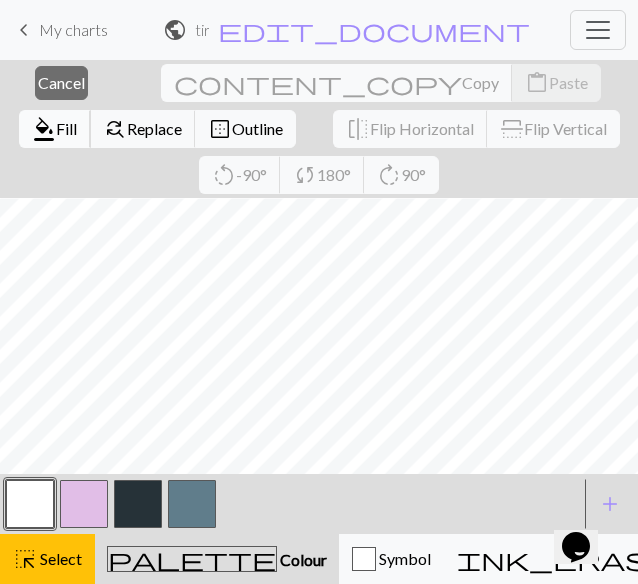 click on "Fill" at bounding box center (66, 128) 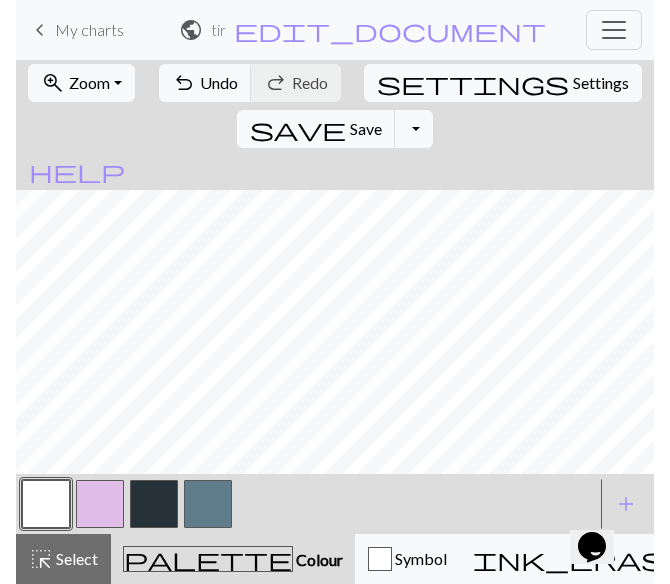 scroll, scrollTop: 61, scrollLeft: 0, axis: vertical 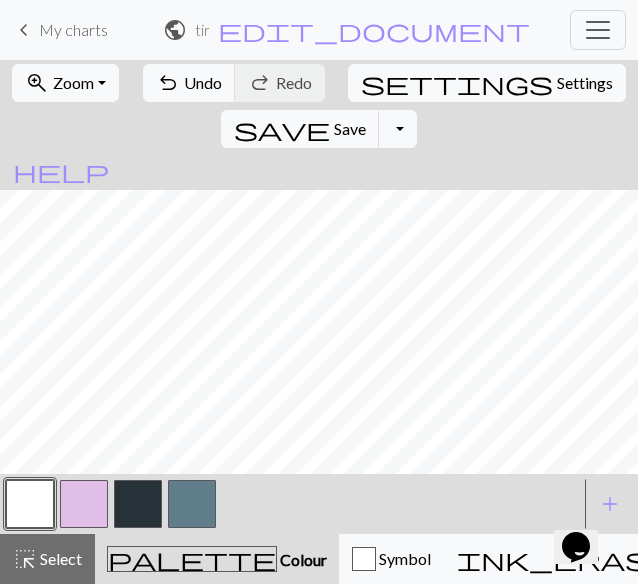 click at bounding box center [84, 504] 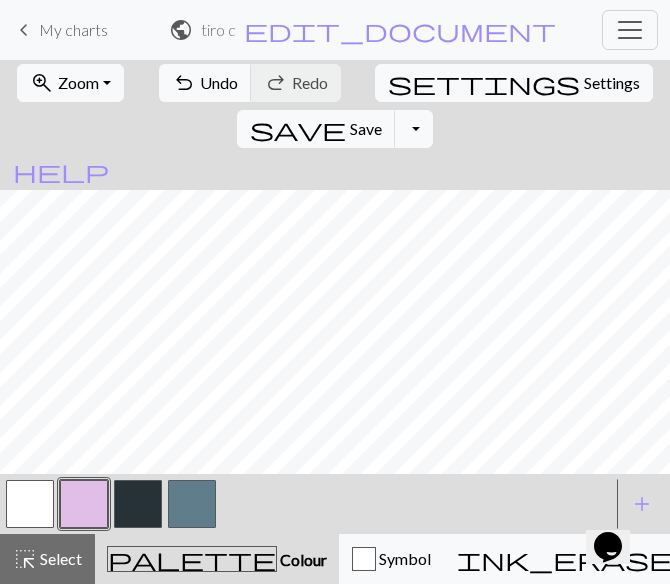 scroll, scrollTop: 0, scrollLeft: 0, axis: both 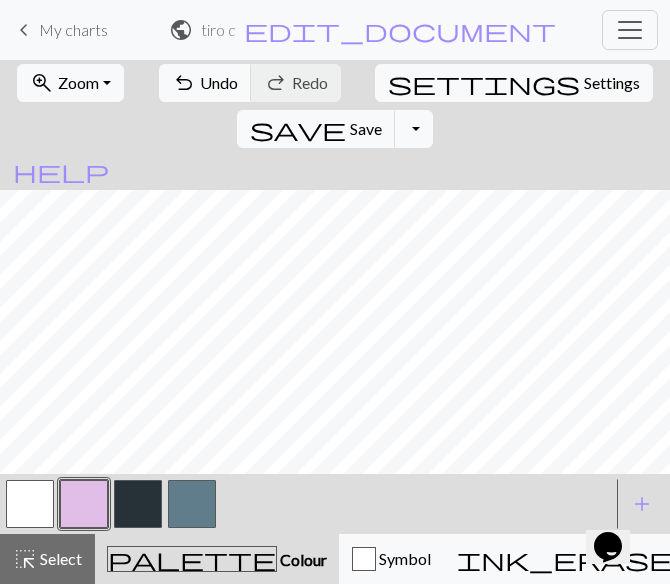click at bounding box center [138, 504] 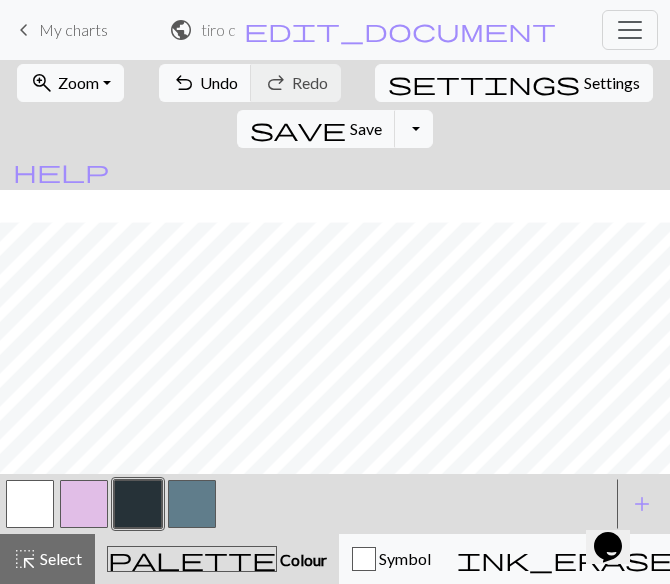 scroll, scrollTop: 116, scrollLeft: 0, axis: vertical 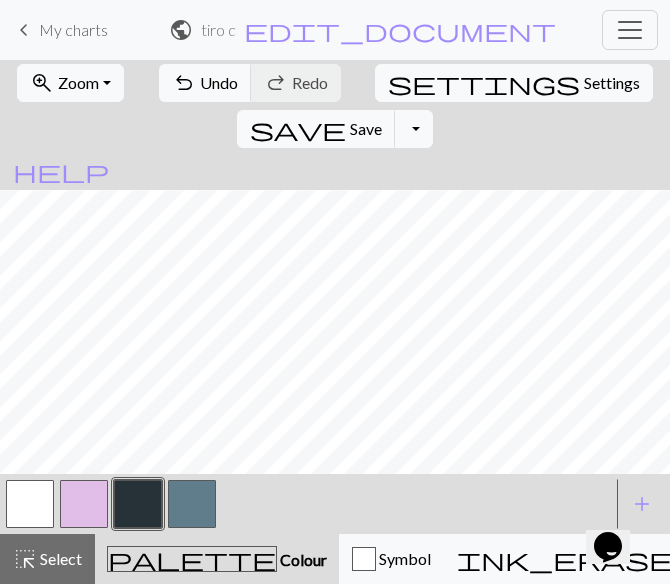 type 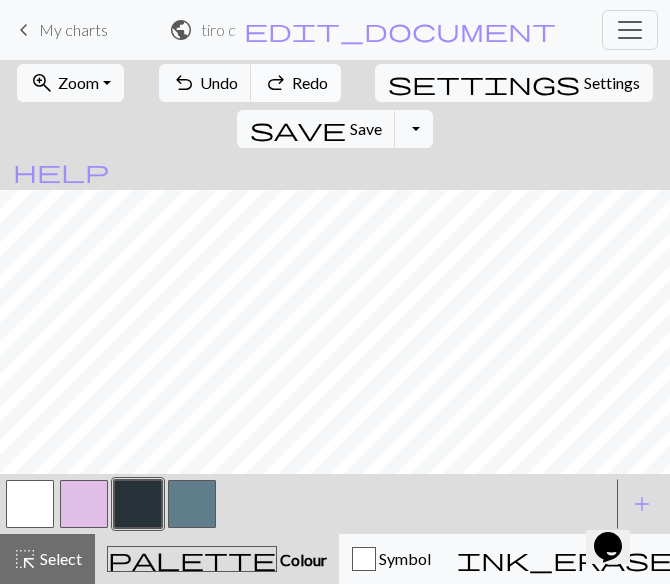 click on "redo" at bounding box center (276, 83) 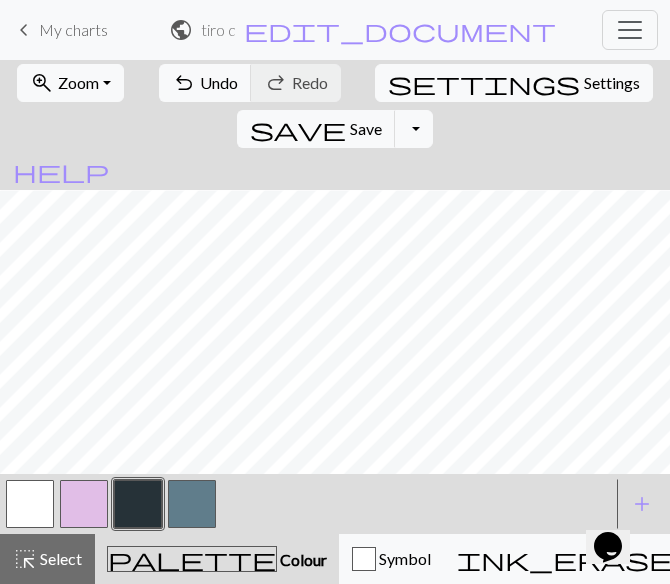 click at bounding box center [30, 504] 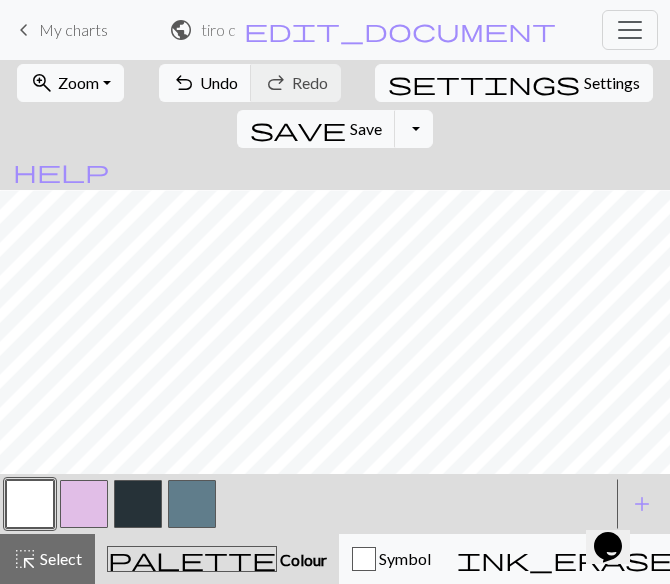 click at bounding box center (138, 504) 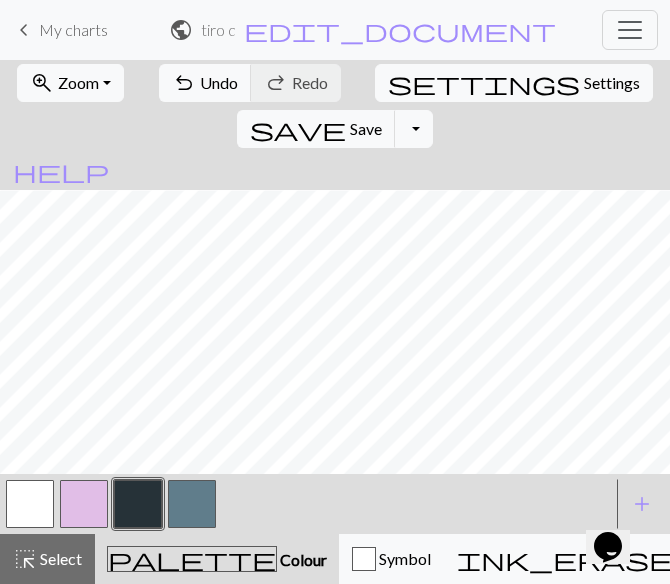 click at bounding box center [138, 504] 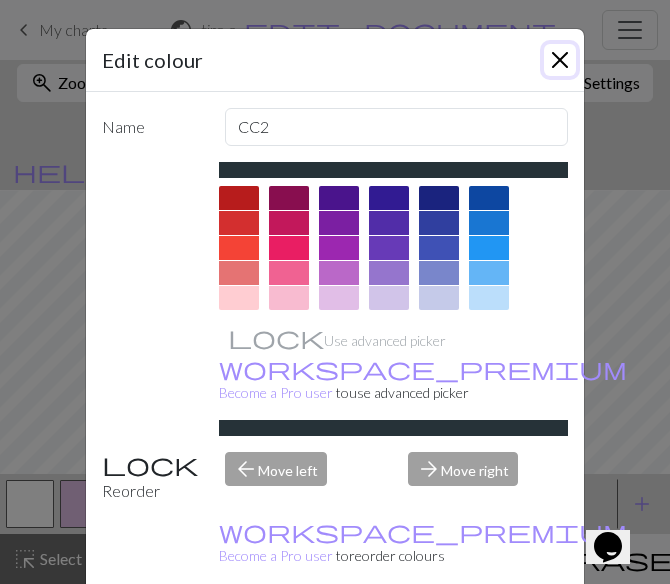 click at bounding box center [560, 60] 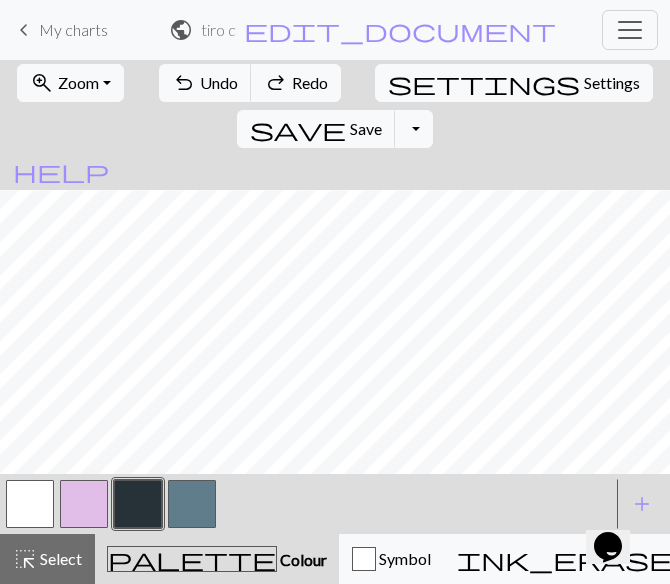 click at bounding box center (30, 504) 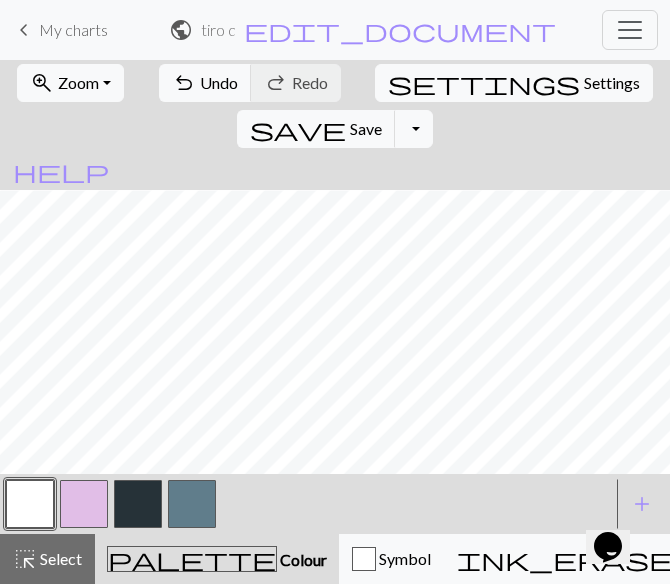 click at bounding box center [138, 504] 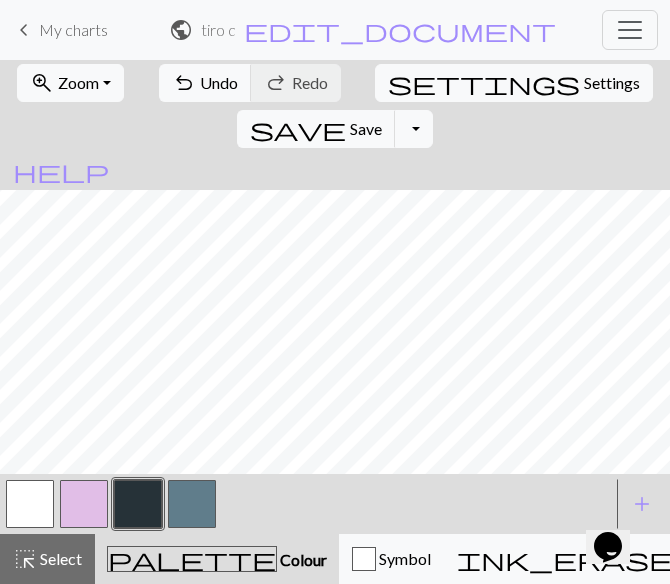 scroll, scrollTop: 0, scrollLeft: 0, axis: both 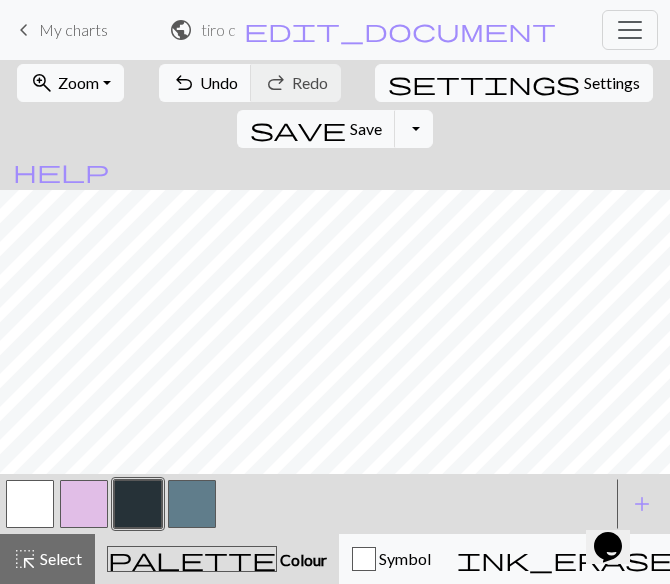 click at bounding box center [192, 504] 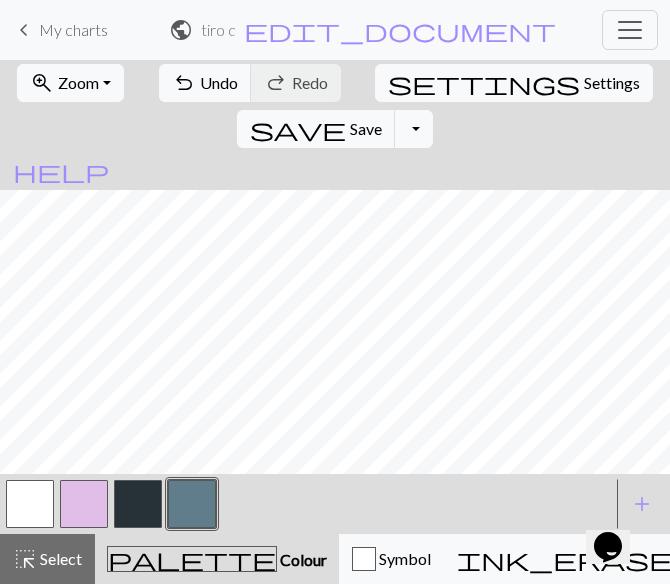 click at bounding box center (30, 504) 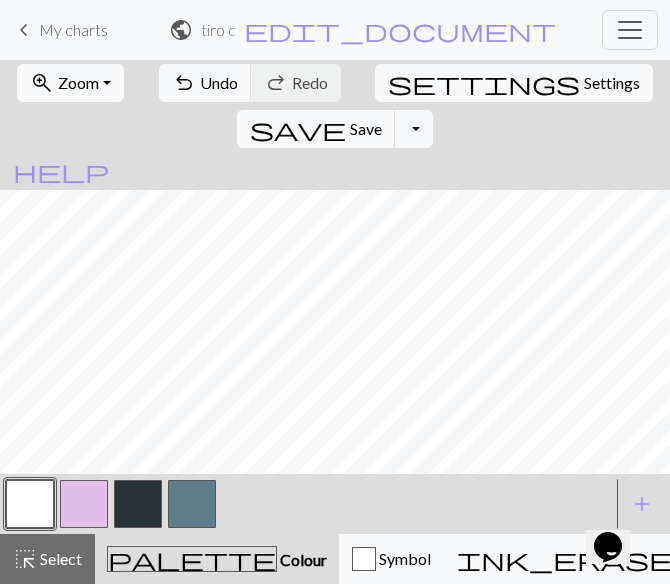 click at bounding box center (192, 504) 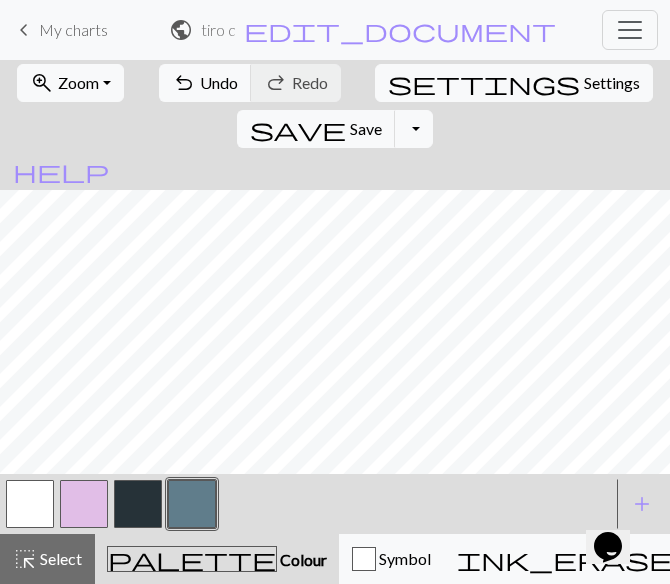 click at bounding box center [30, 504] 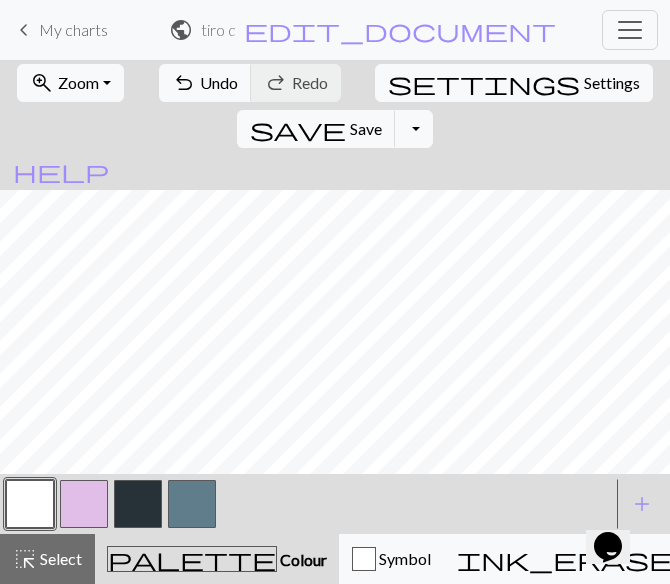 click at bounding box center (192, 504) 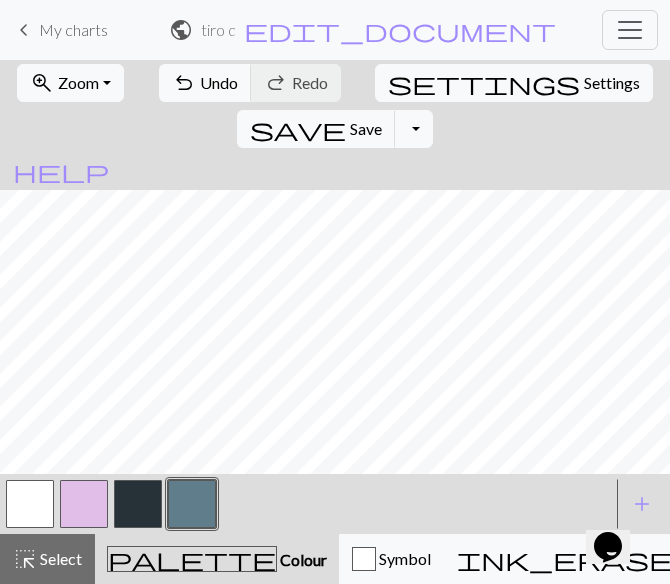 click at bounding box center (30, 504) 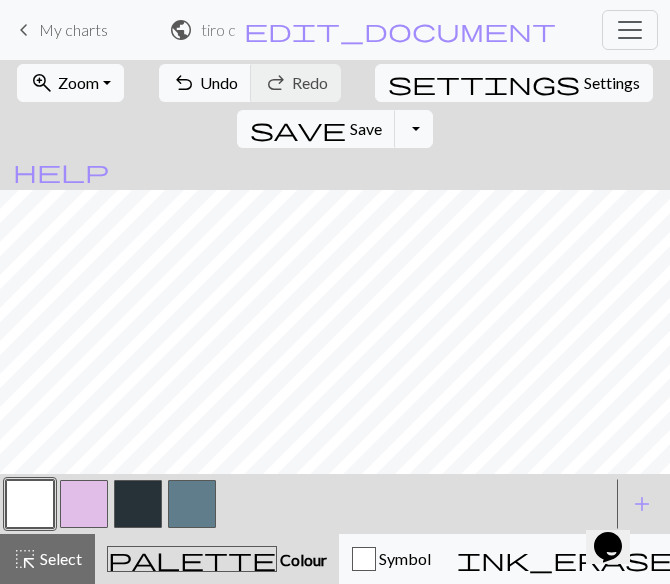 click at bounding box center [192, 504] 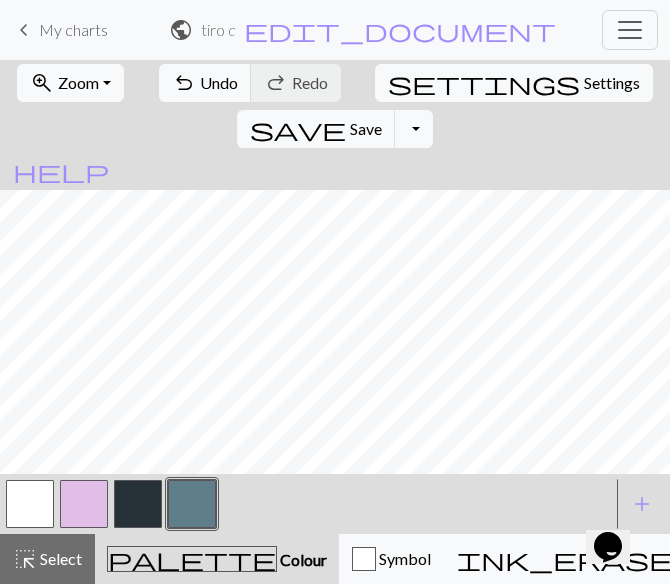type 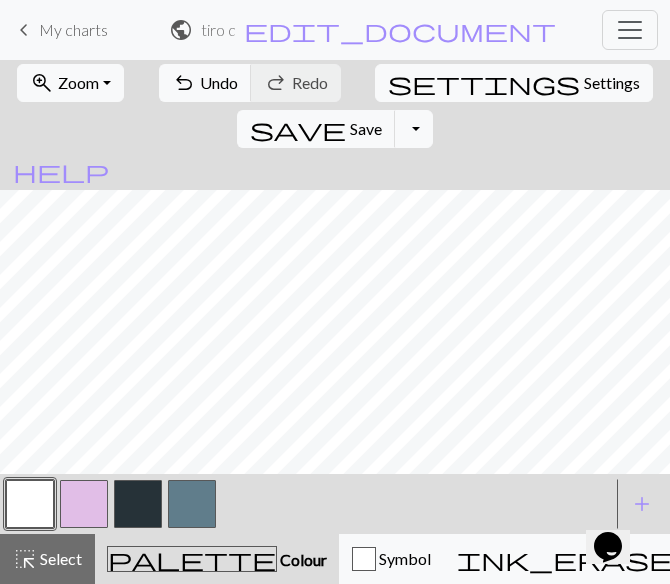 click at bounding box center (192, 504) 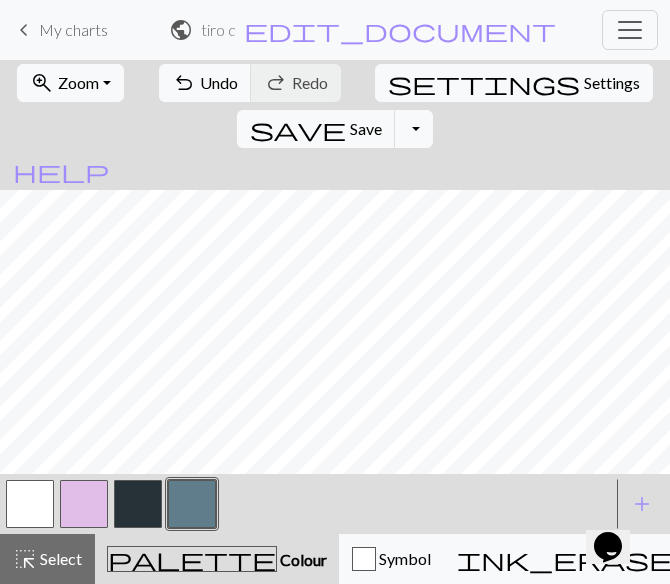 click at bounding box center (30, 504) 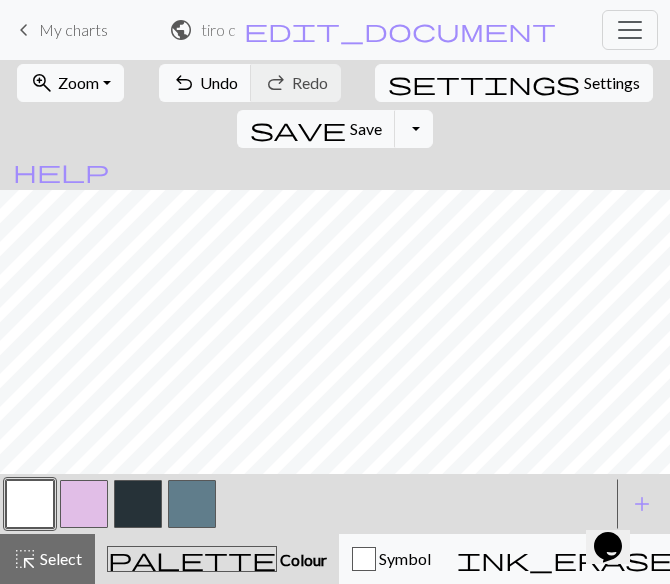 click at bounding box center (192, 504) 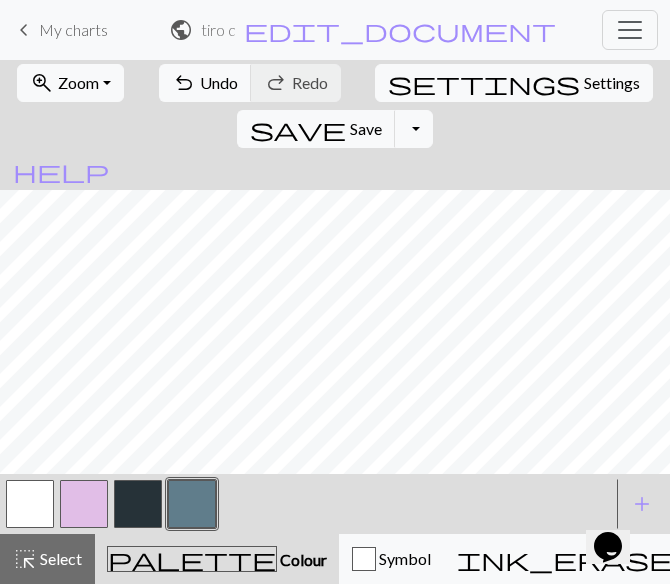 click at bounding box center (30, 504) 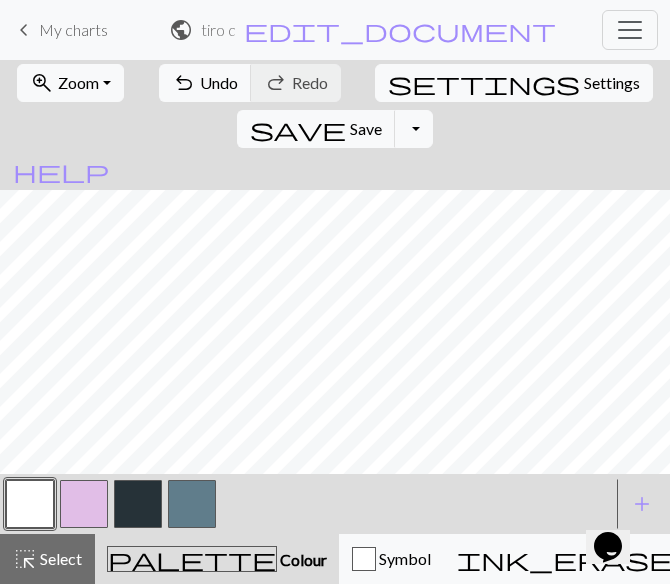 click at bounding box center (192, 504) 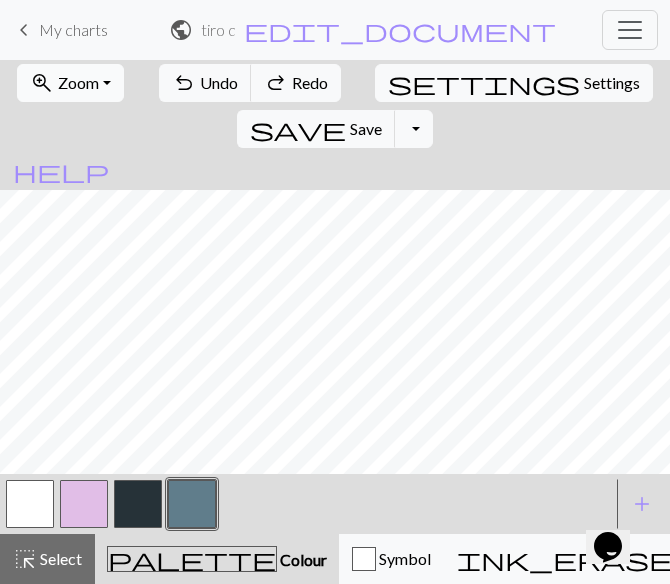 click on "zoom_in Zoom Zoom" at bounding box center (70, 83) 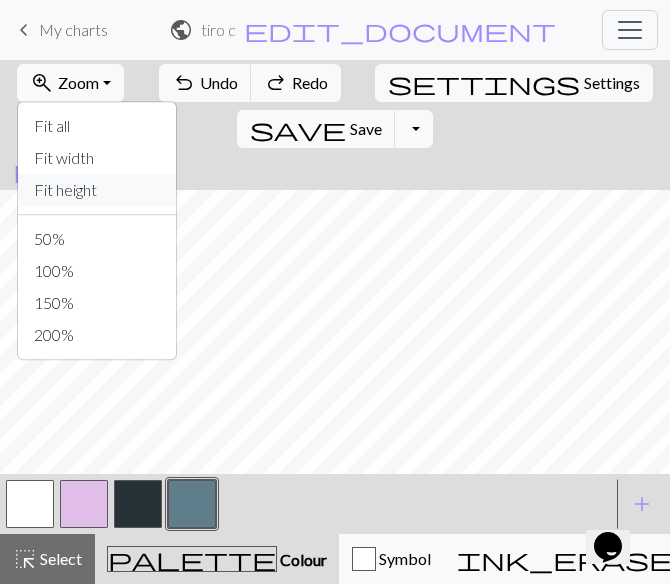 click on "Fit height" at bounding box center (97, 190) 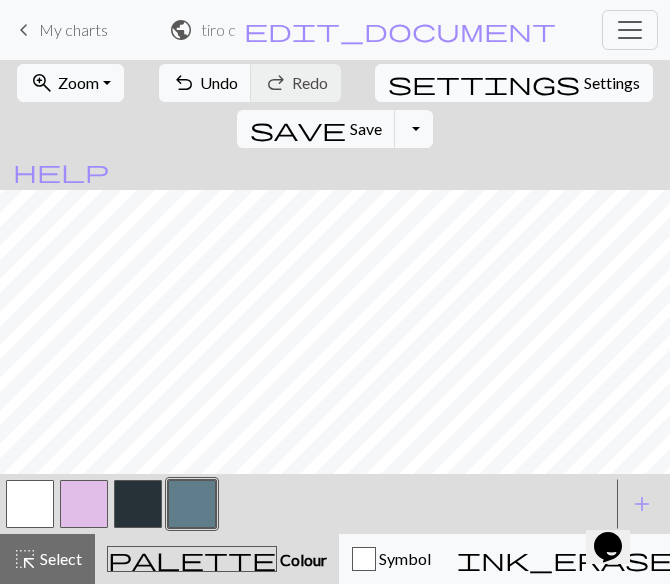 scroll, scrollTop: 0, scrollLeft: 0, axis: both 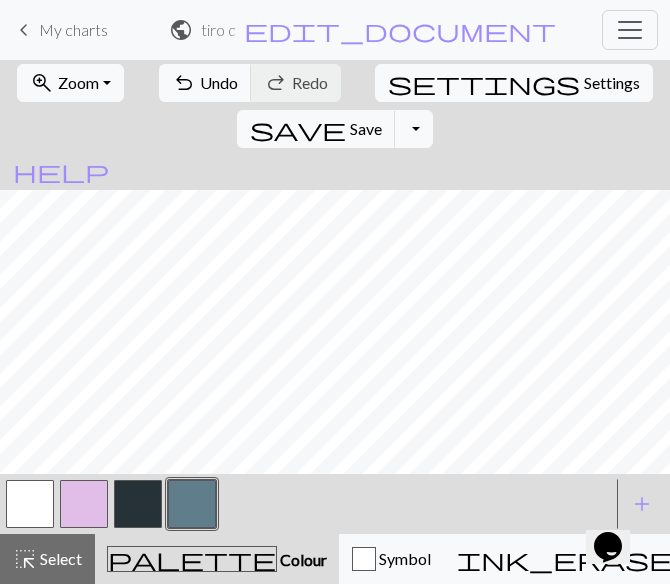 click at bounding box center (138, 504) 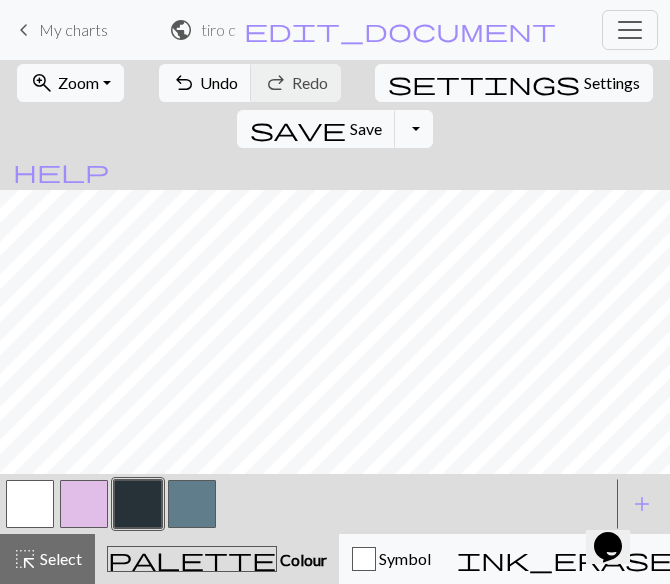 click at bounding box center [30, 504] 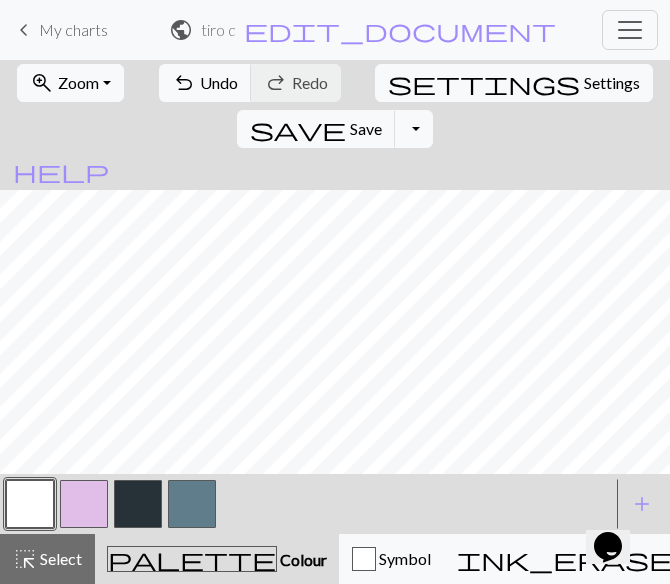 click at bounding box center [192, 504] 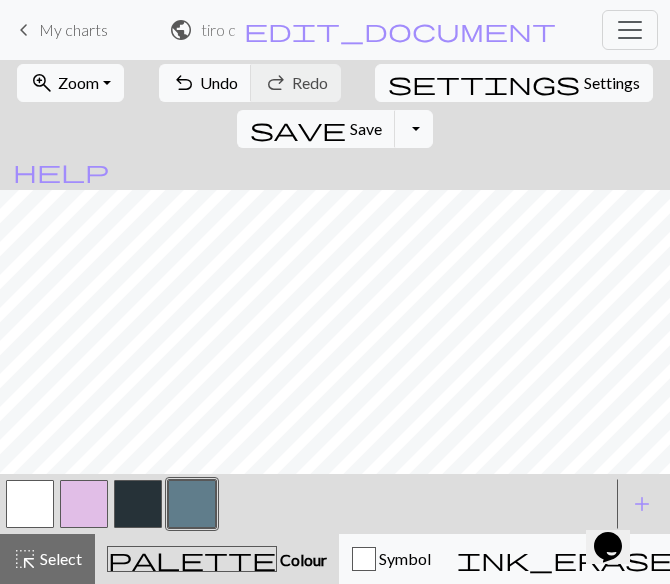 click at bounding box center [138, 504] 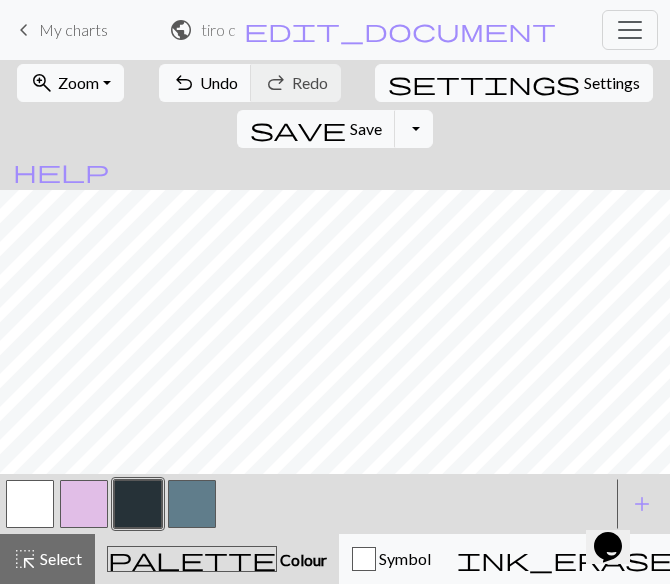 click at bounding box center [30, 504] 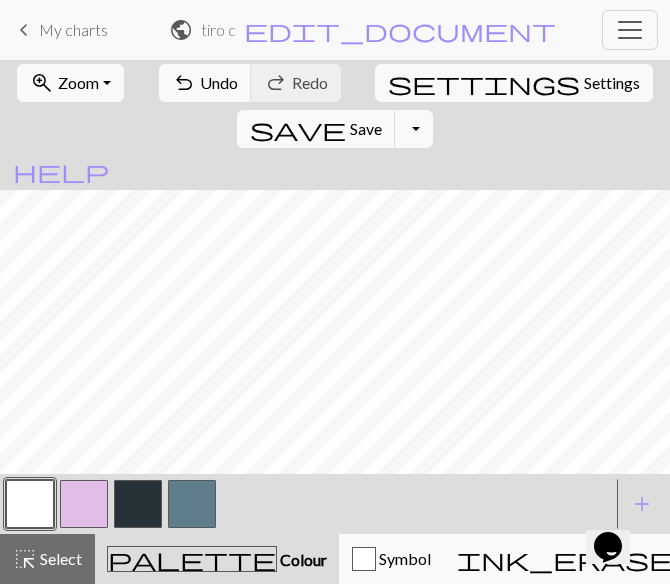 click at bounding box center (30, 504) 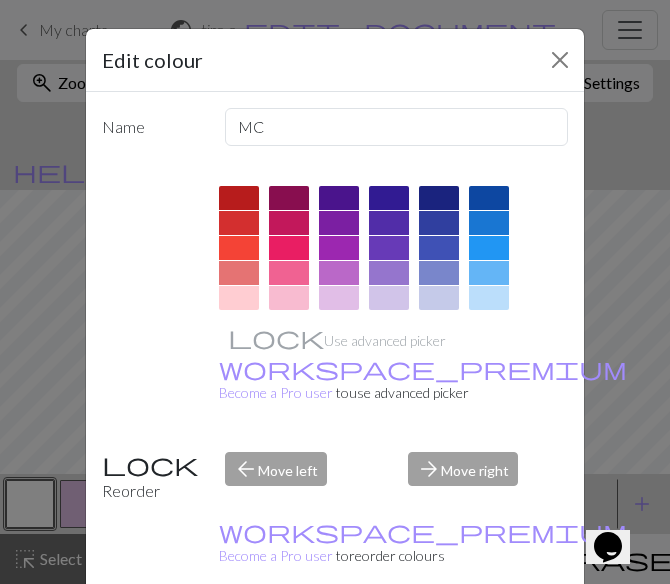 click on "Reorder" at bounding box center (151, 477) 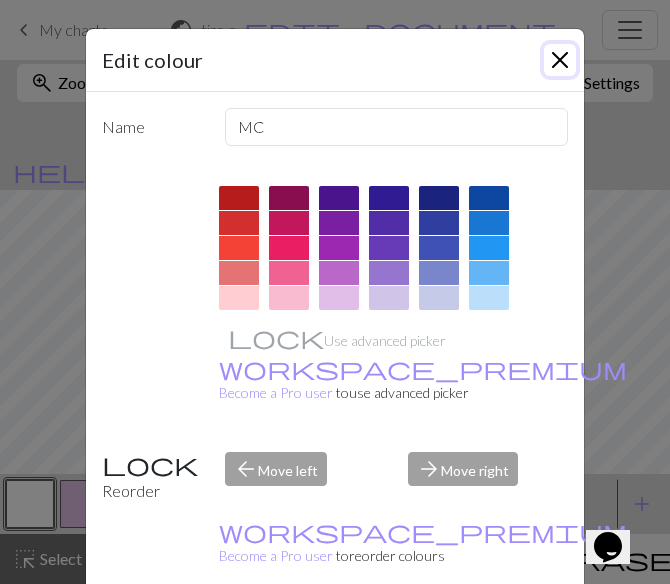 click at bounding box center [560, 60] 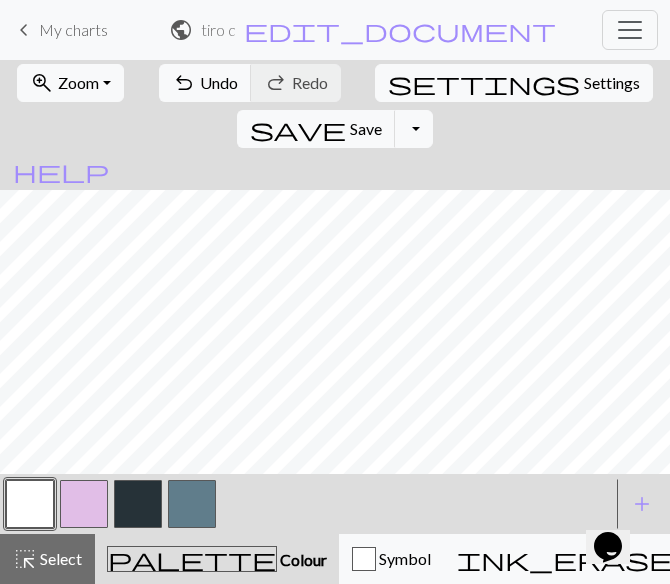 click at bounding box center (192, 504) 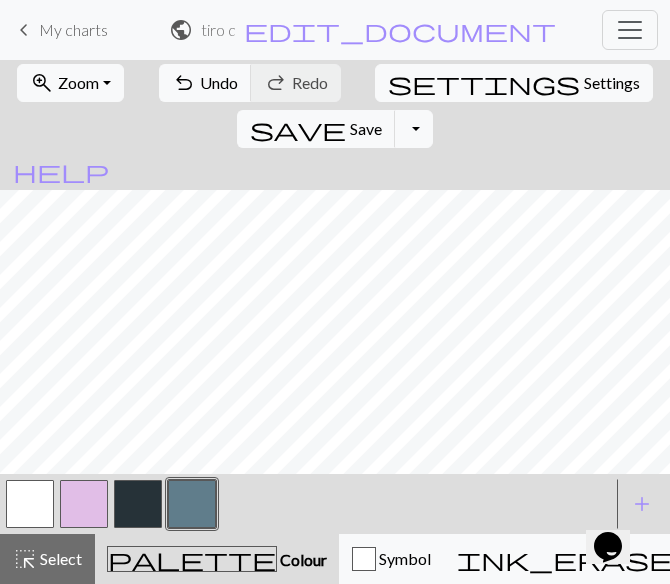 click at bounding box center (30, 504) 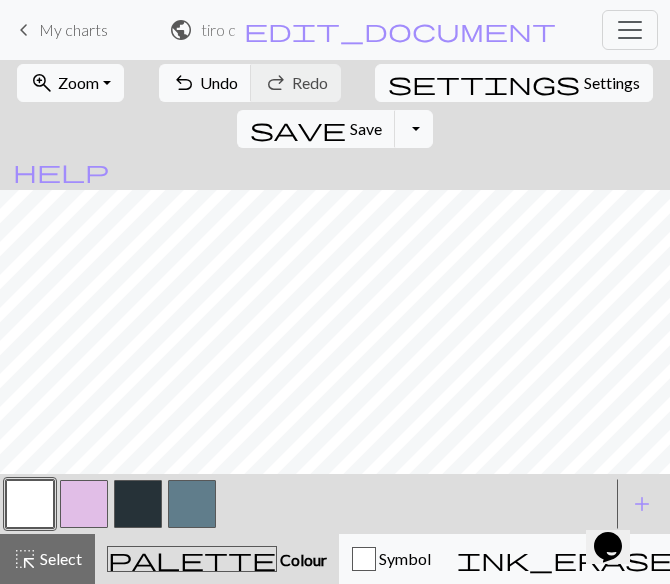 click at bounding box center (192, 504) 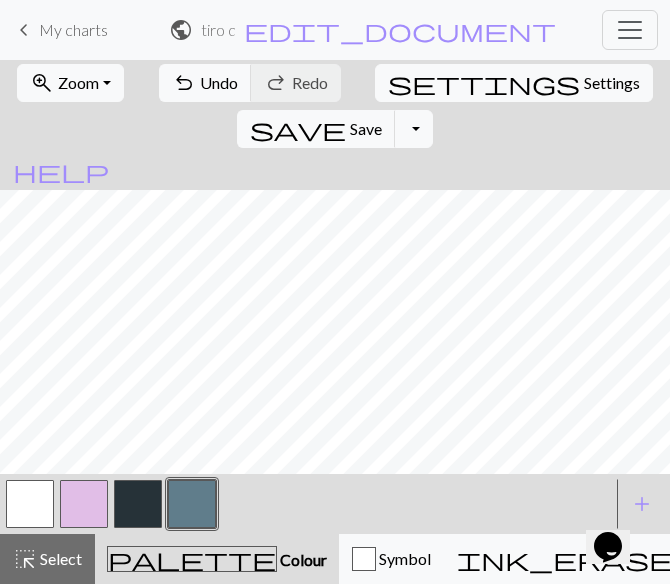 click at bounding box center (30, 504) 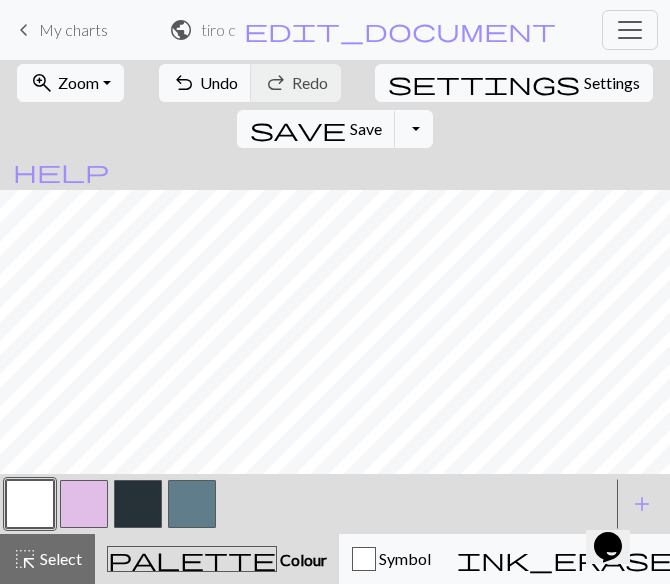 click at bounding box center [192, 504] 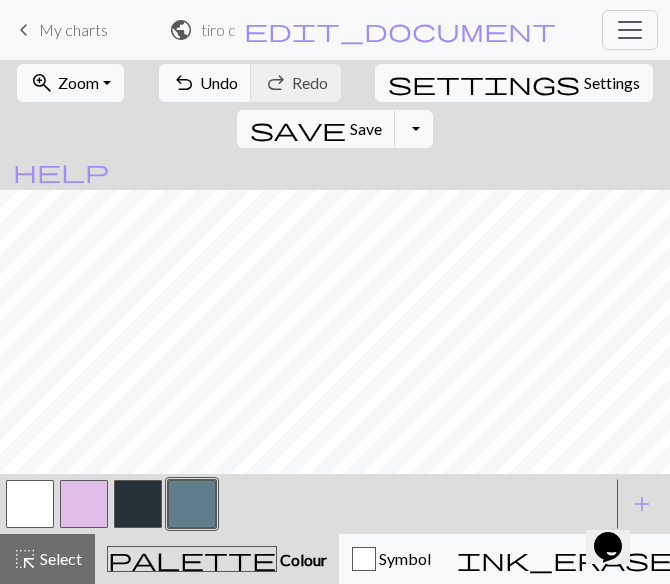 click at bounding box center [30, 504] 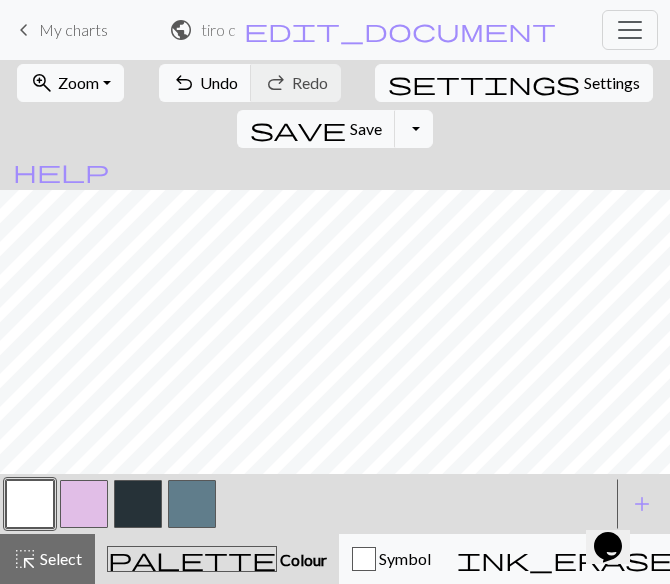 click at bounding box center [192, 504] 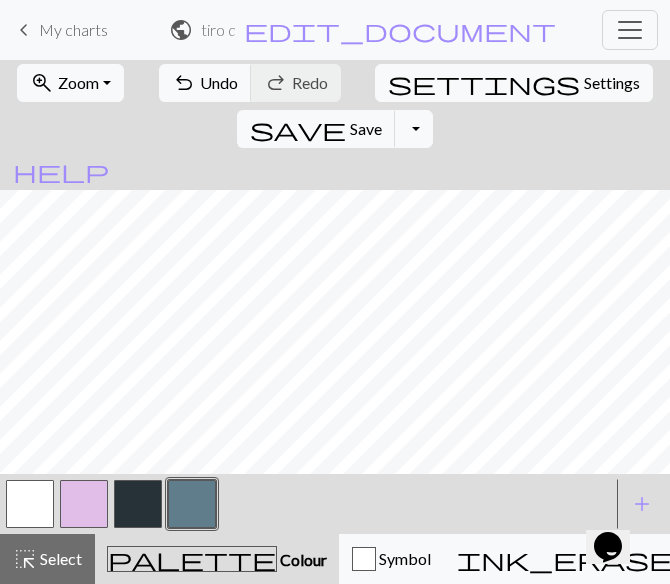 click at bounding box center [30, 504] 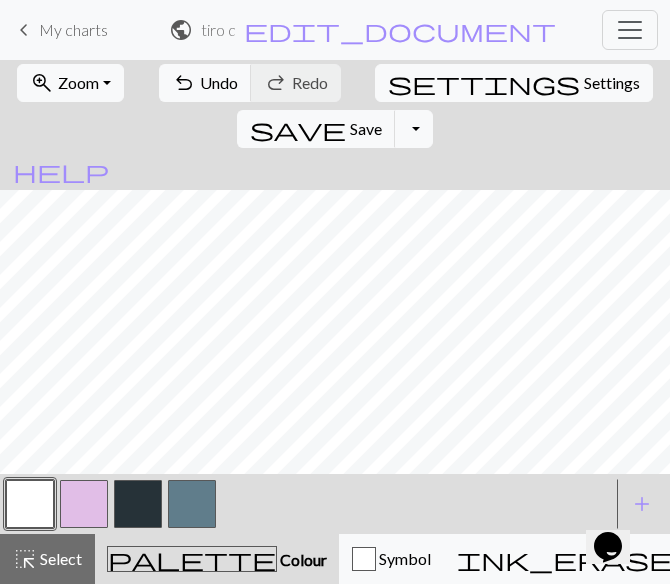 click at bounding box center [192, 504] 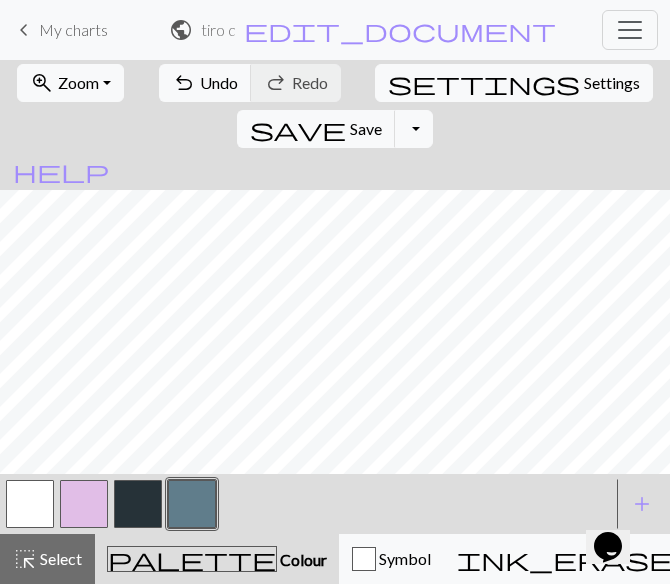 click at bounding box center [30, 504] 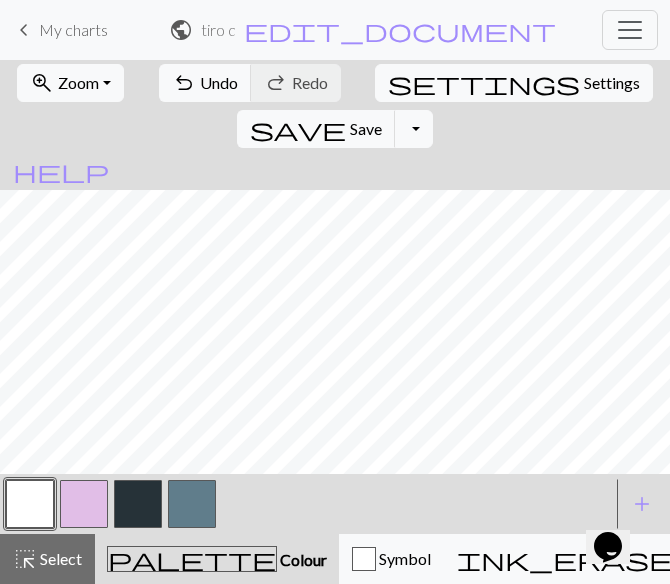 click at bounding box center (192, 504) 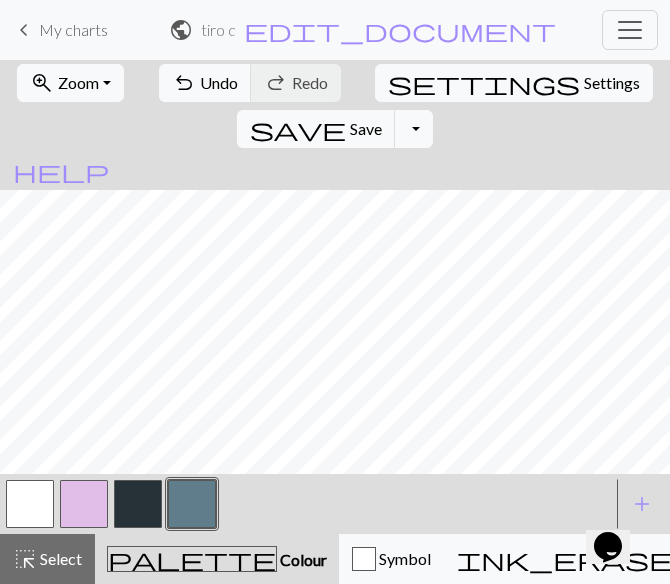 click at bounding box center [138, 504] 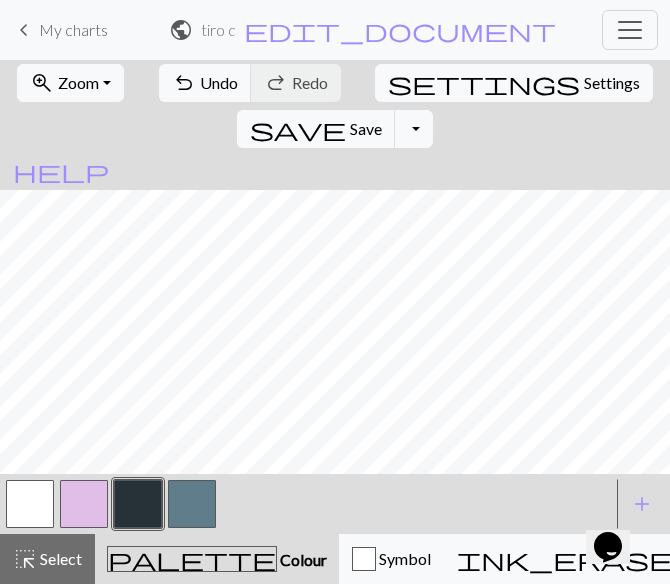 click at bounding box center (192, 504) 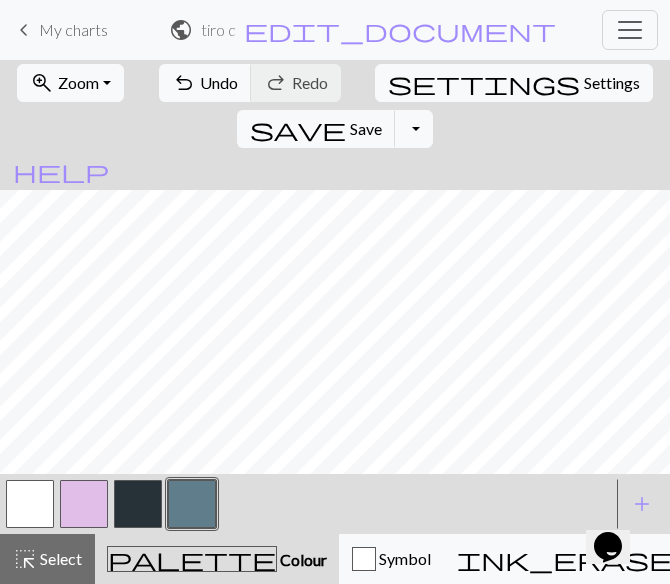 click at bounding box center (192, 504) 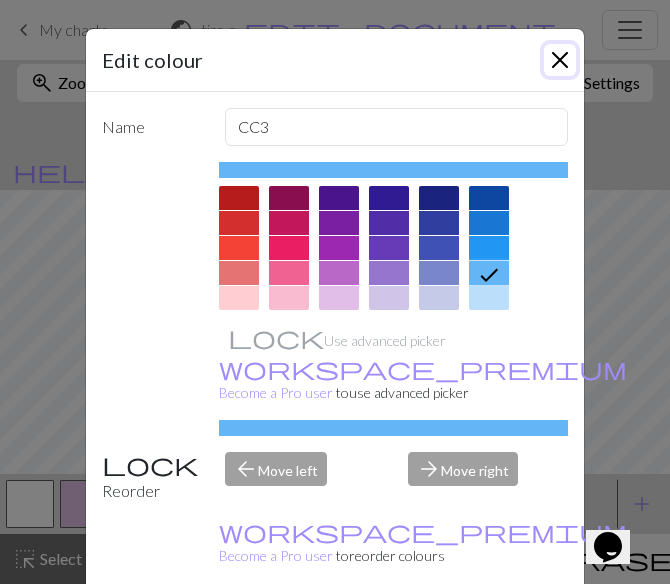 click at bounding box center (560, 60) 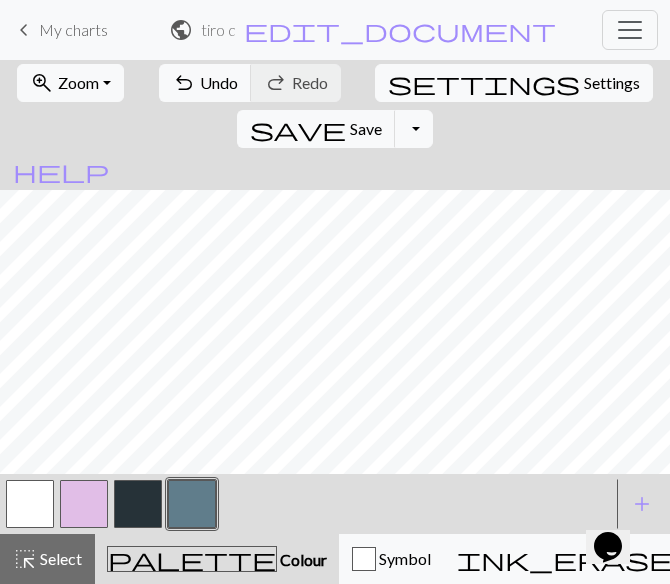 click at bounding box center [192, 504] 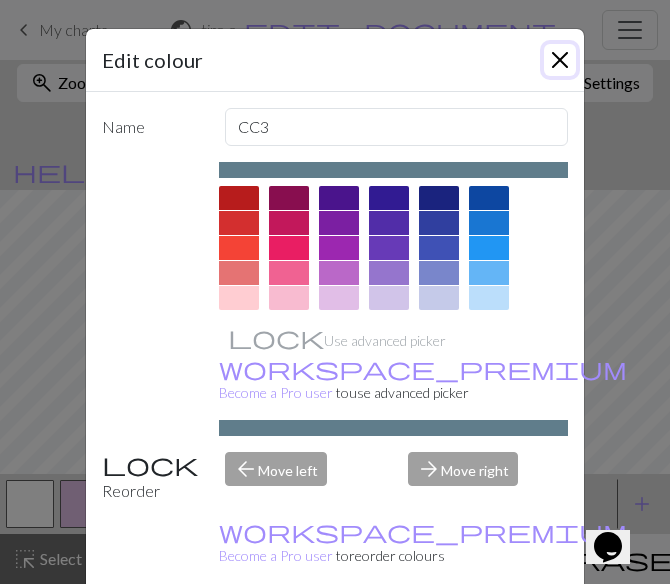 click at bounding box center (560, 60) 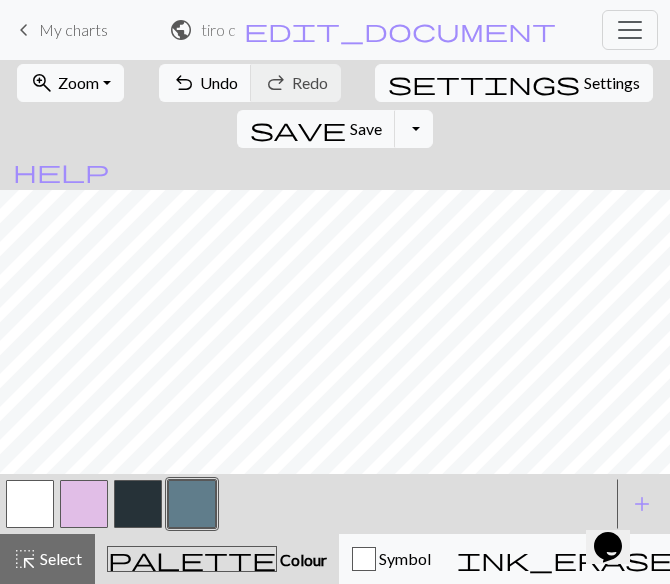 click at bounding box center (138, 504) 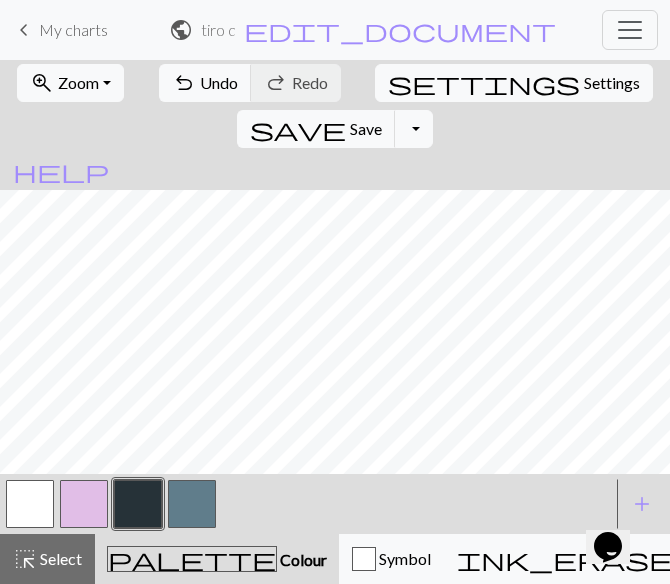 click at bounding box center [192, 504] 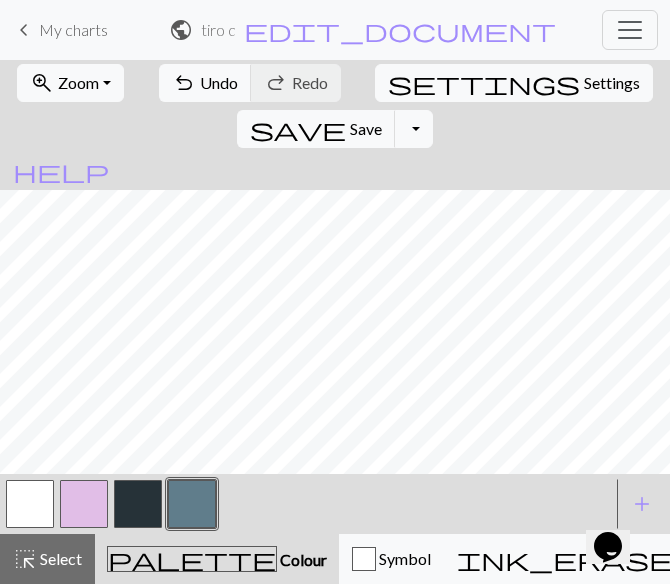 click at bounding box center [138, 504] 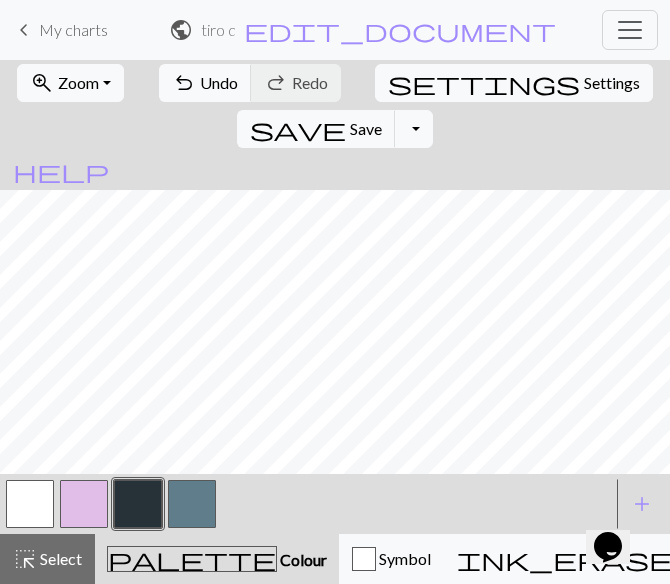click at bounding box center (192, 504) 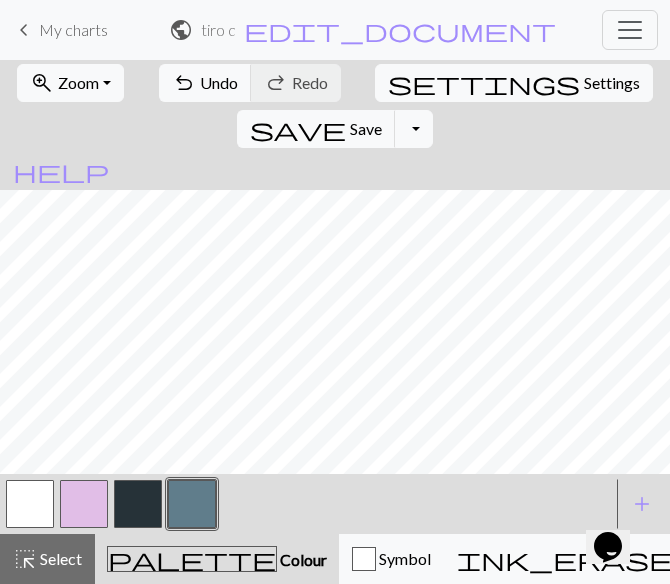 click at bounding box center [138, 504] 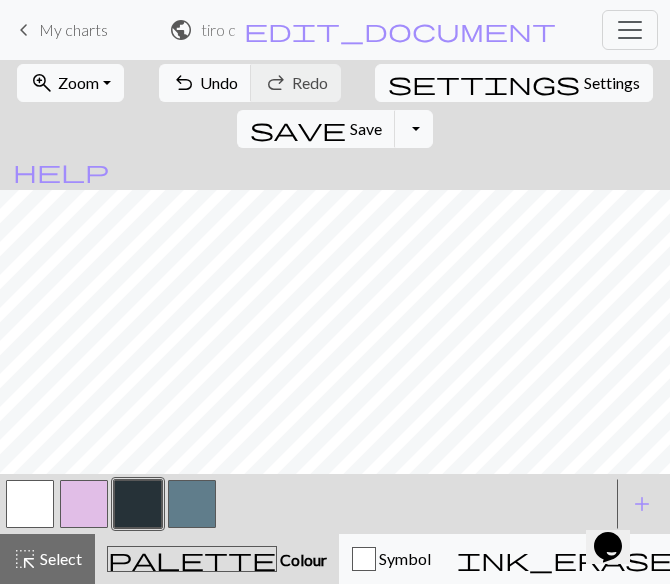 click at bounding box center [30, 504] 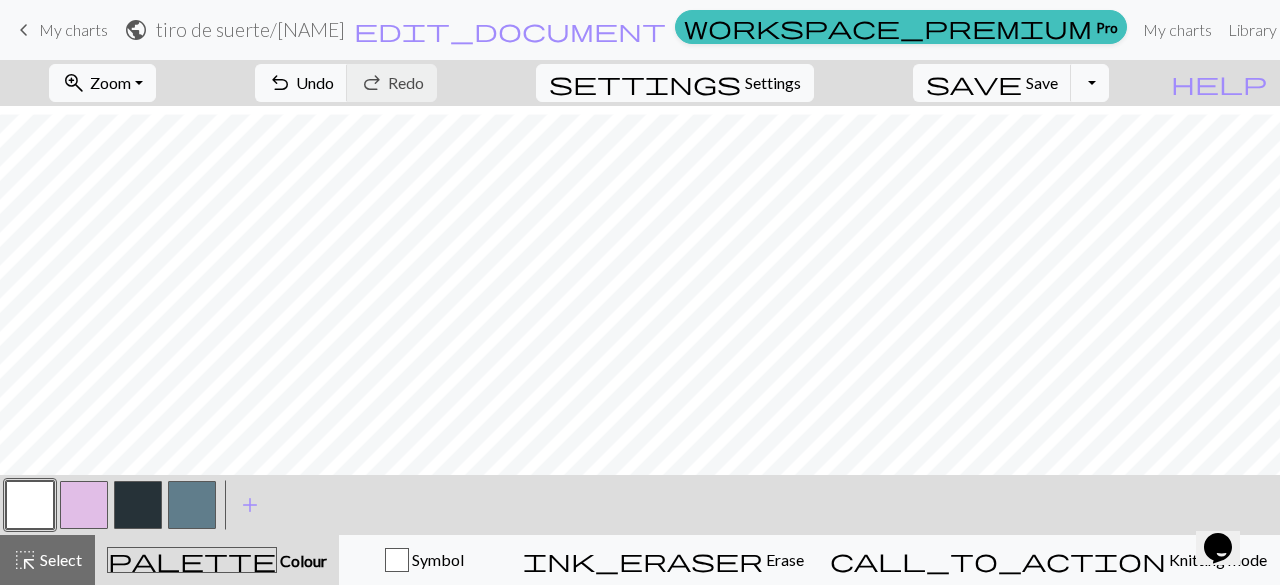scroll, scrollTop: 8, scrollLeft: 0, axis: vertical 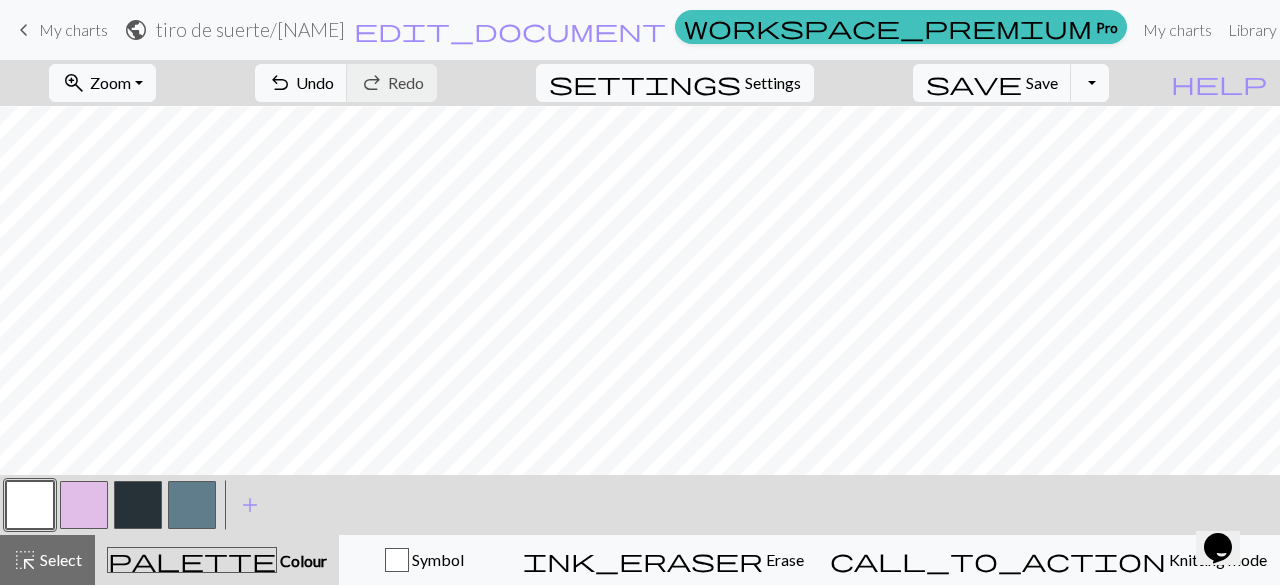 click at bounding box center [192, 505] 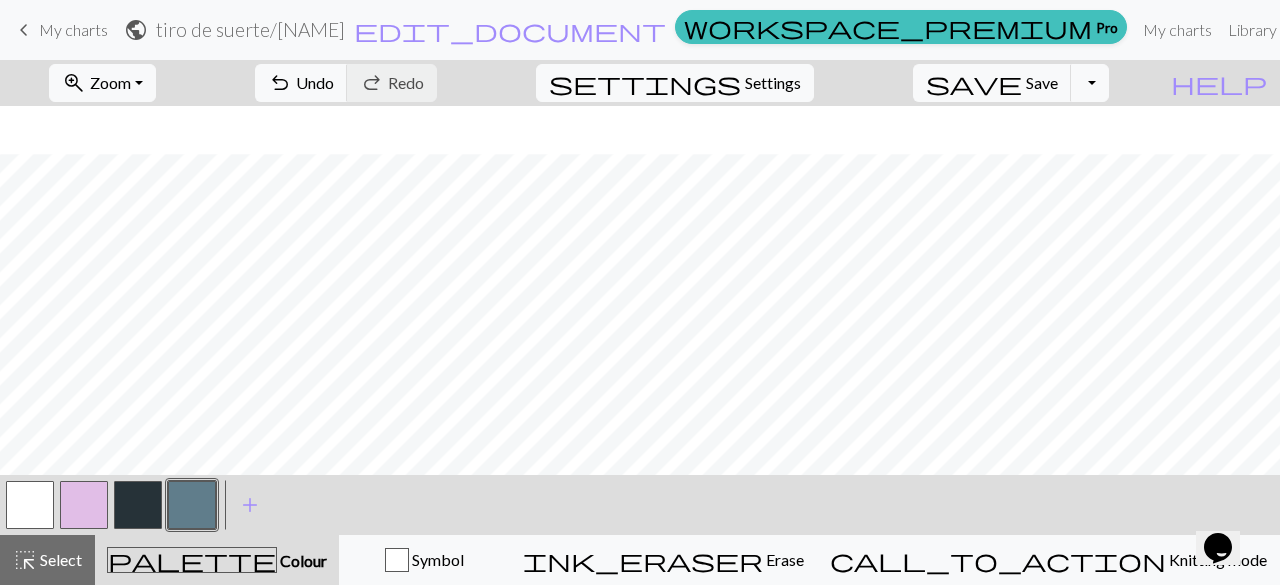 scroll, scrollTop: 115, scrollLeft: 0, axis: vertical 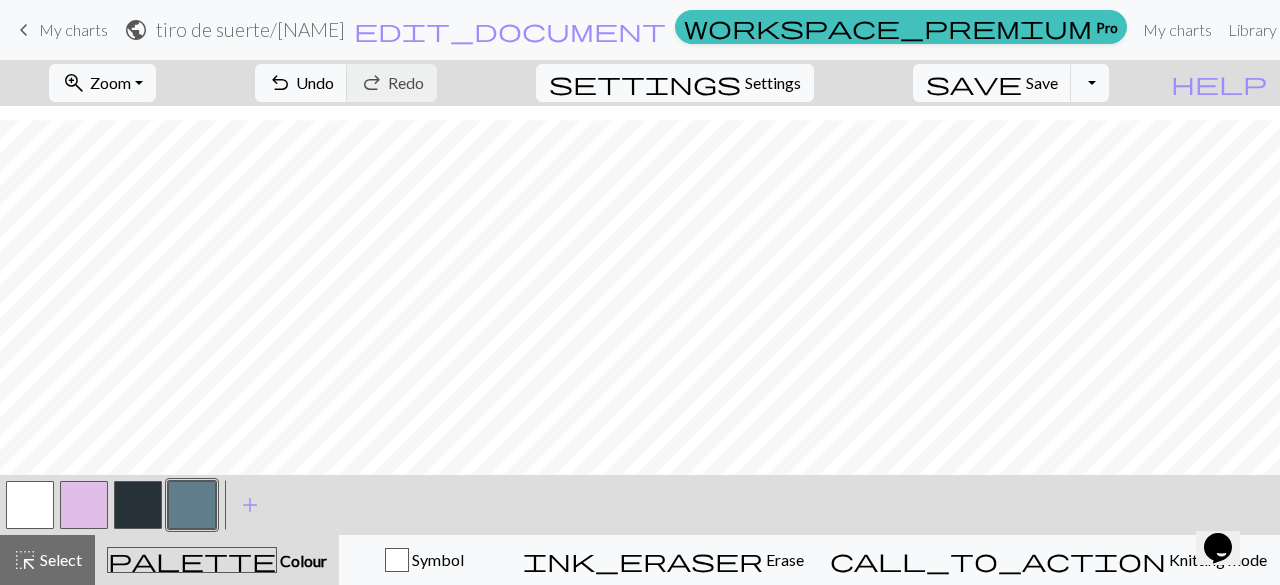 click at bounding box center [30, 505] 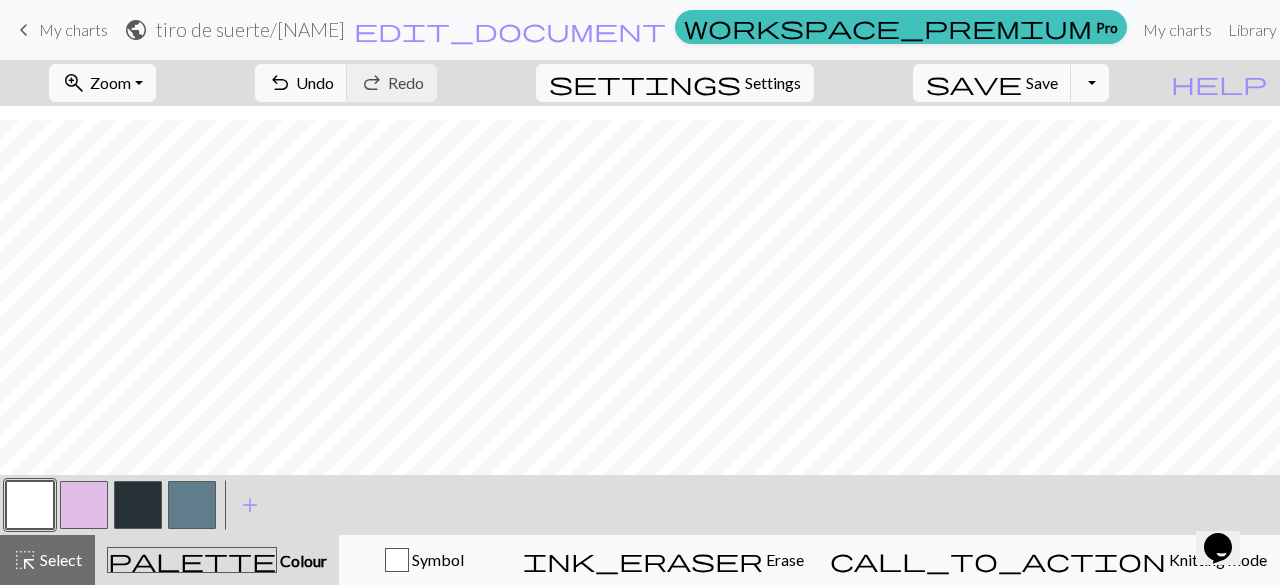 click at bounding box center [192, 505] 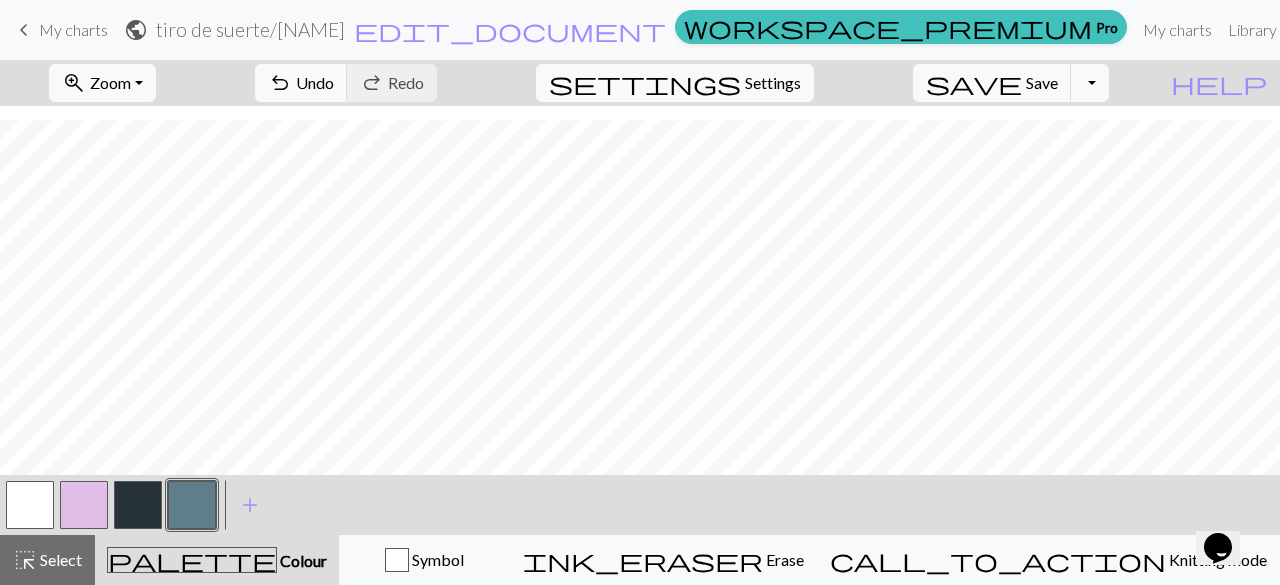click at bounding box center [30, 505] 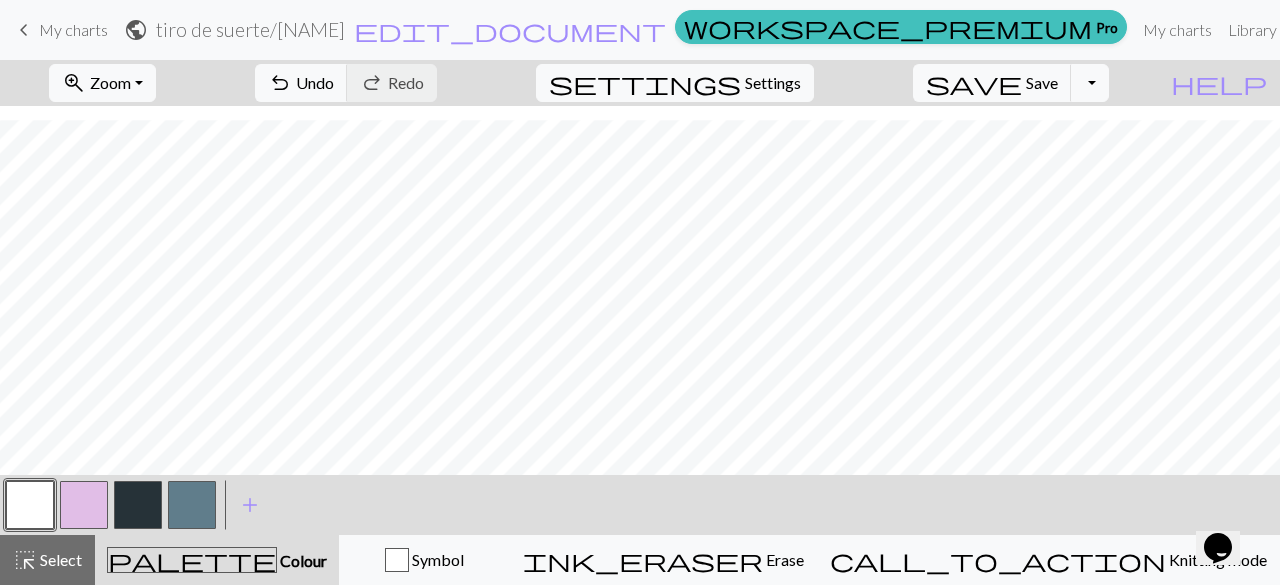 click at bounding box center [192, 505] 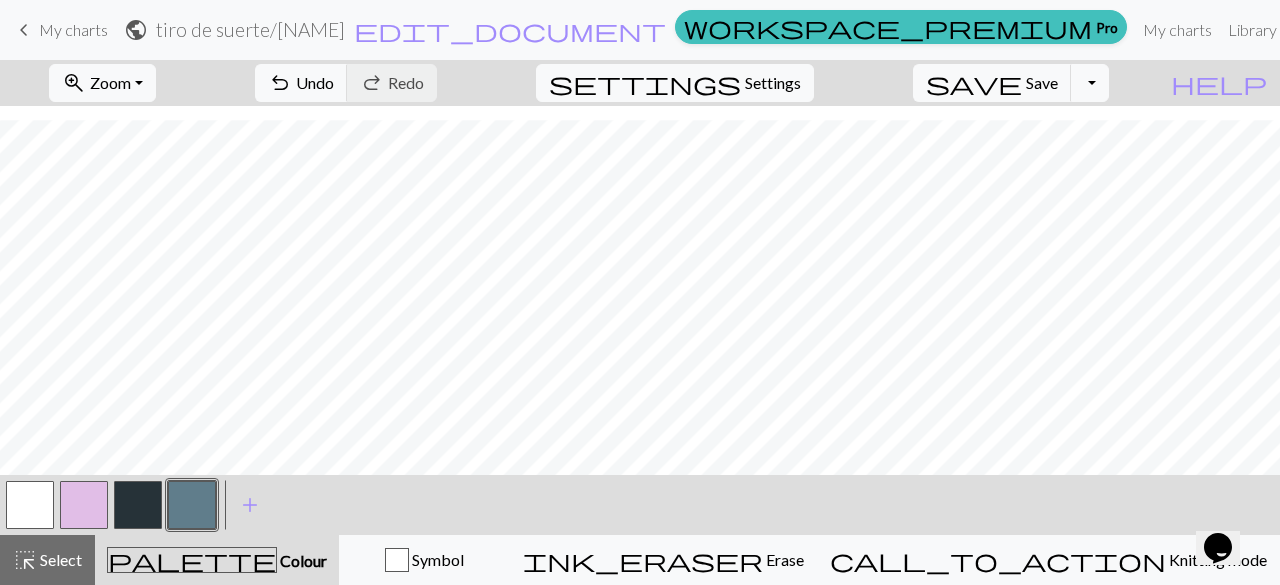click at bounding box center [30, 505] 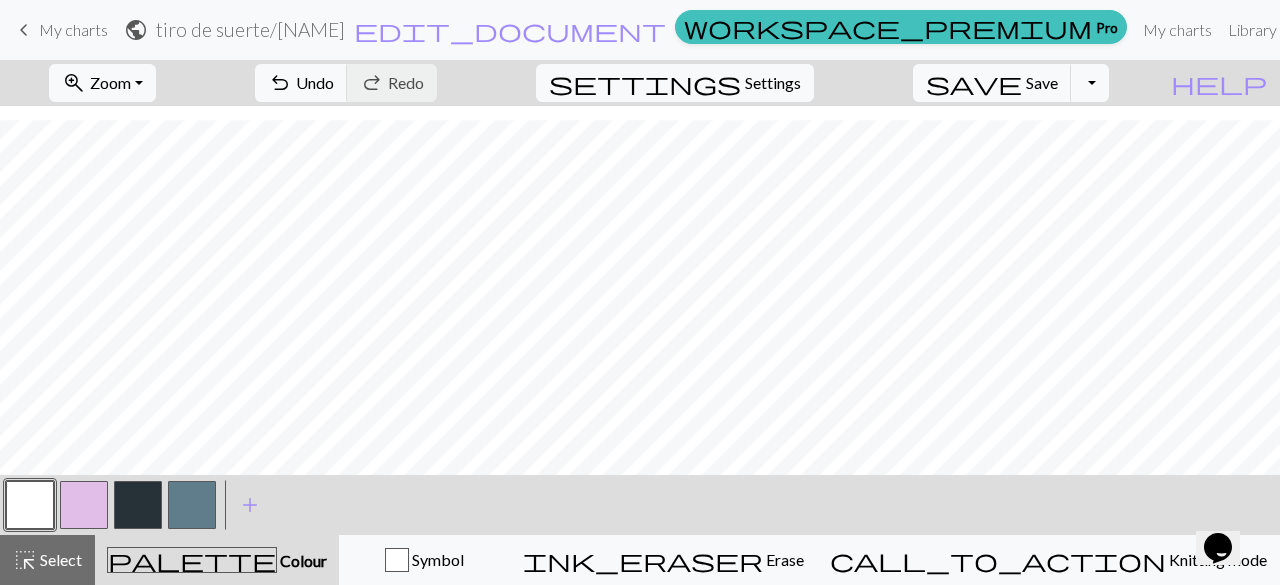 click at bounding box center [192, 505] 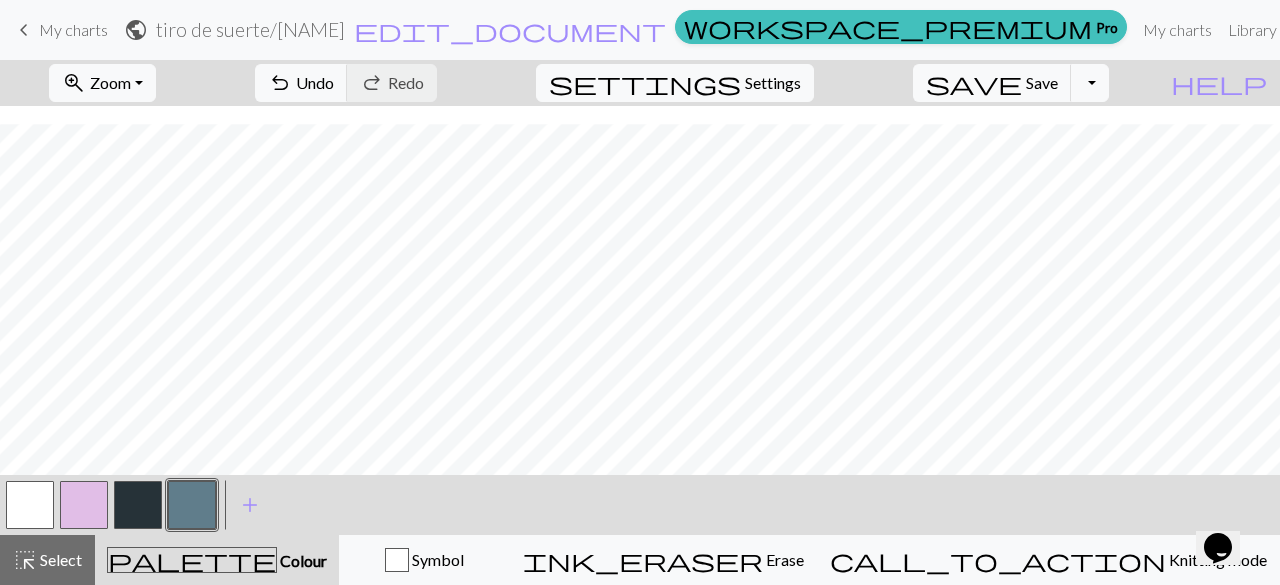 scroll, scrollTop: 115, scrollLeft: 0, axis: vertical 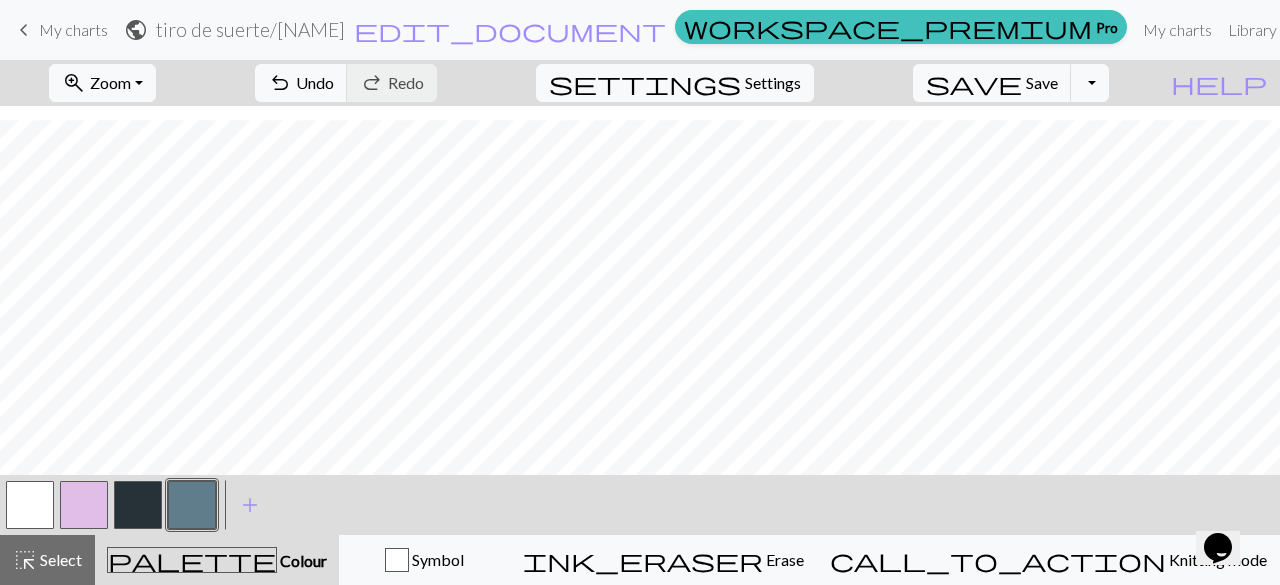 click at bounding box center [30, 505] 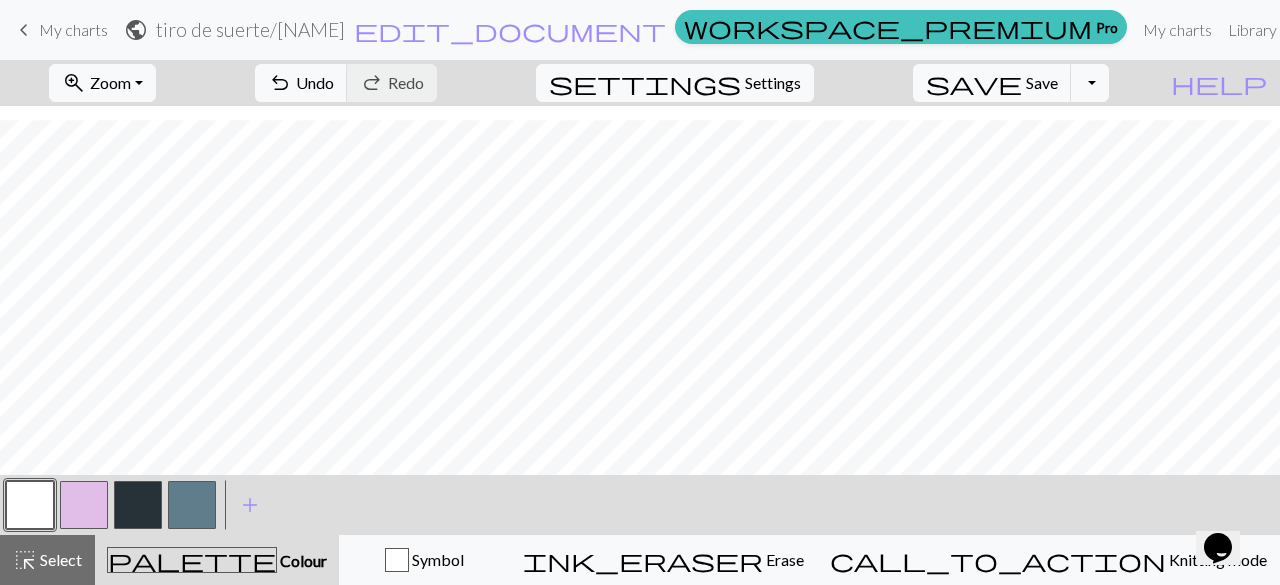click at bounding box center [30, 505] 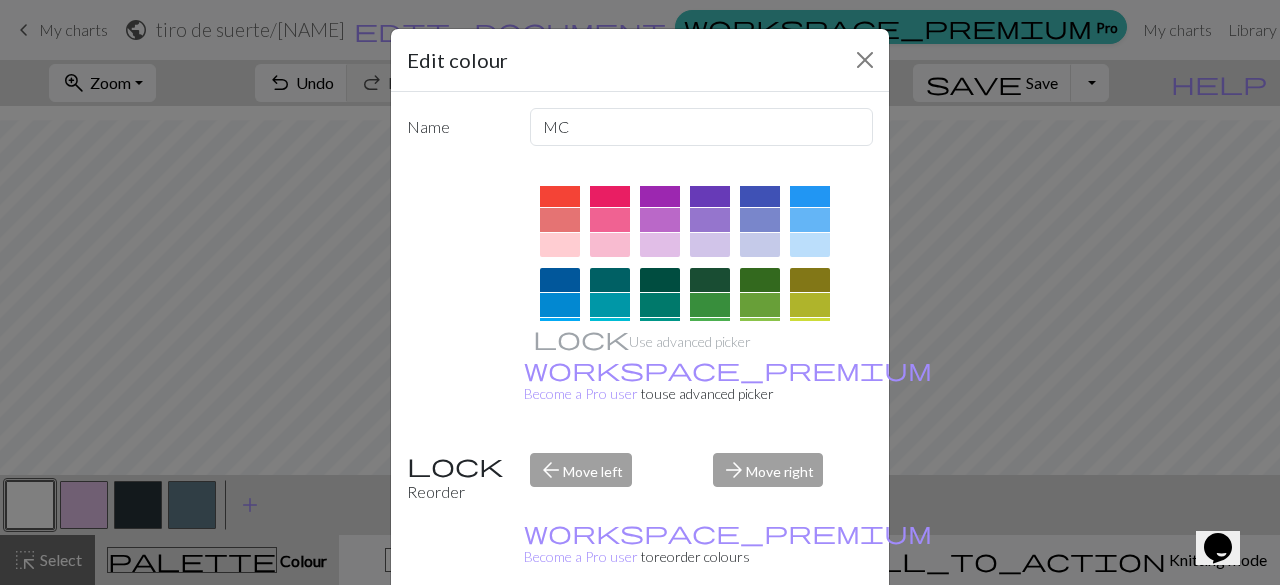 scroll, scrollTop: 118, scrollLeft: 0, axis: vertical 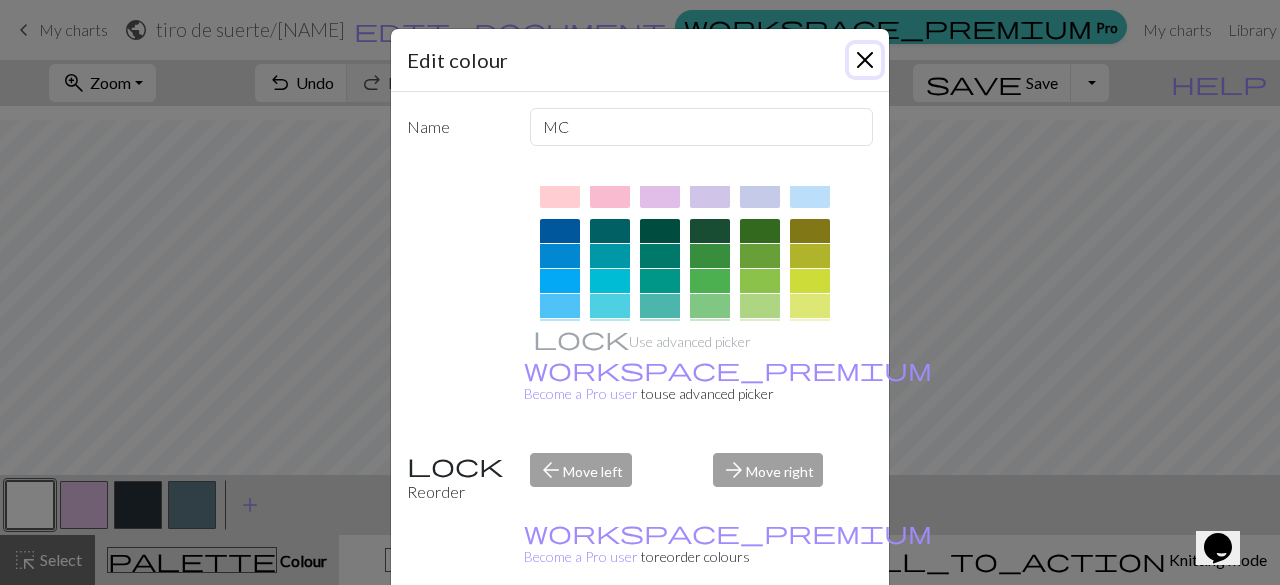 click at bounding box center [865, 60] 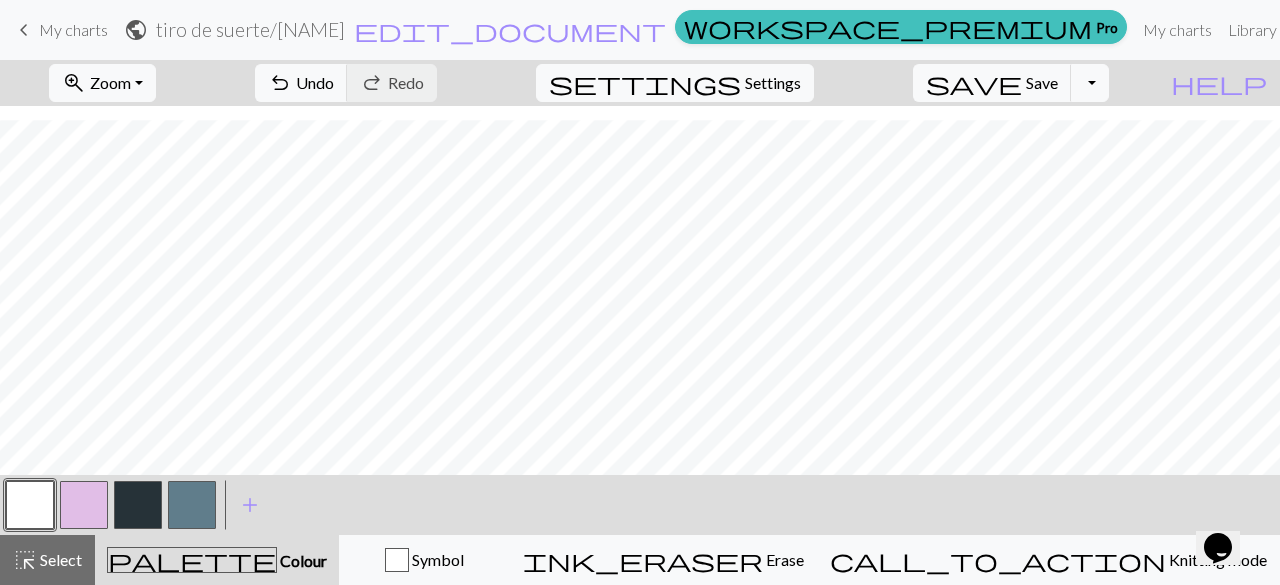 click at bounding box center (30, 505) 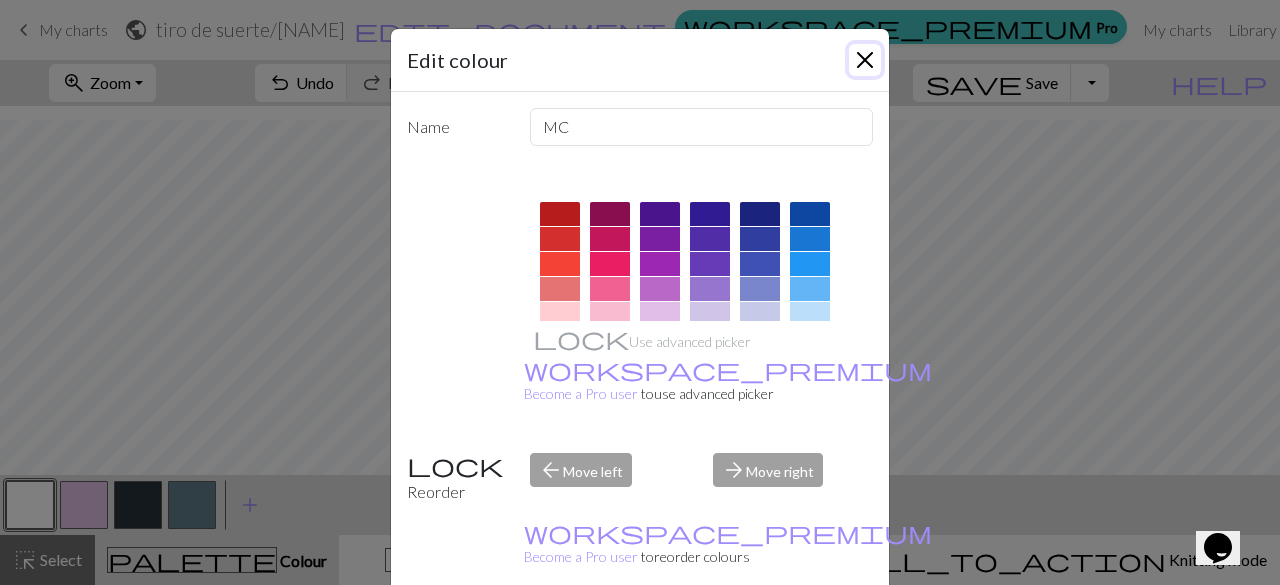 click at bounding box center [865, 60] 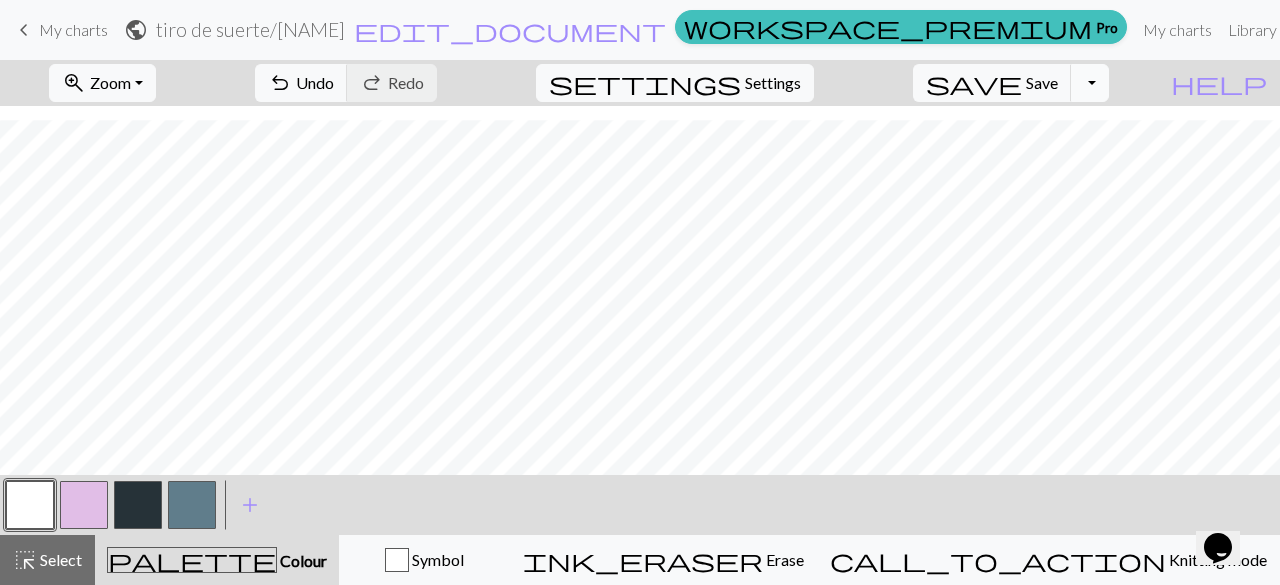 click on "Toggle Dropdown" at bounding box center [1090, 83] 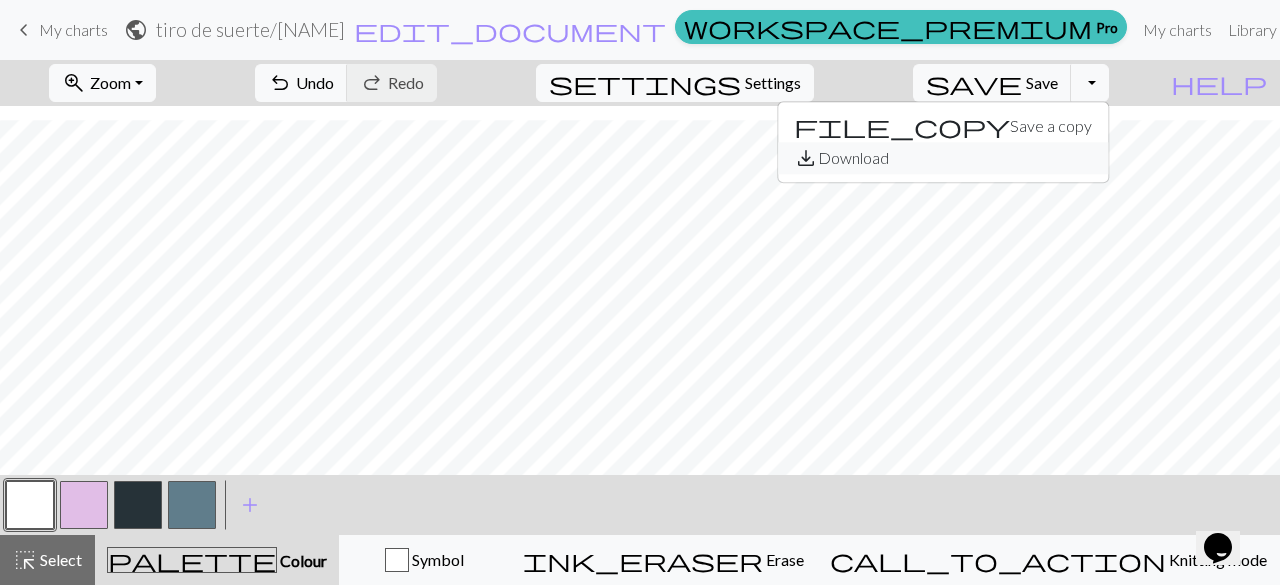 click on "save_alt  Download" at bounding box center (943, 158) 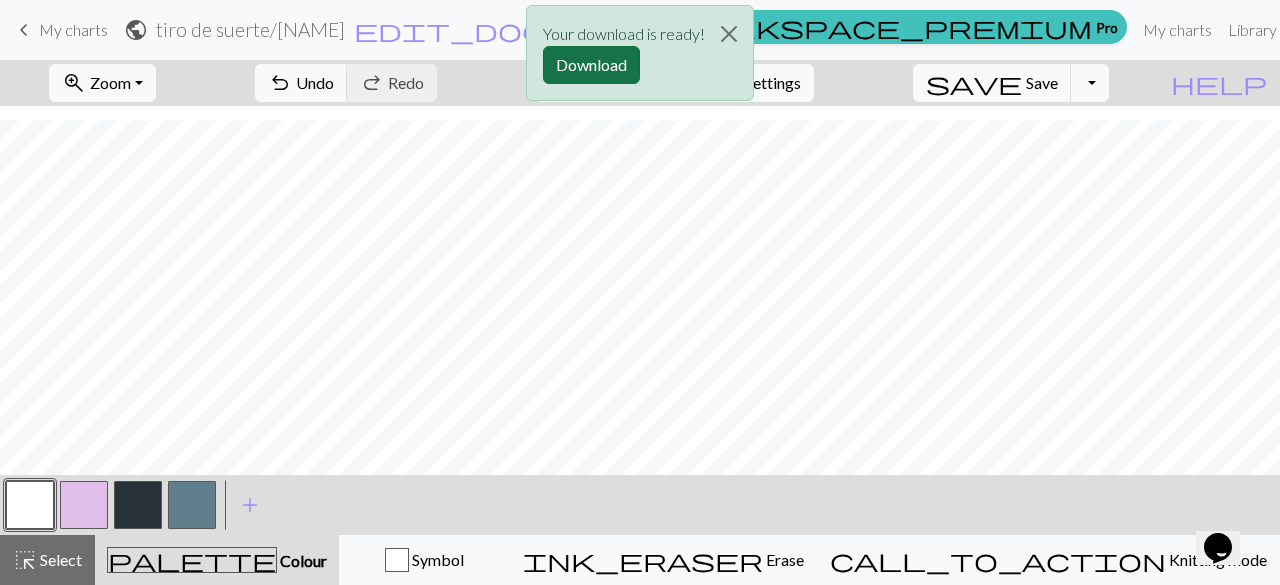 click on "Download" at bounding box center (591, 65) 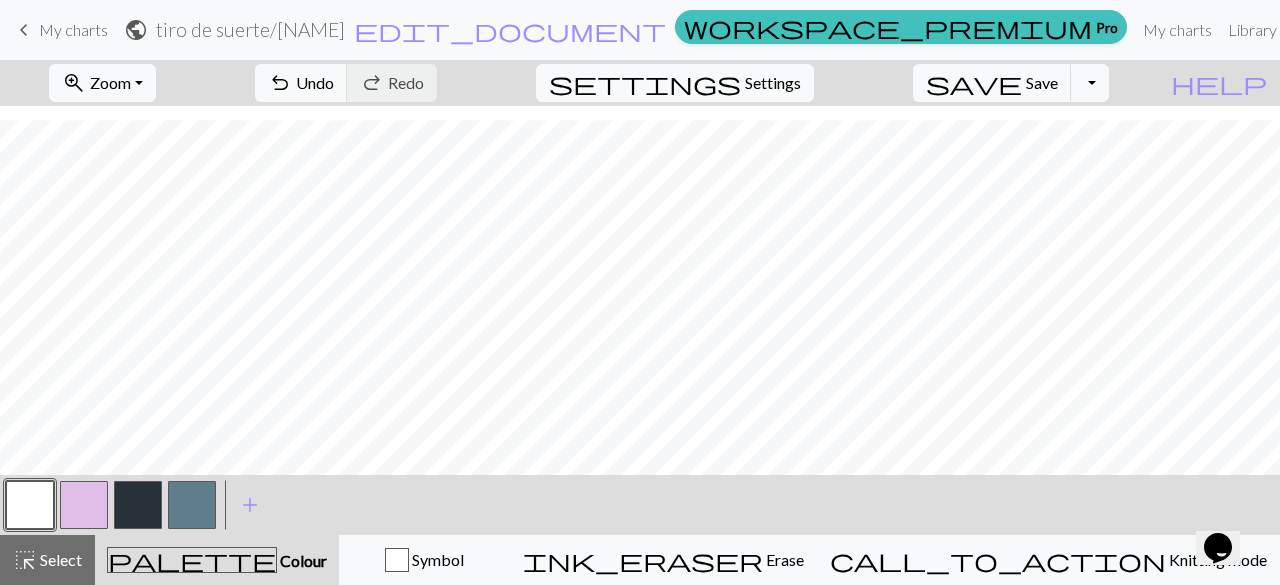 click at bounding box center (30, 505) 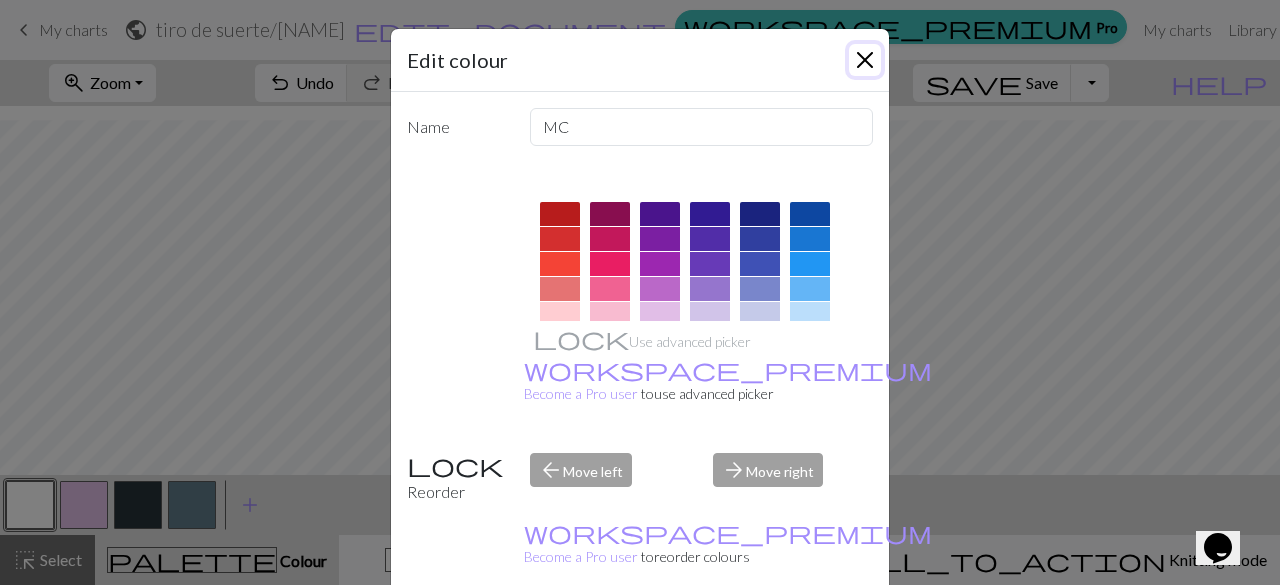click at bounding box center (865, 60) 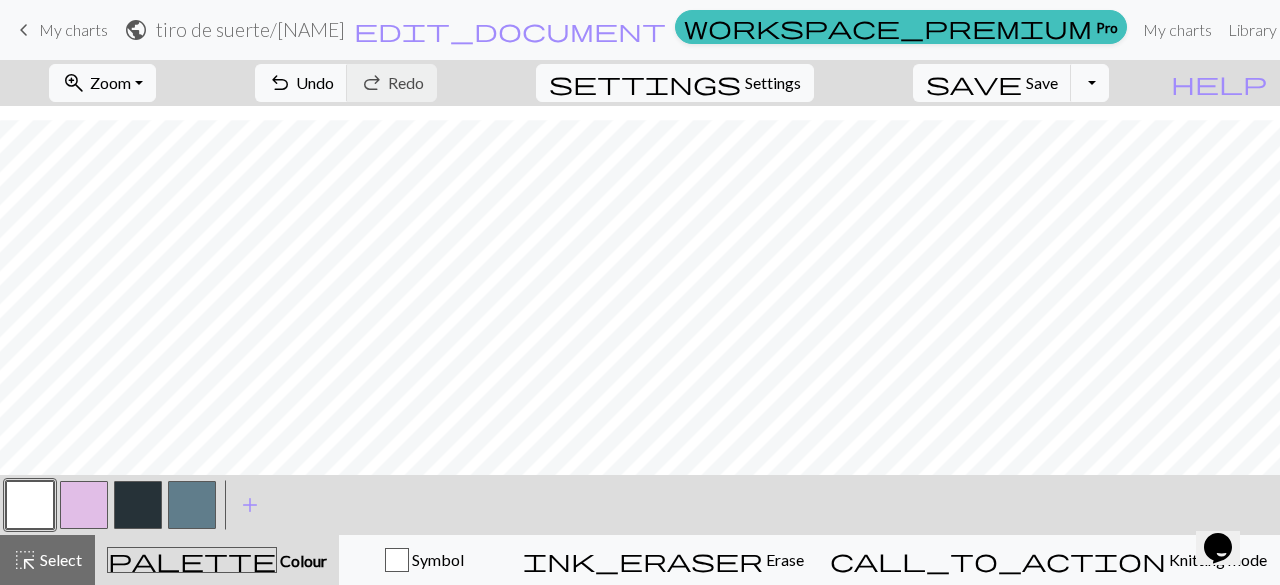 click at bounding box center [30, 505] 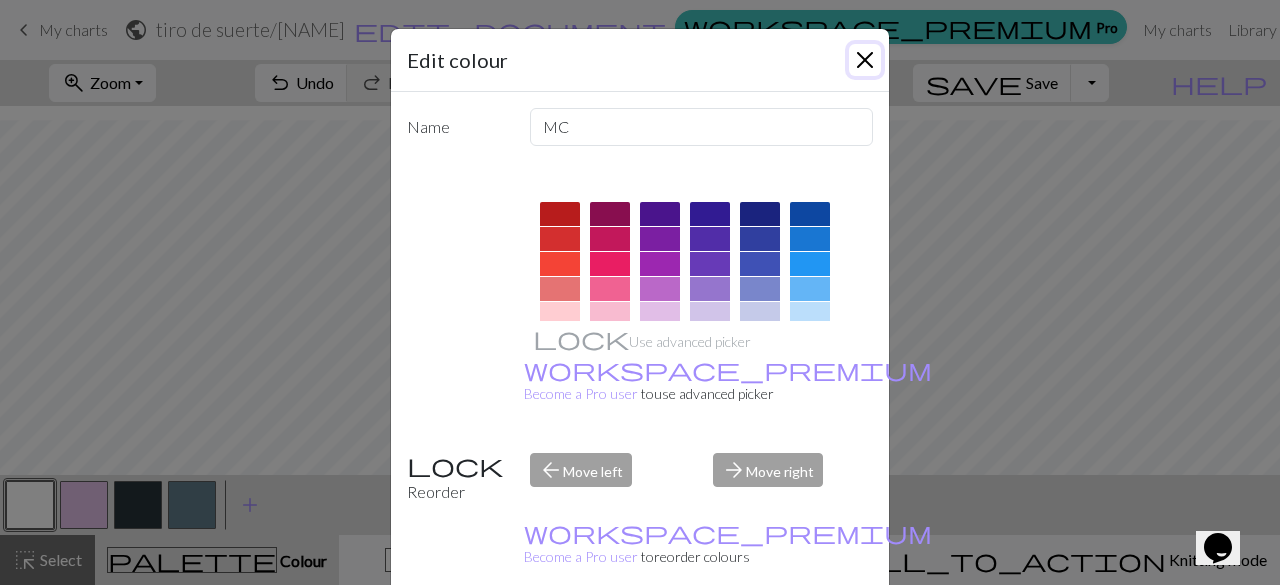 click at bounding box center (865, 60) 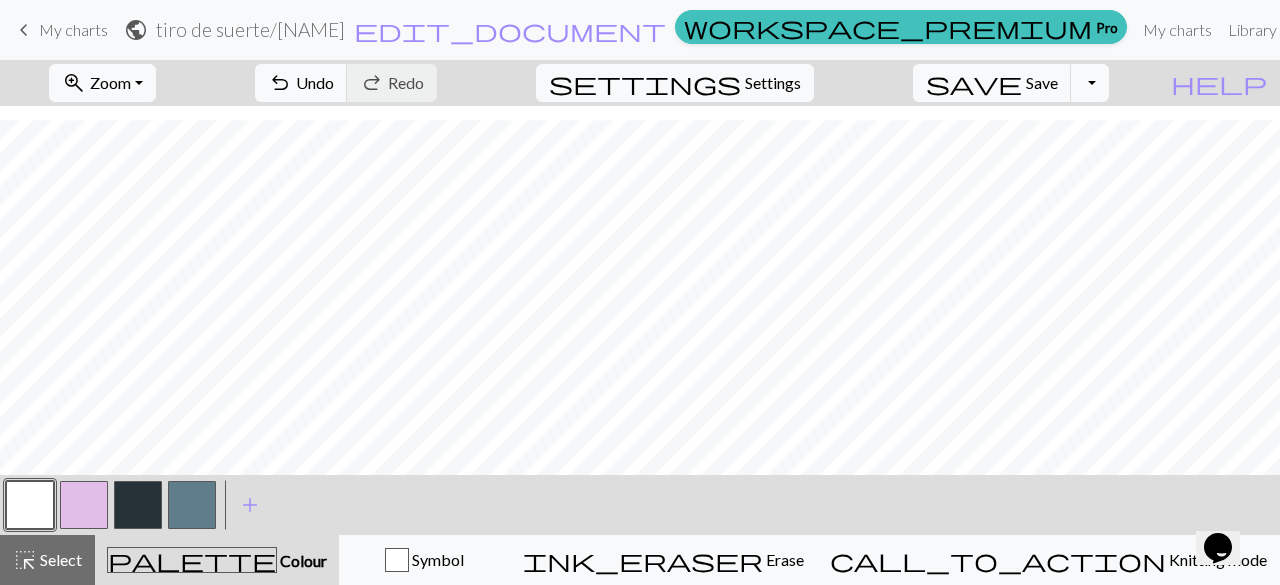 click at bounding box center [192, 505] 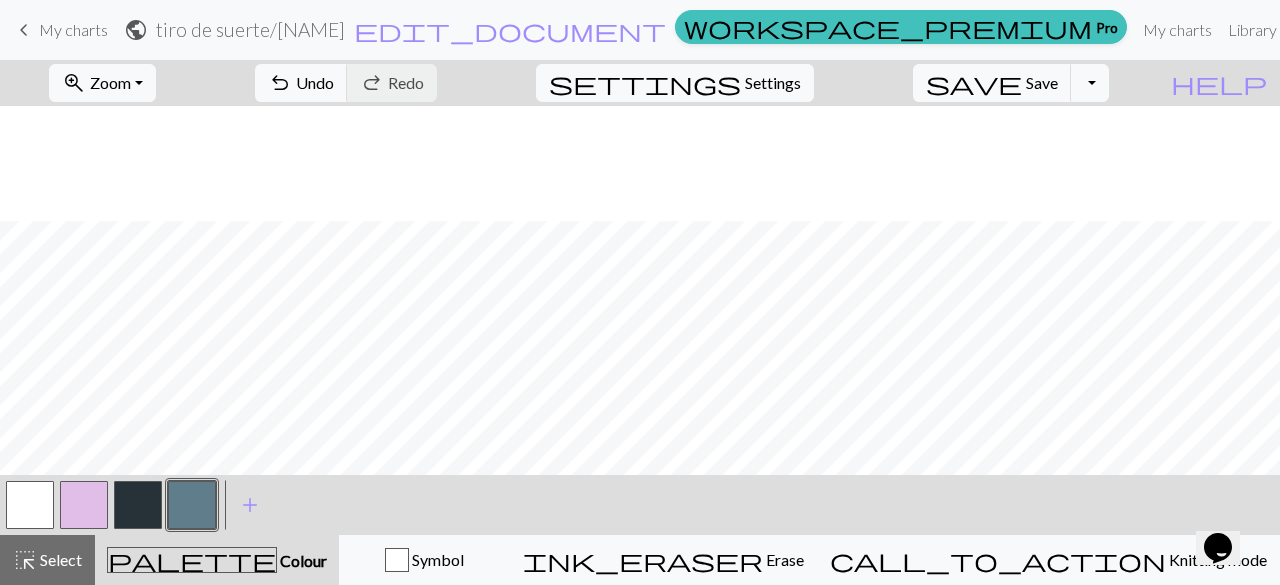 scroll, scrollTop: 115, scrollLeft: 0, axis: vertical 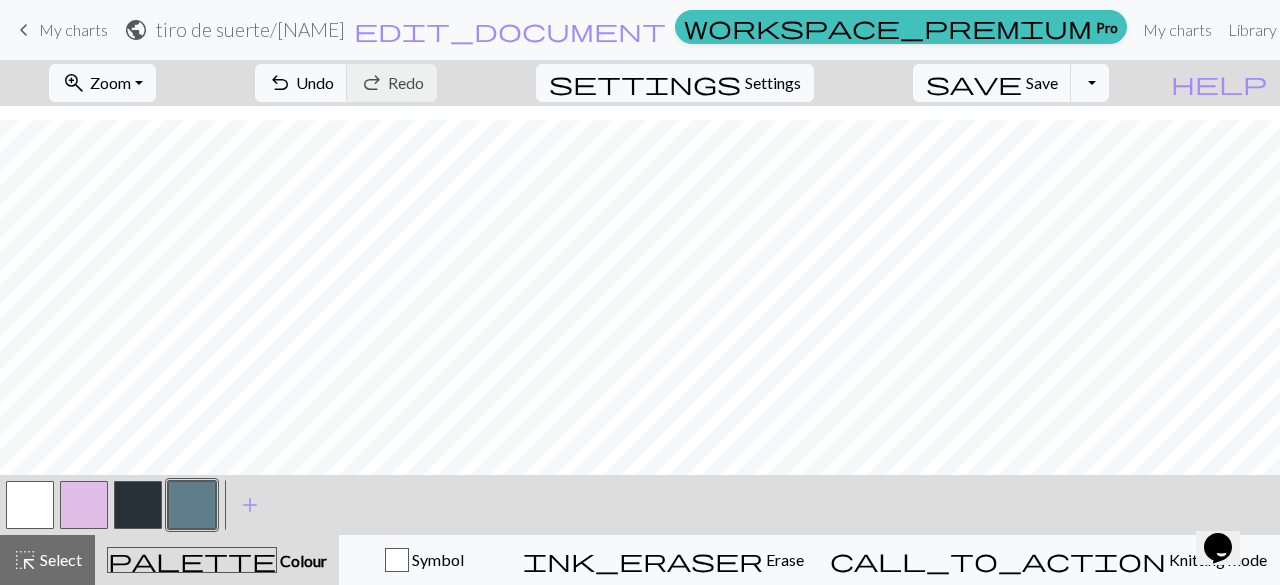 click at bounding box center [30, 505] 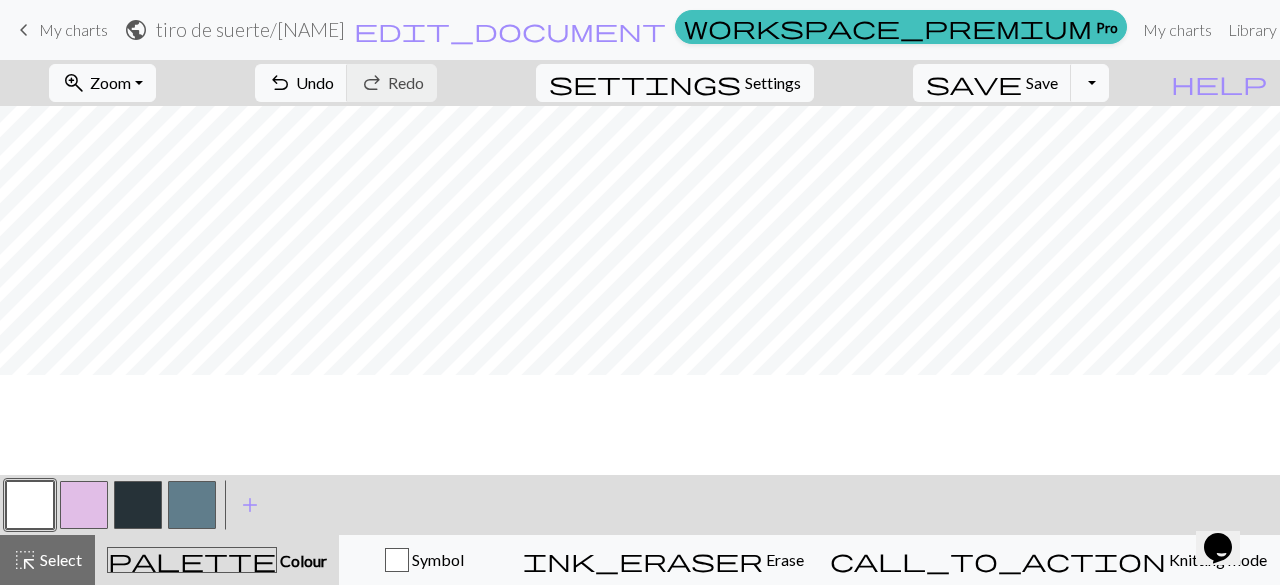 scroll, scrollTop: 0, scrollLeft: 0, axis: both 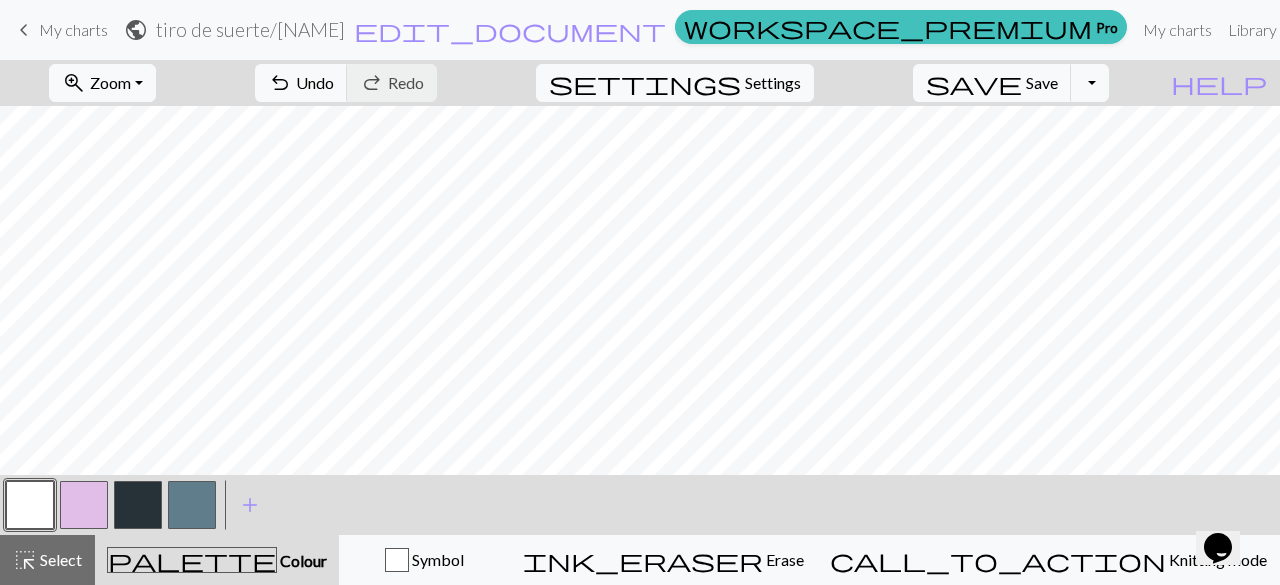 click at bounding box center (192, 505) 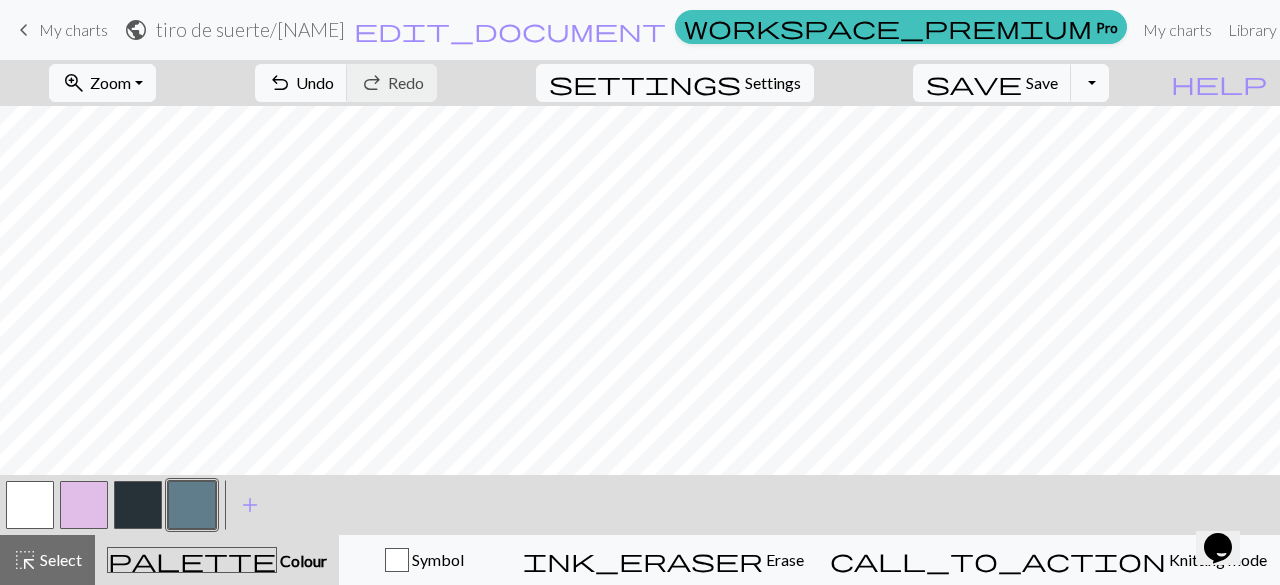 click at bounding box center (30, 505) 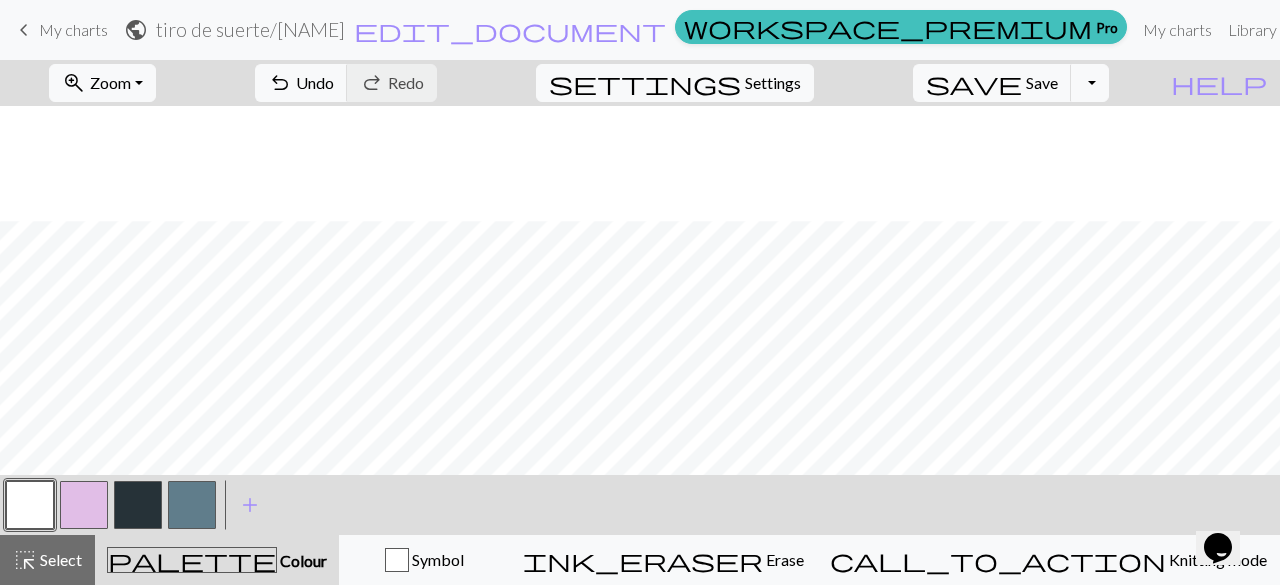 scroll, scrollTop: 115, scrollLeft: 0, axis: vertical 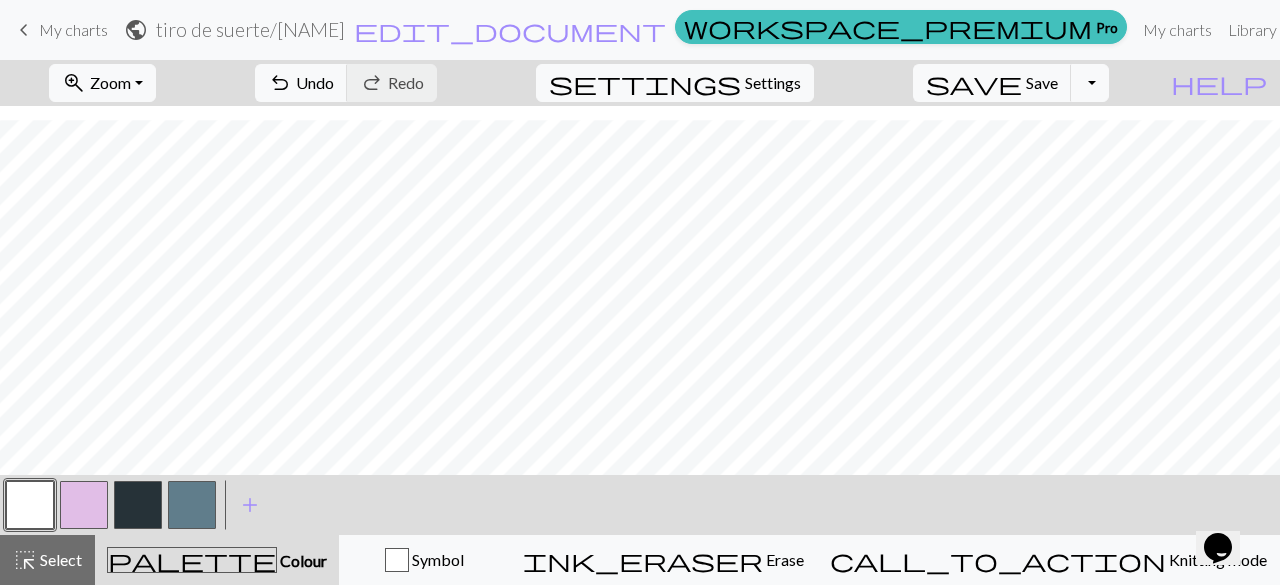 click at bounding box center [30, 505] 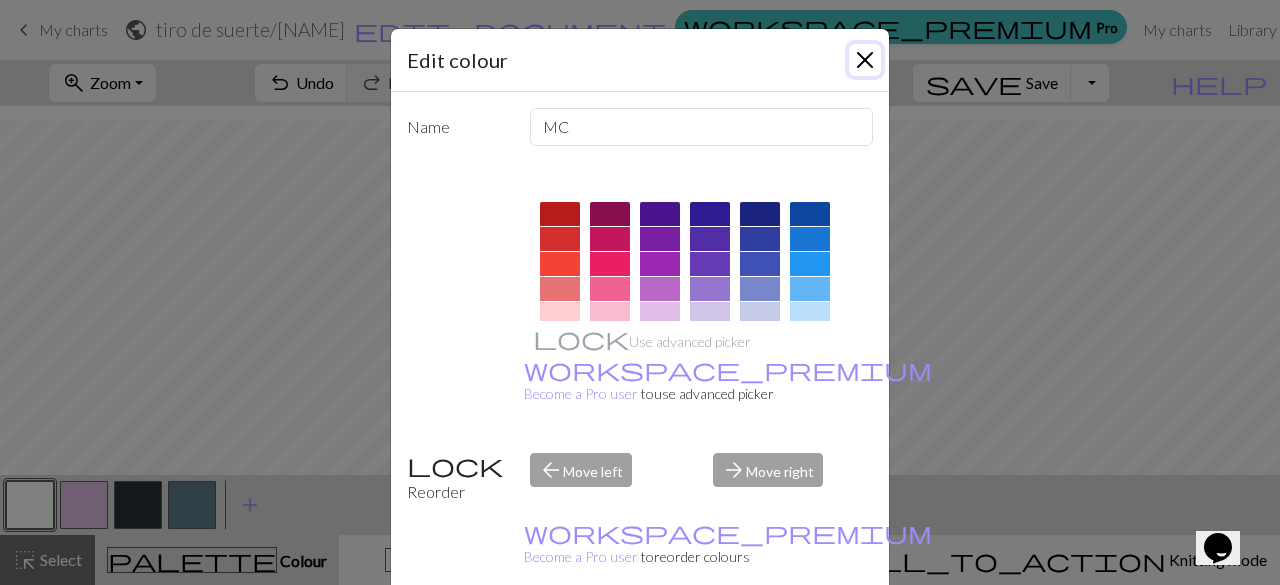 click at bounding box center [865, 60] 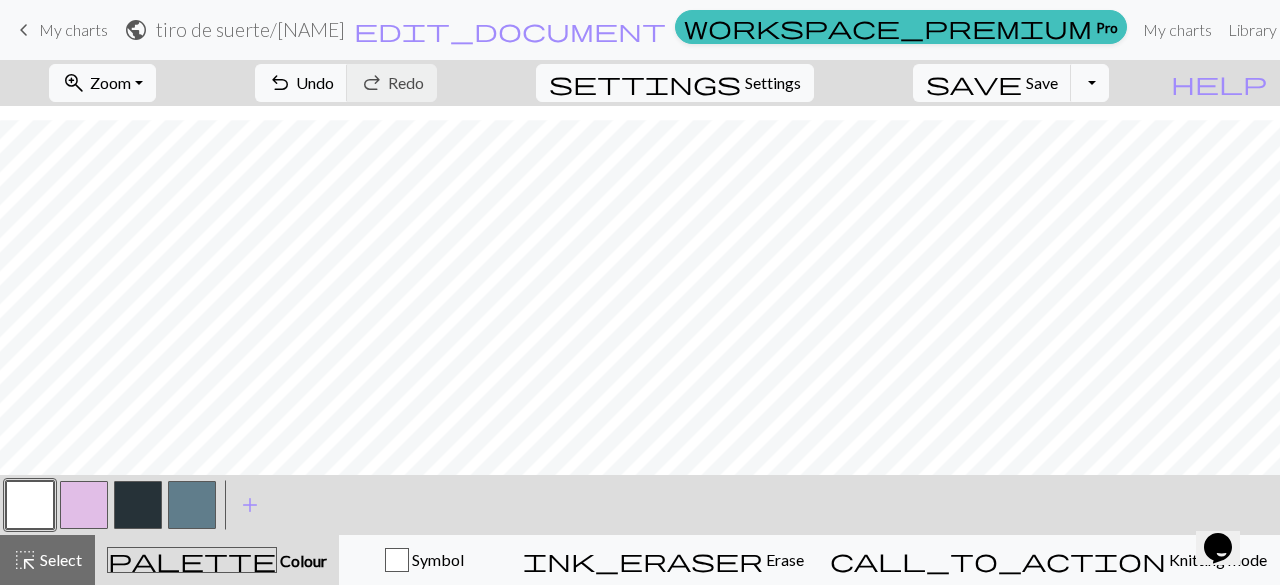 click at bounding box center [192, 505] 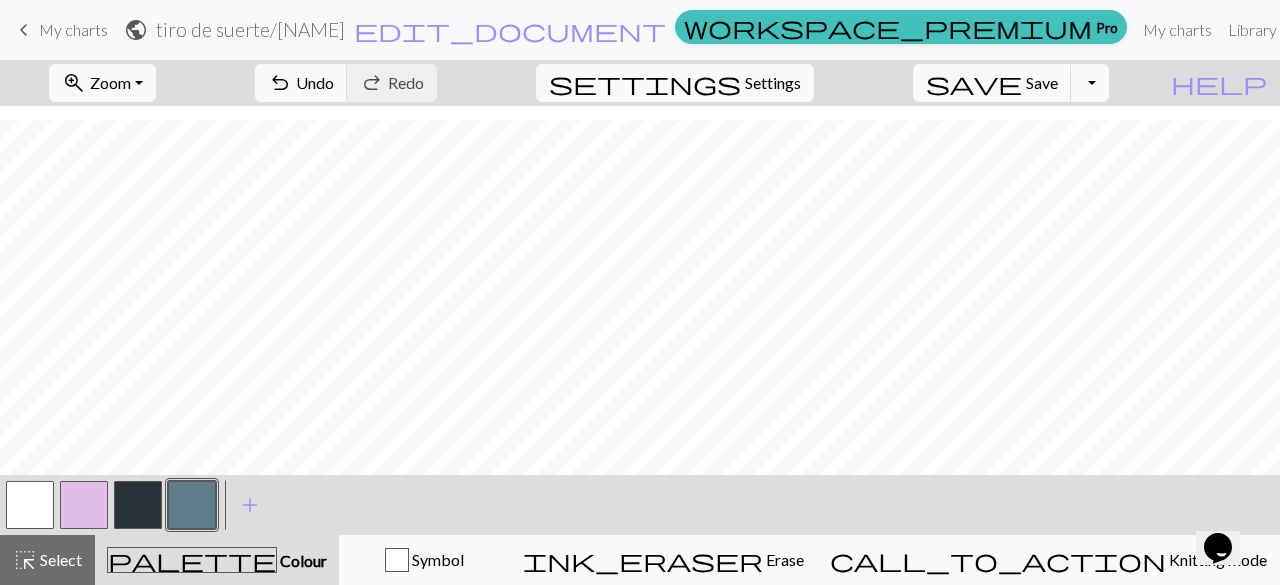 click at bounding box center [30, 505] 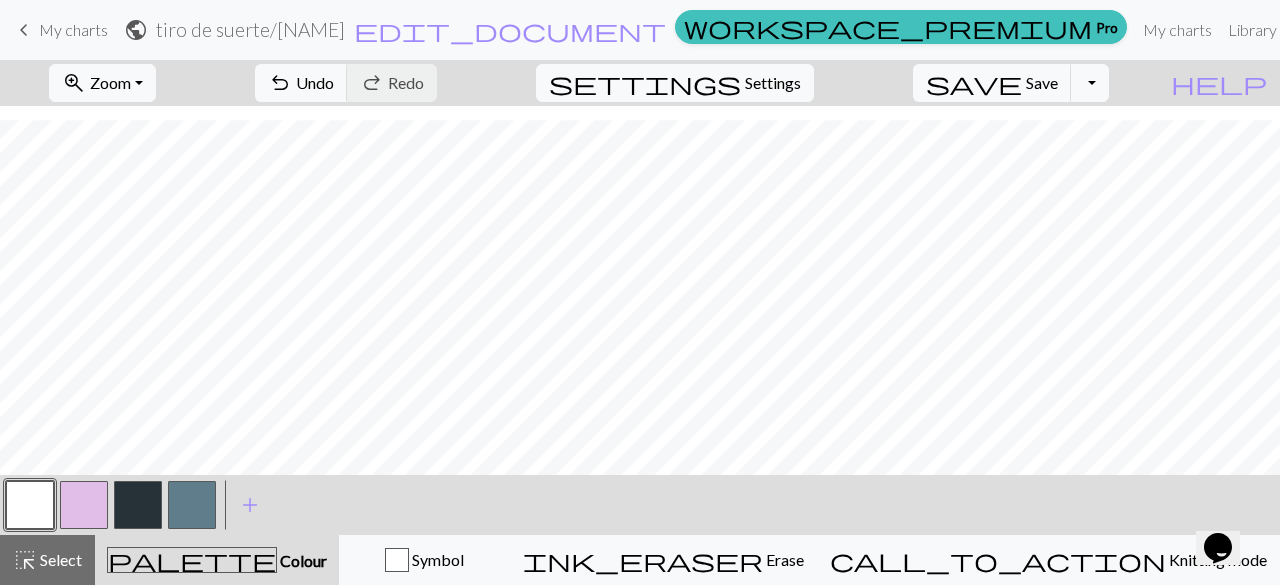 click at bounding box center [192, 505] 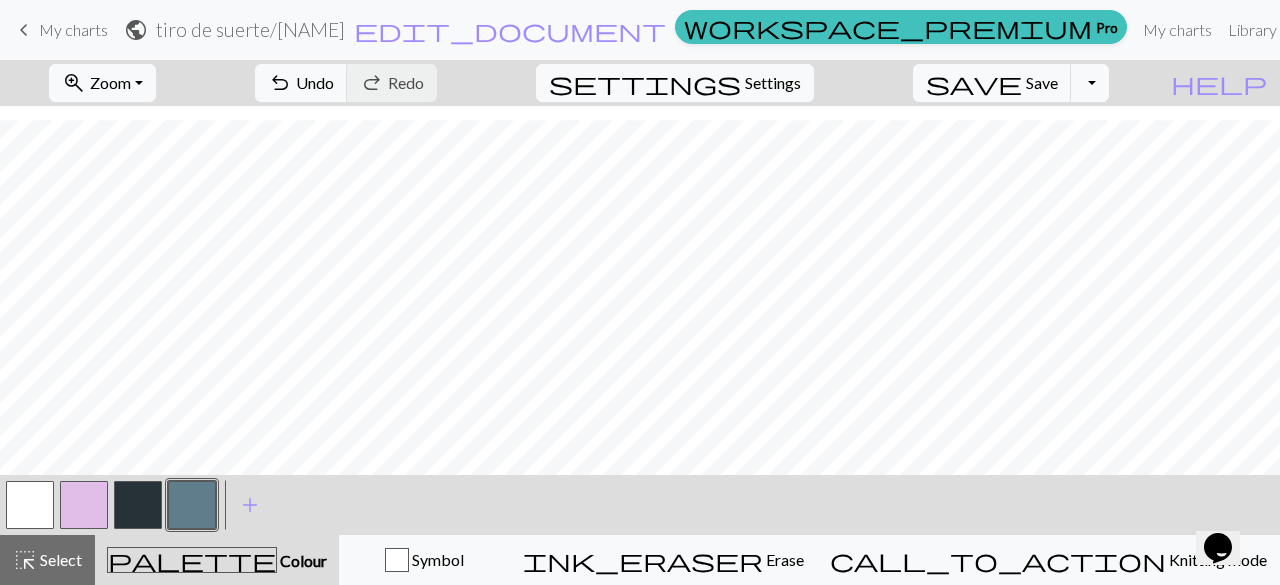 click at bounding box center [30, 505] 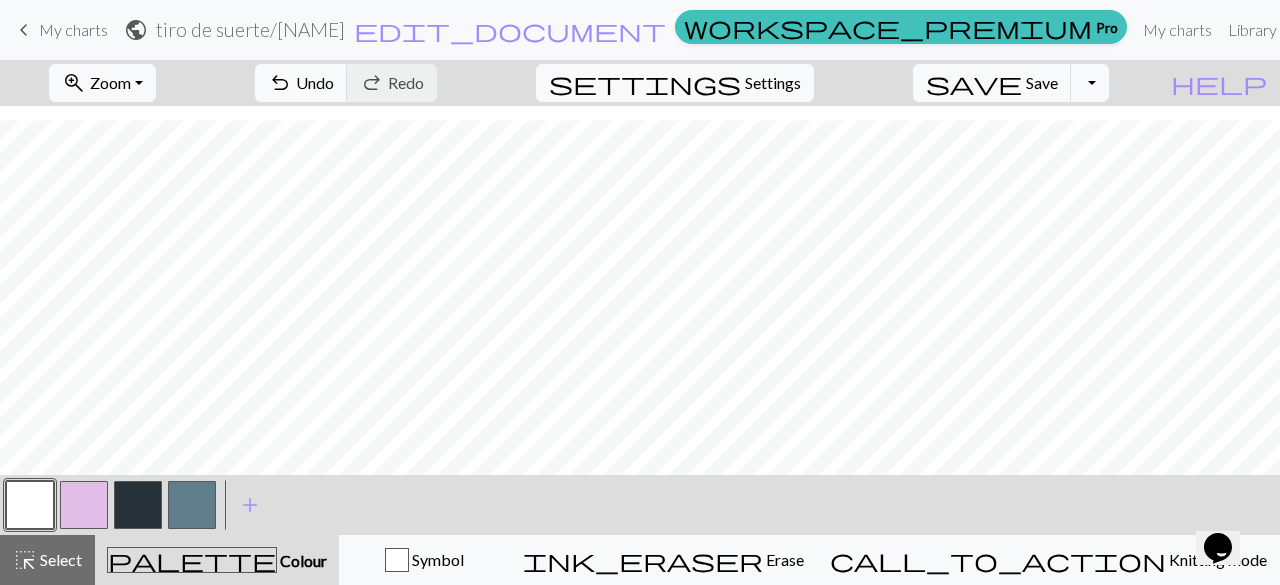 click at bounding box center [192, 505] 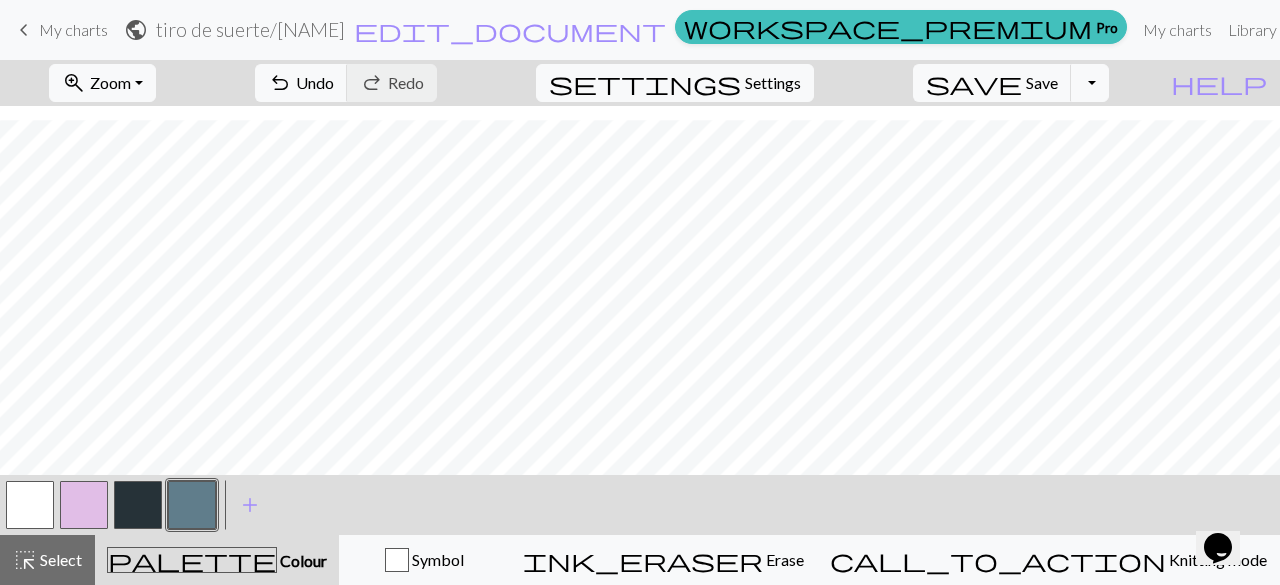 click at bounding box center [138, 505] 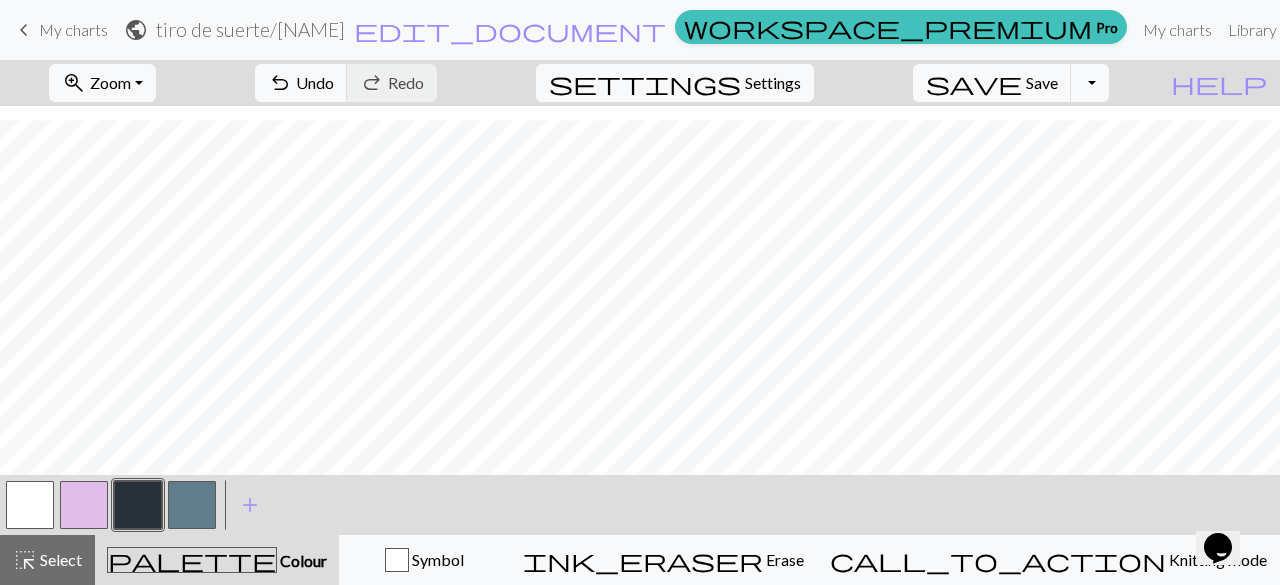 click at bounding box center (30, 505) 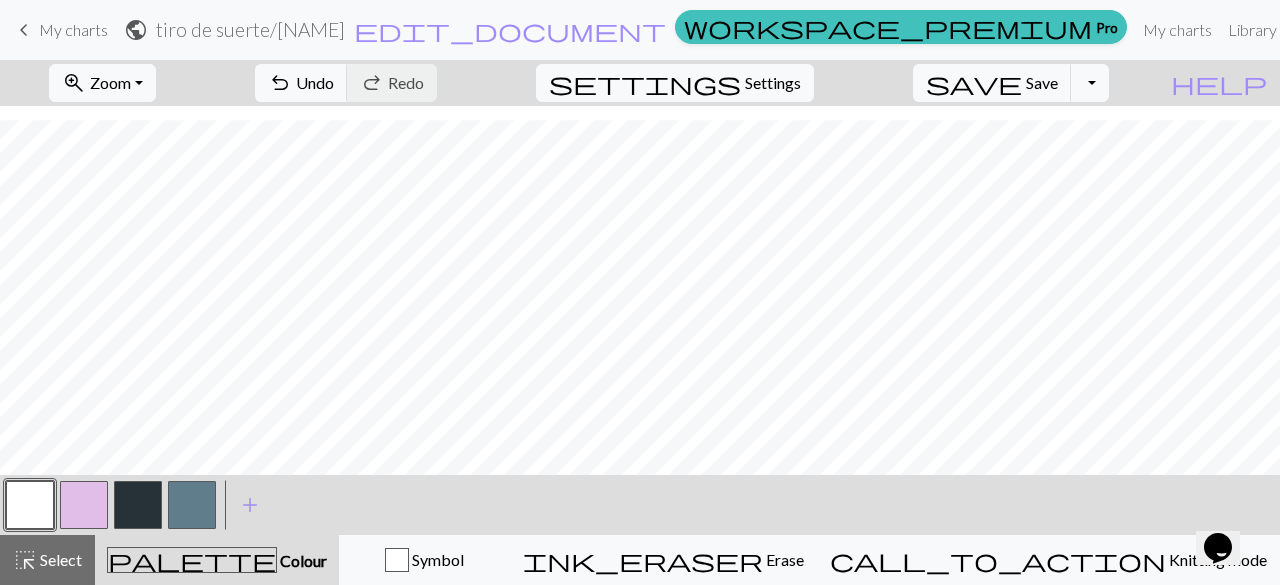 click at bounding box center [138, 505] 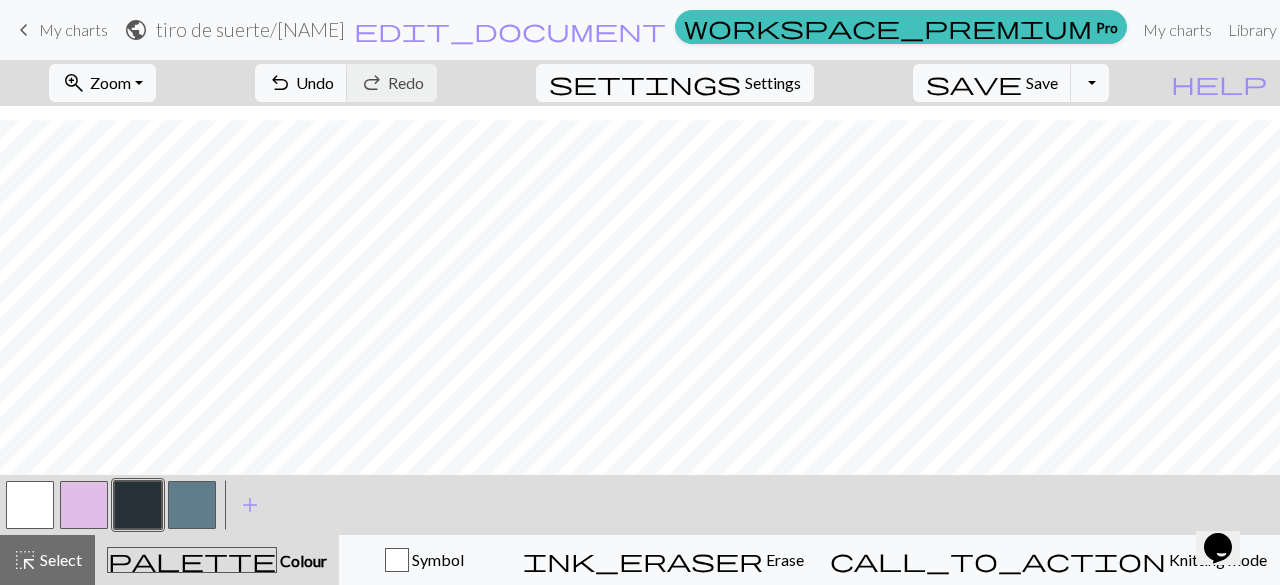 click at bounding box center (30, 505) 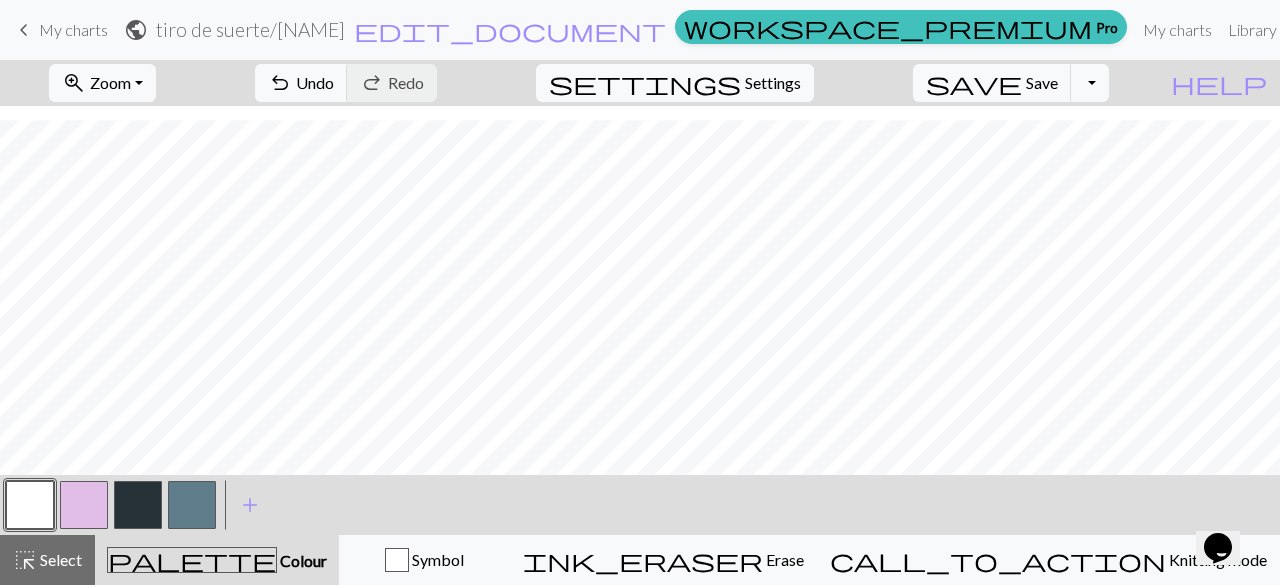 click at bounding box center [138, 505] 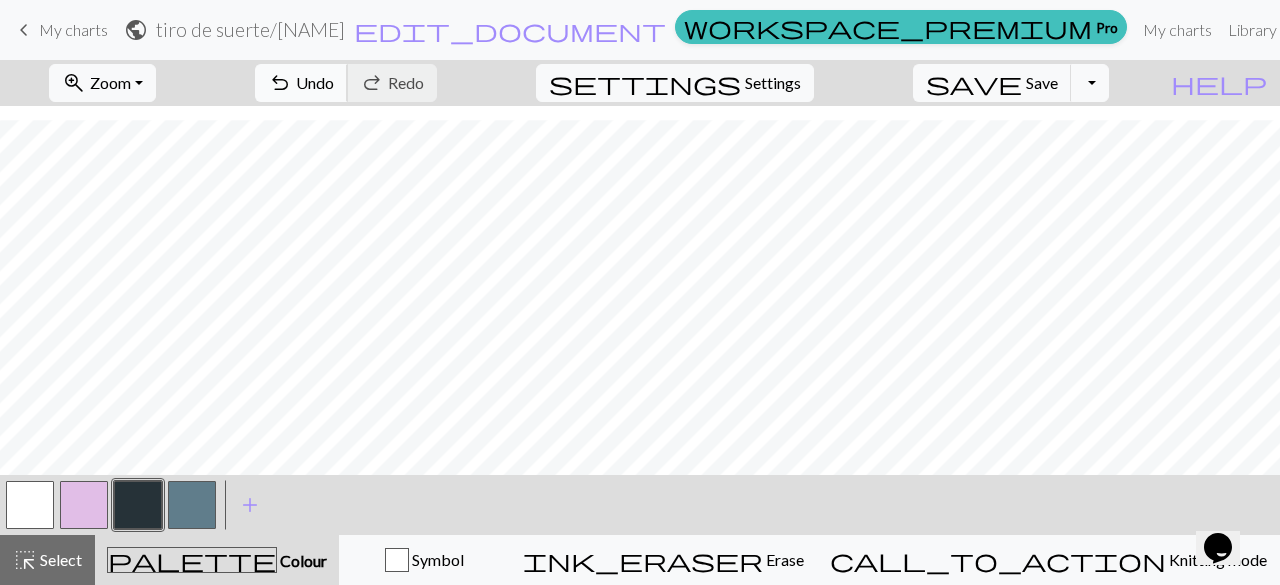 click on "undo" at bounding box center (280, 83) 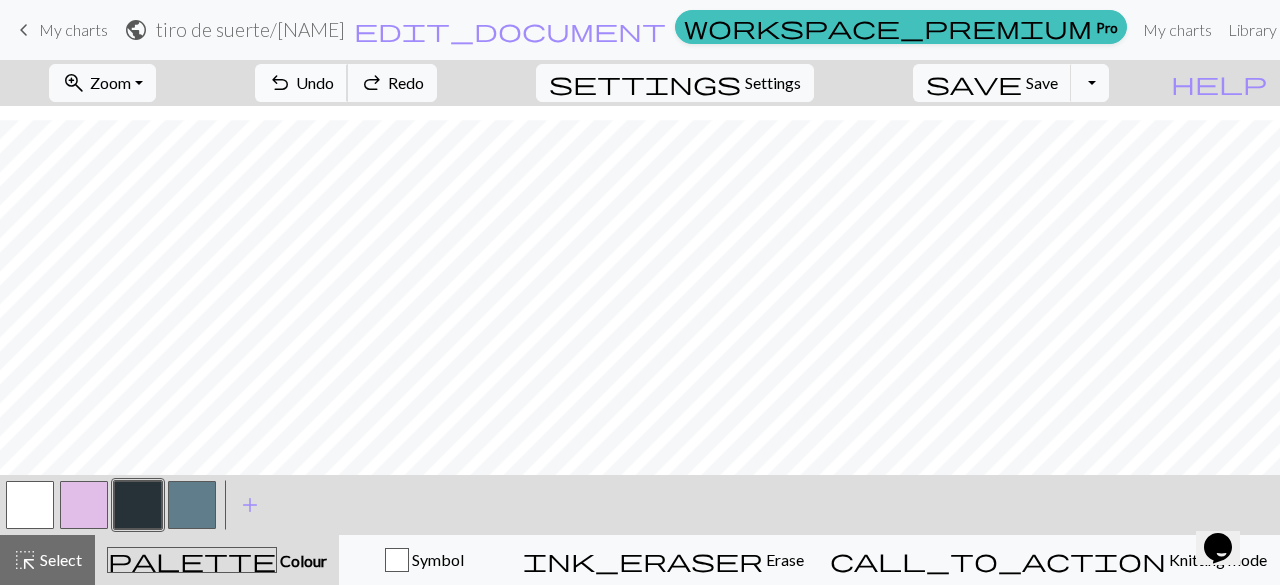 click on "undo" at bounding box center [280, 83] 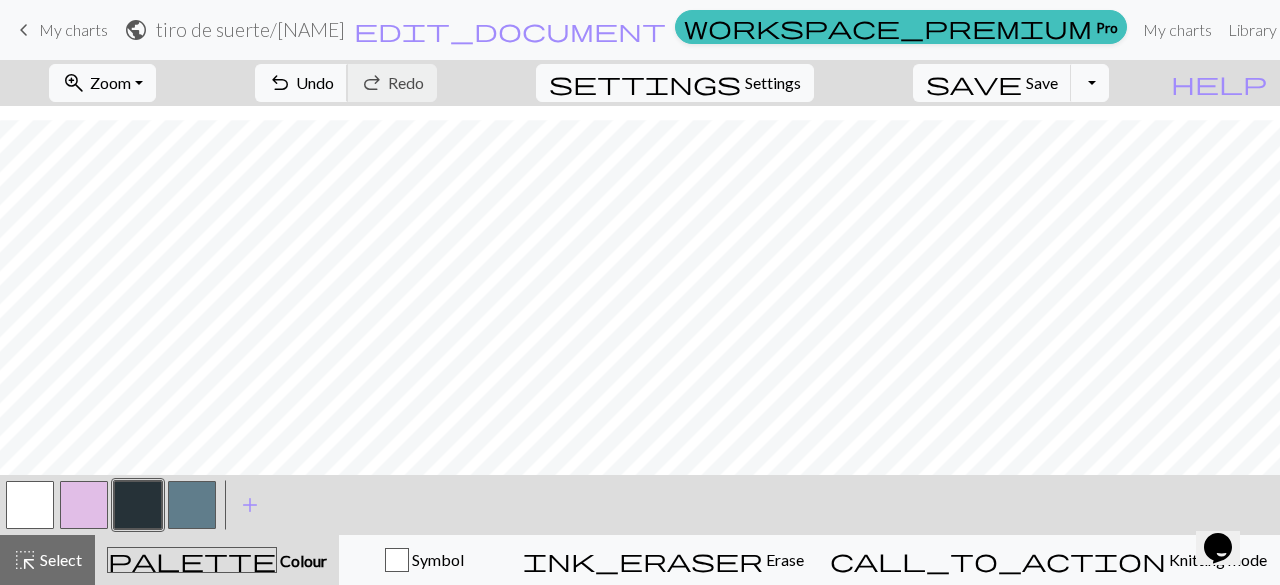 type 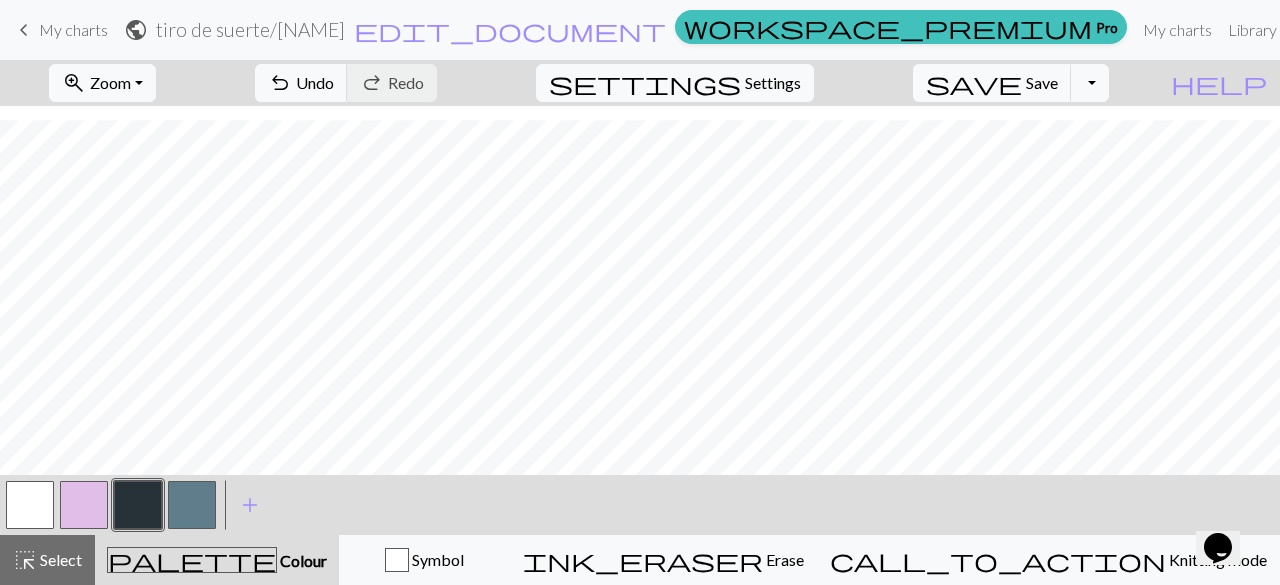 click at bounding box center (30, 505) 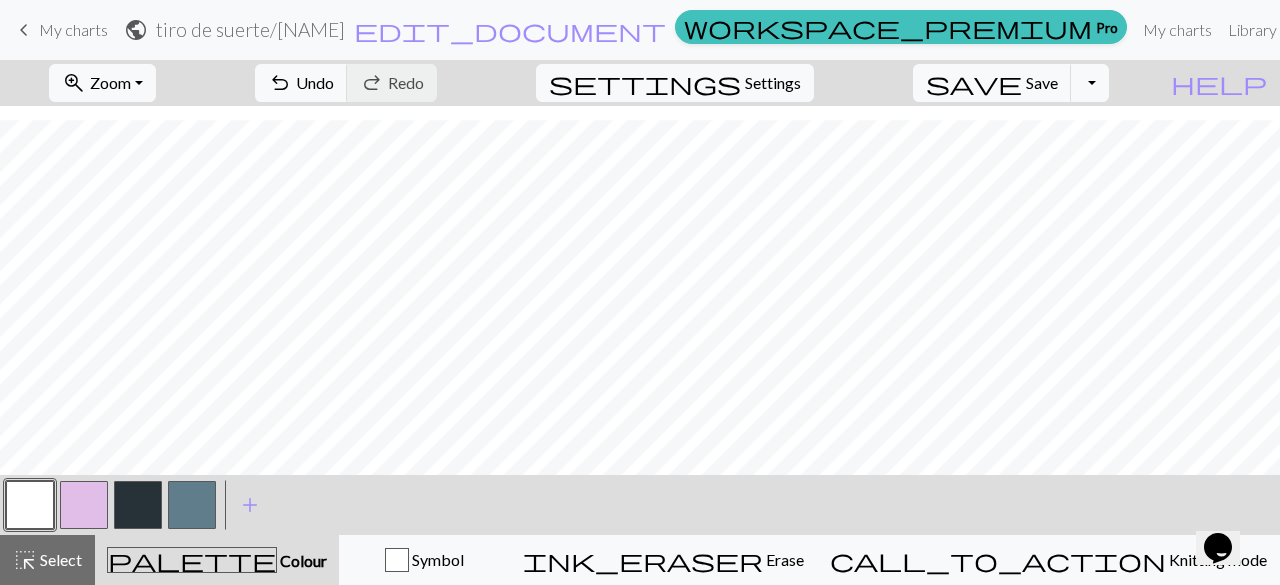 click at bounding box center [138, 505] 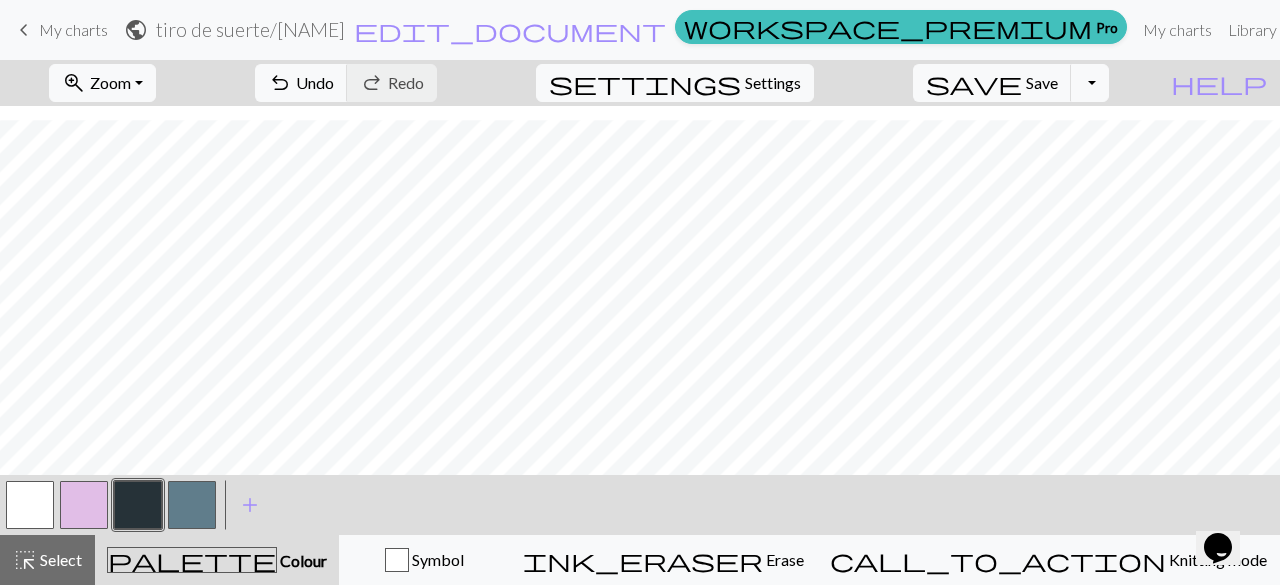 click at bounding box center [192, 505] 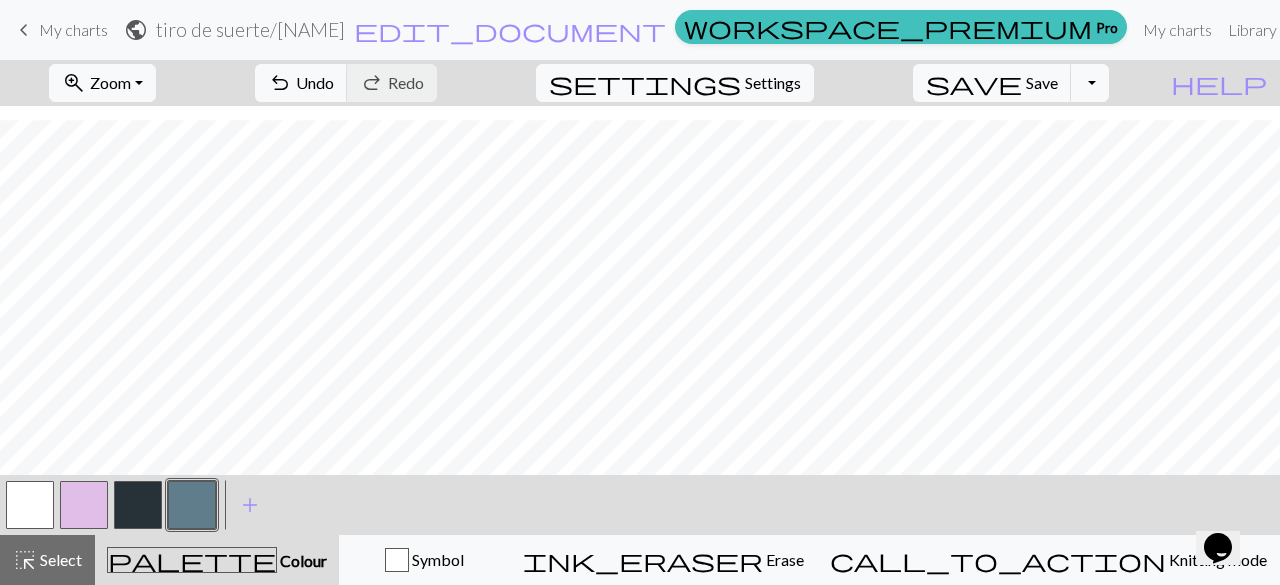 click at bounding box center (30, 505) 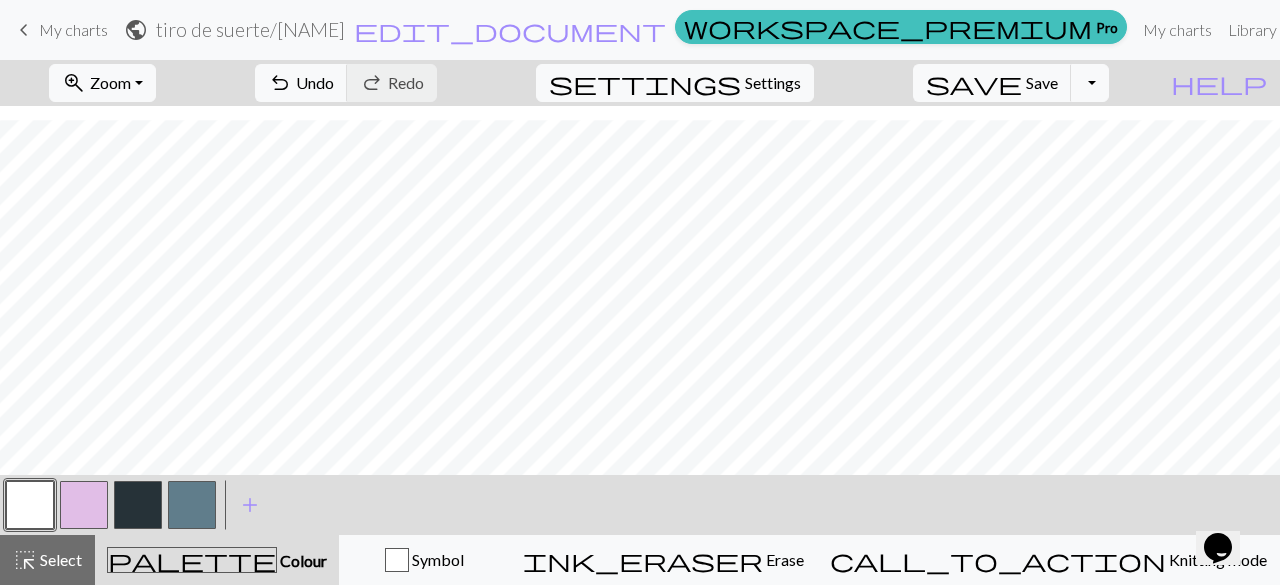 click at bounding box center (138, 505) 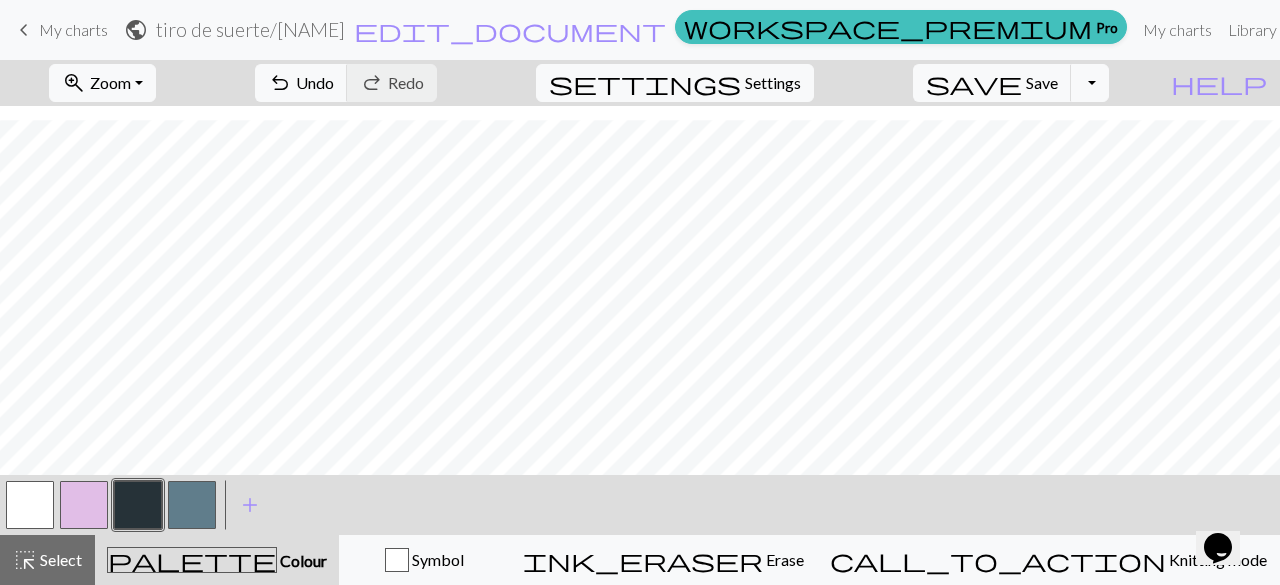 click at bounding box center (30, 505) 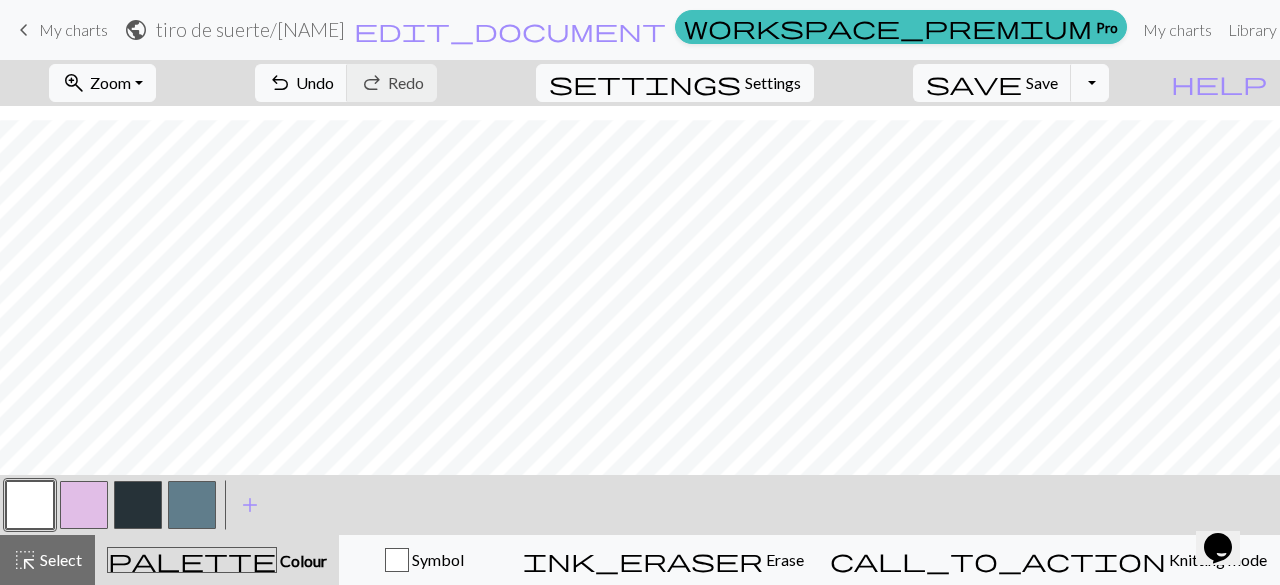 click at bounding box center [138, 505] 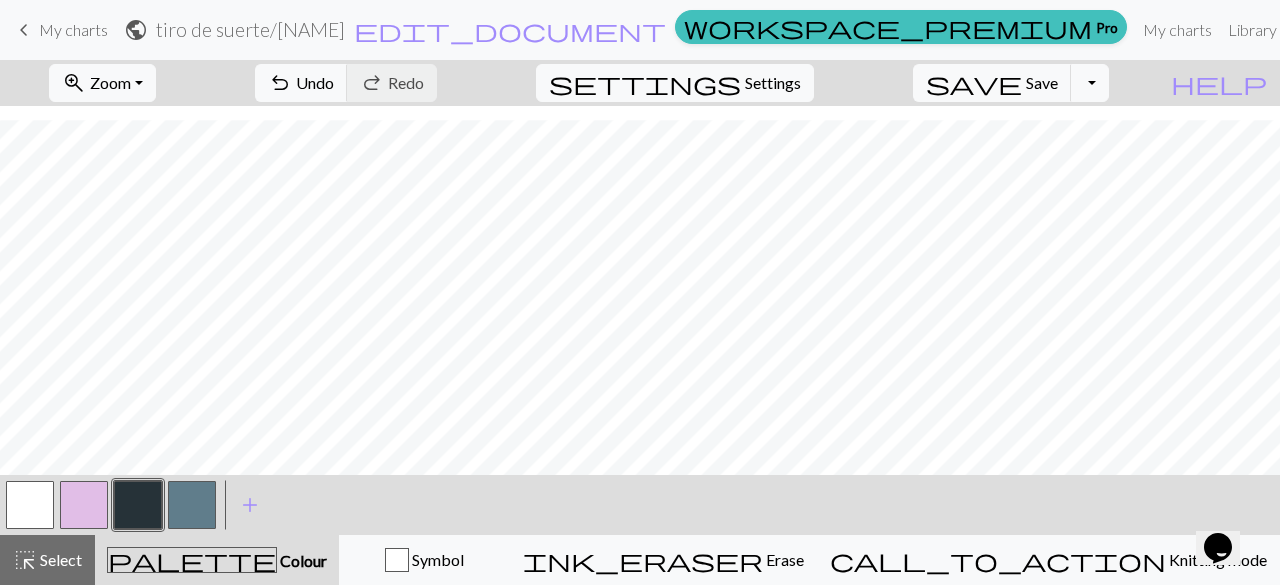 click at bounding box center (30, 505) 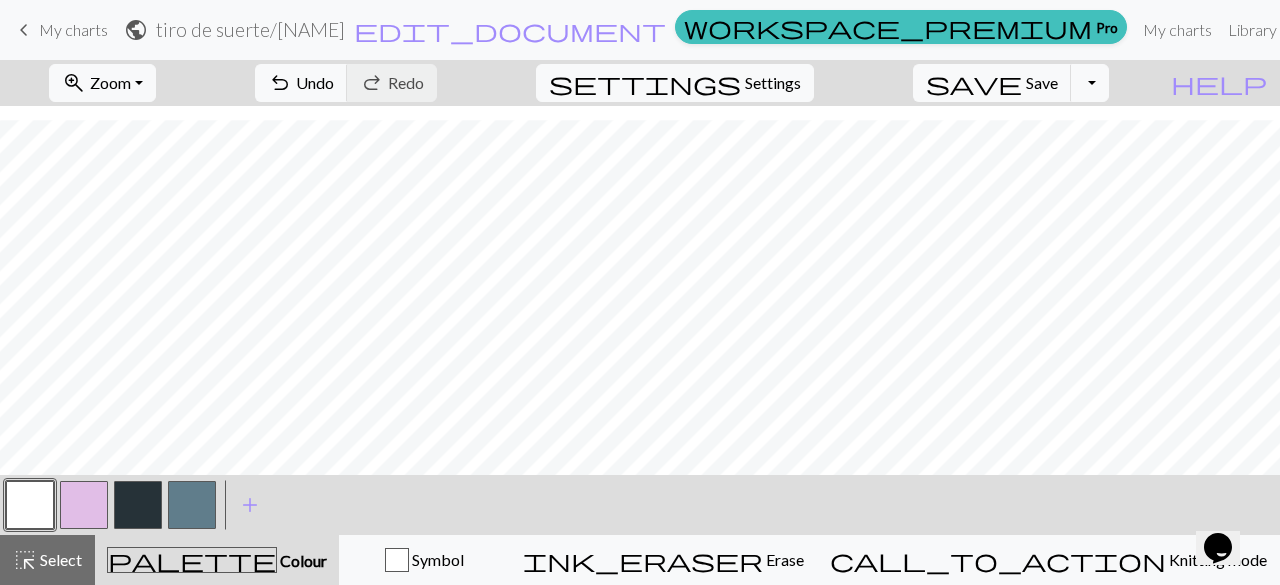 click at bounding box center [138, 505] 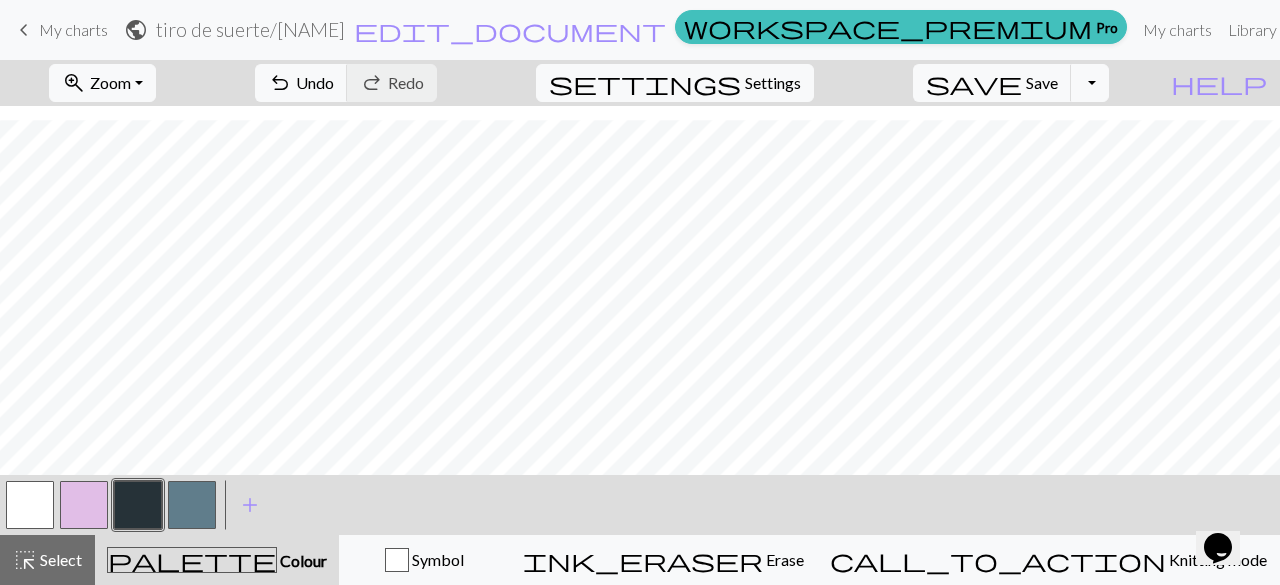 click at bounding box center (138, 505) 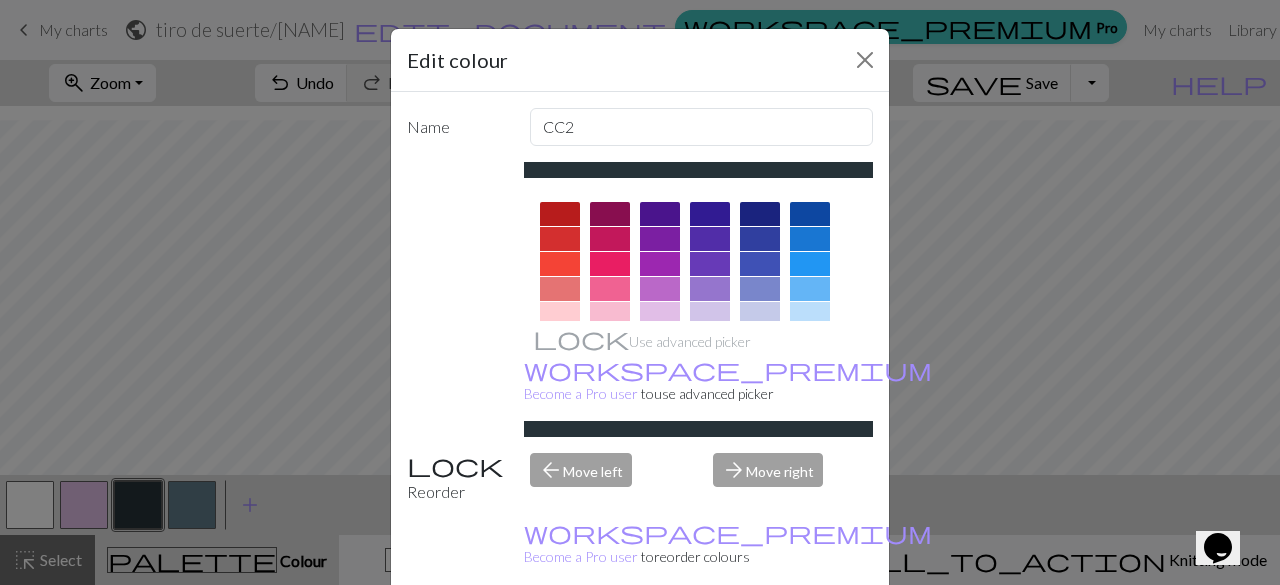 click on "Edit colour Name CC2 Use advanced picker workspace_premium Become a Pro user   to  use advanced picker Reorder arrow_back Move left arrow_forward Move right workspace_premium Become a Pro user   to  reorder colours Delete Done Cancel" at bounding box center (640, 292) 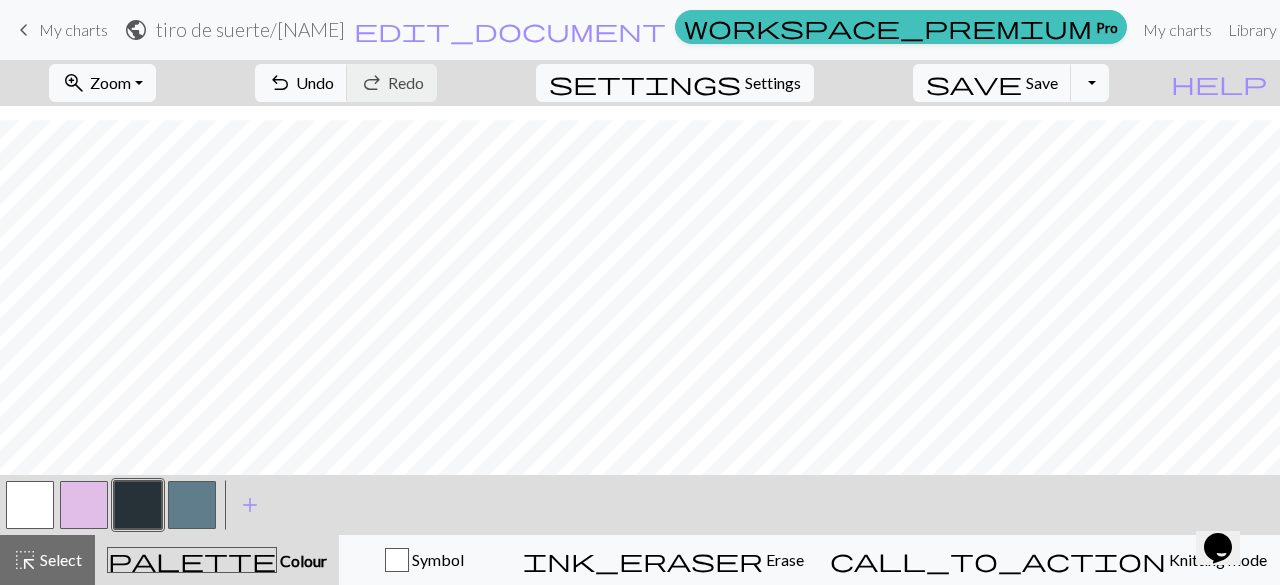 click at bounding box center (192, 505) 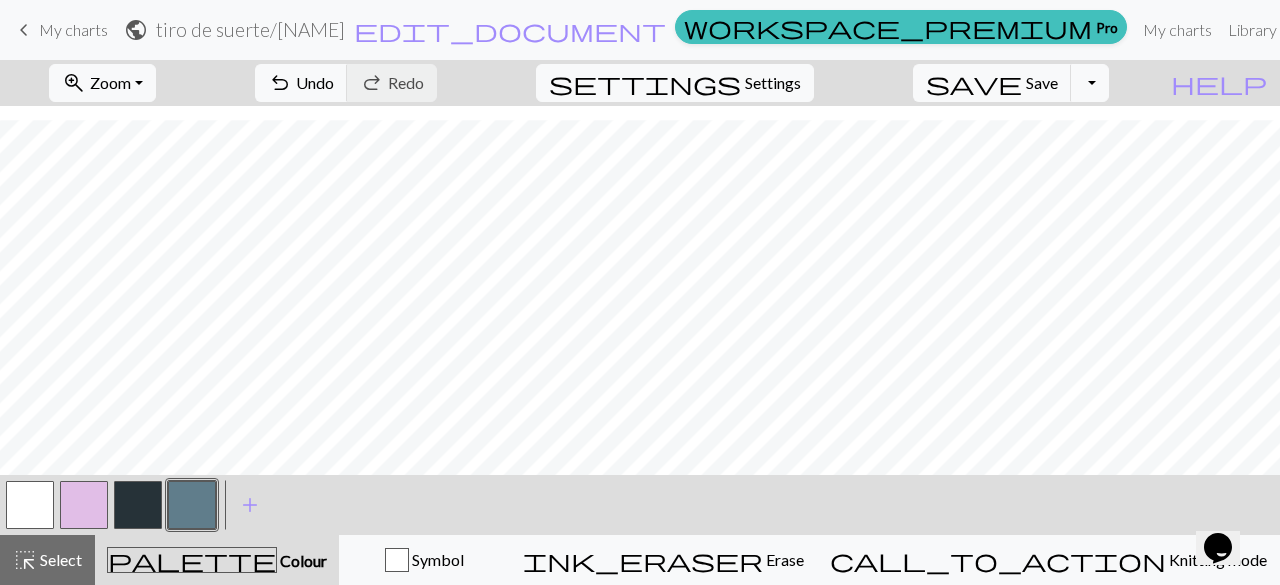 click at bounding box center (30, 505) 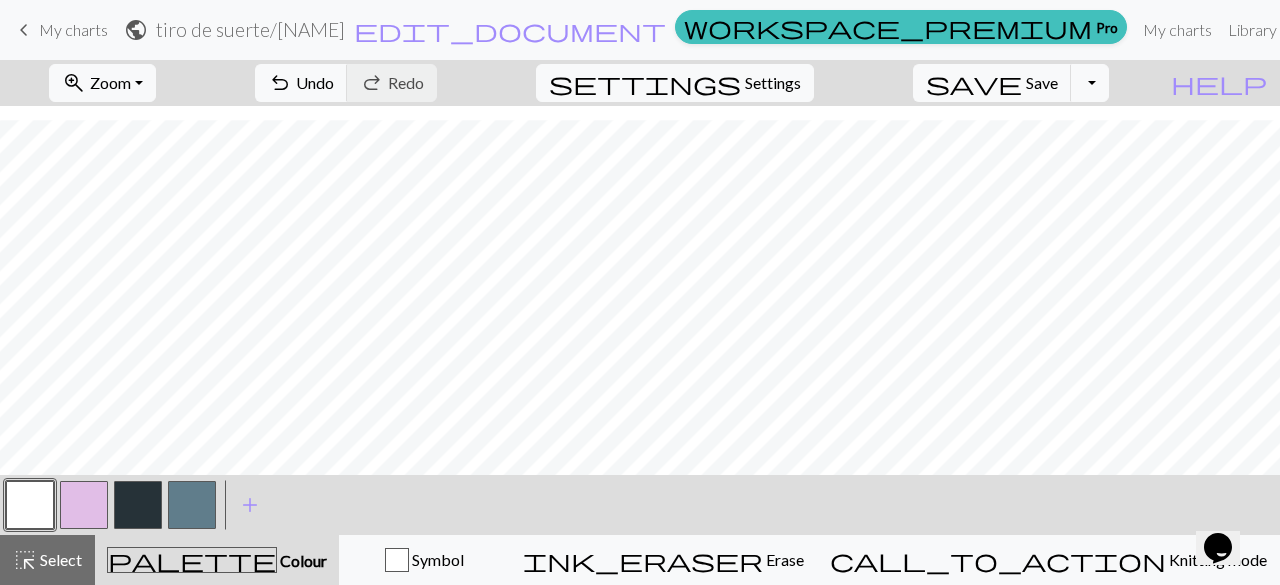 click at bounding box center [192, 505] 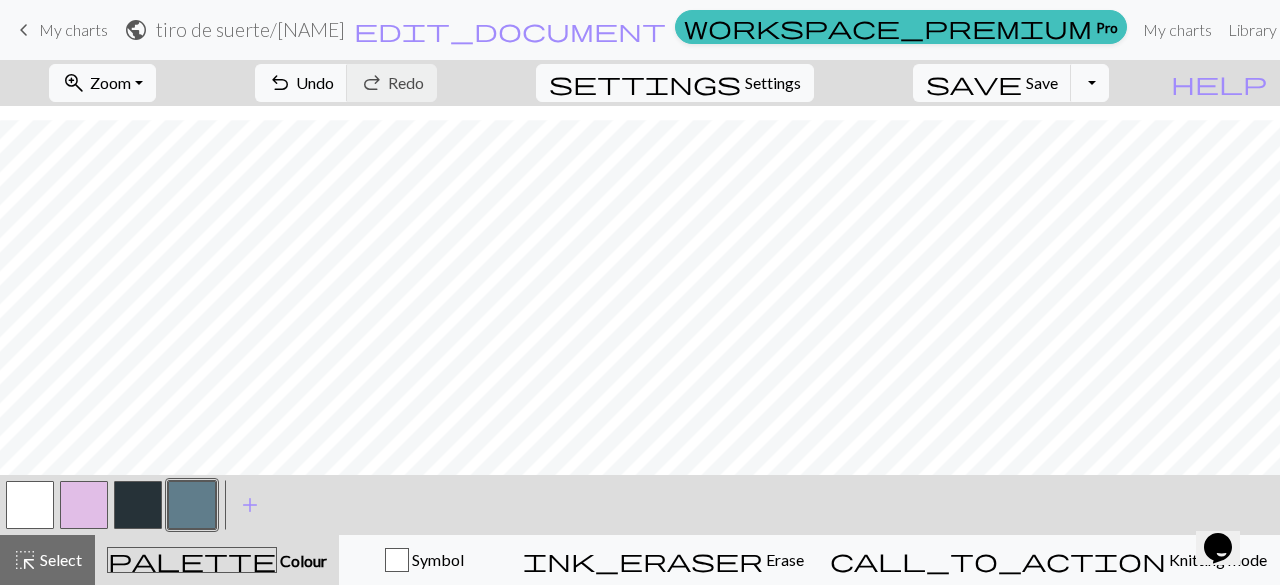 click at bounding box center (30, 505) 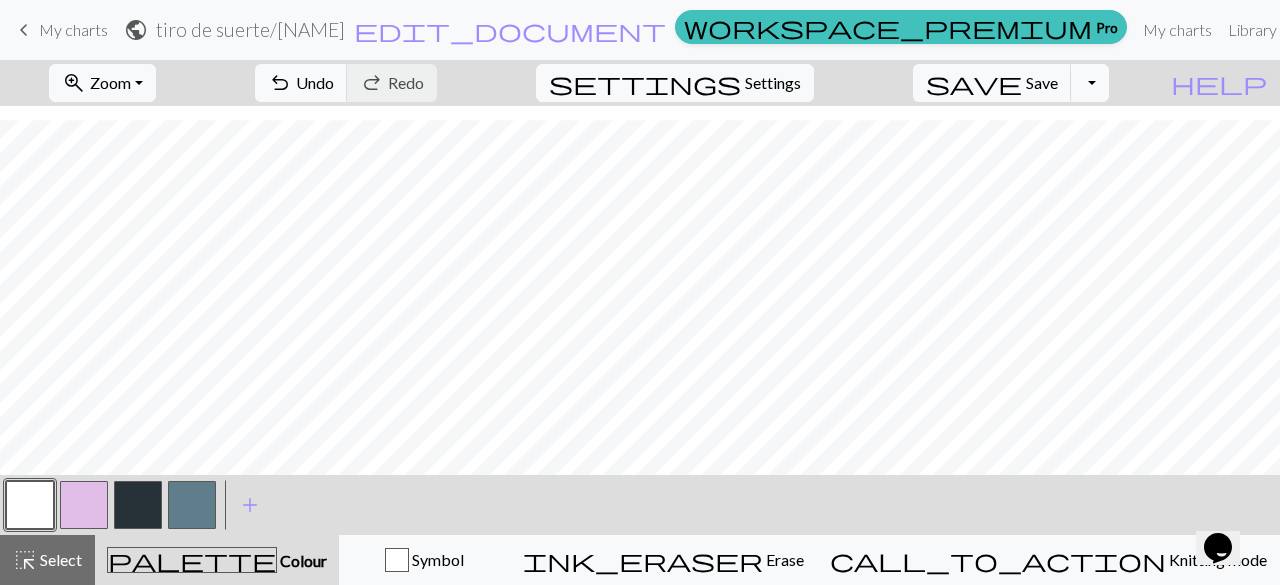 click at bounding box center [138, 505] 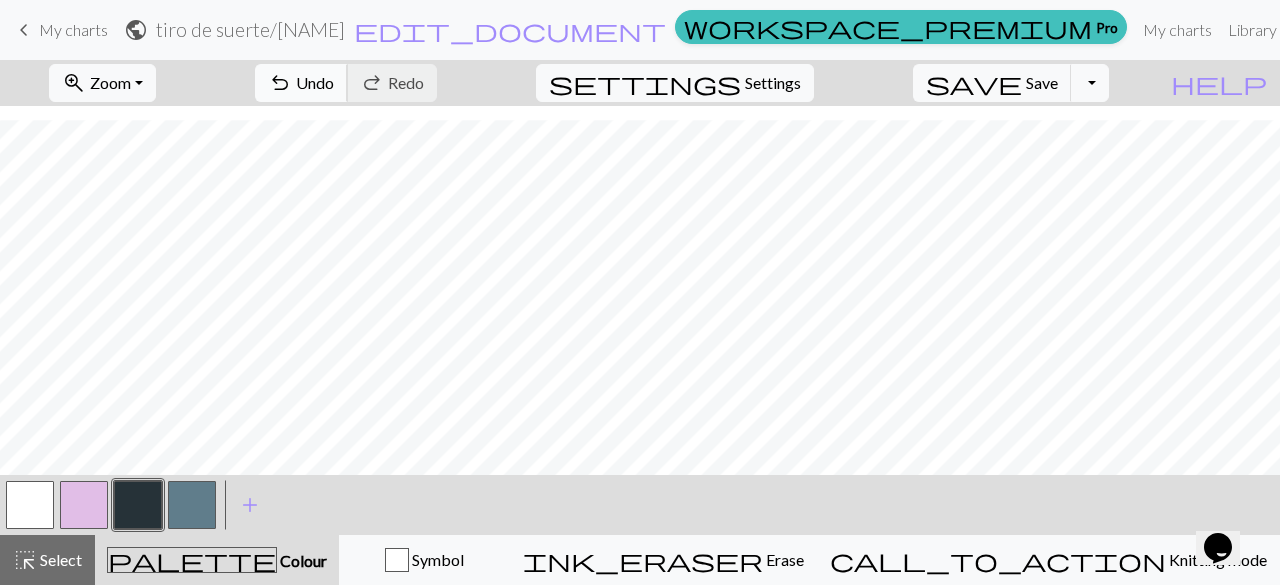 click on "undo Undo Undo" at bounding box center (301, 83) 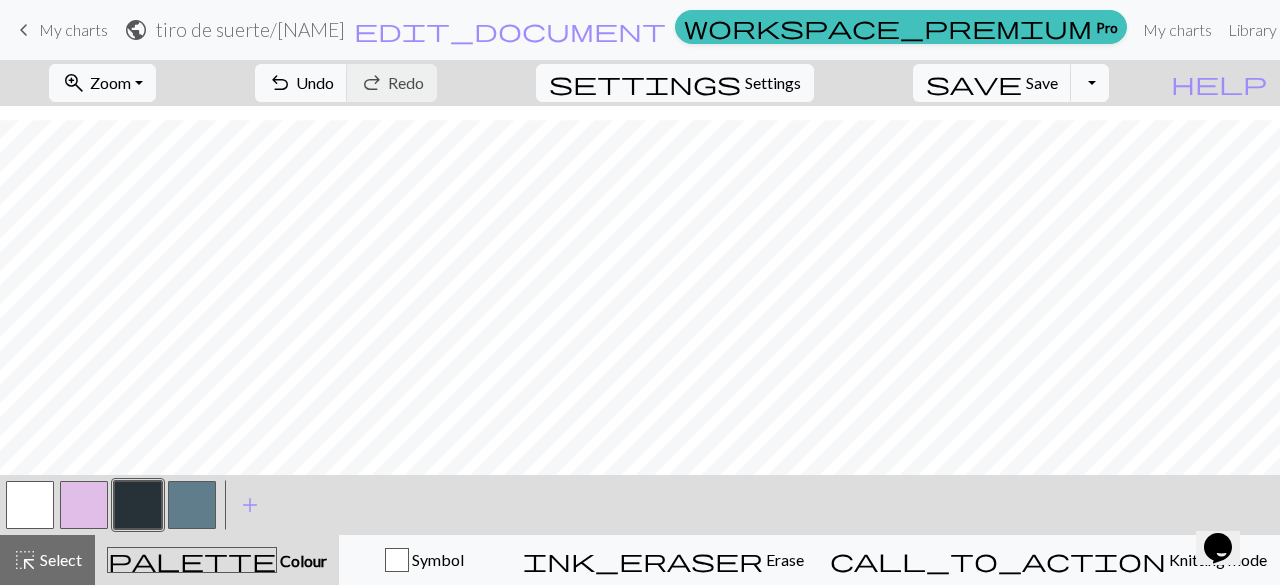 click at bounding box center (30, 505) 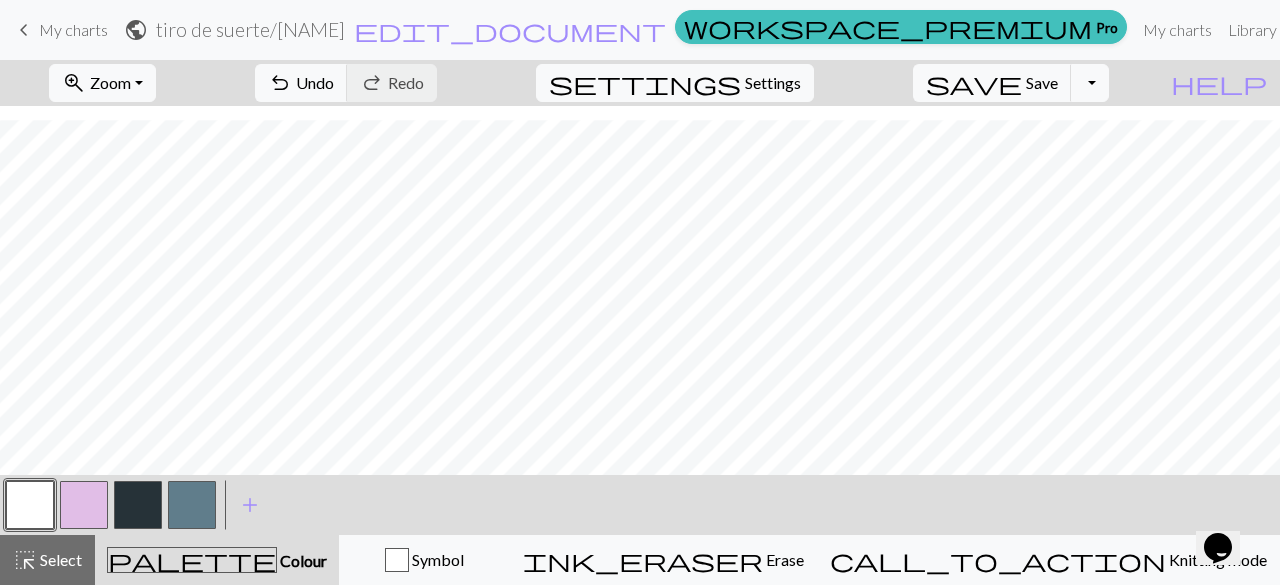 click at bounding box center (138, 505) 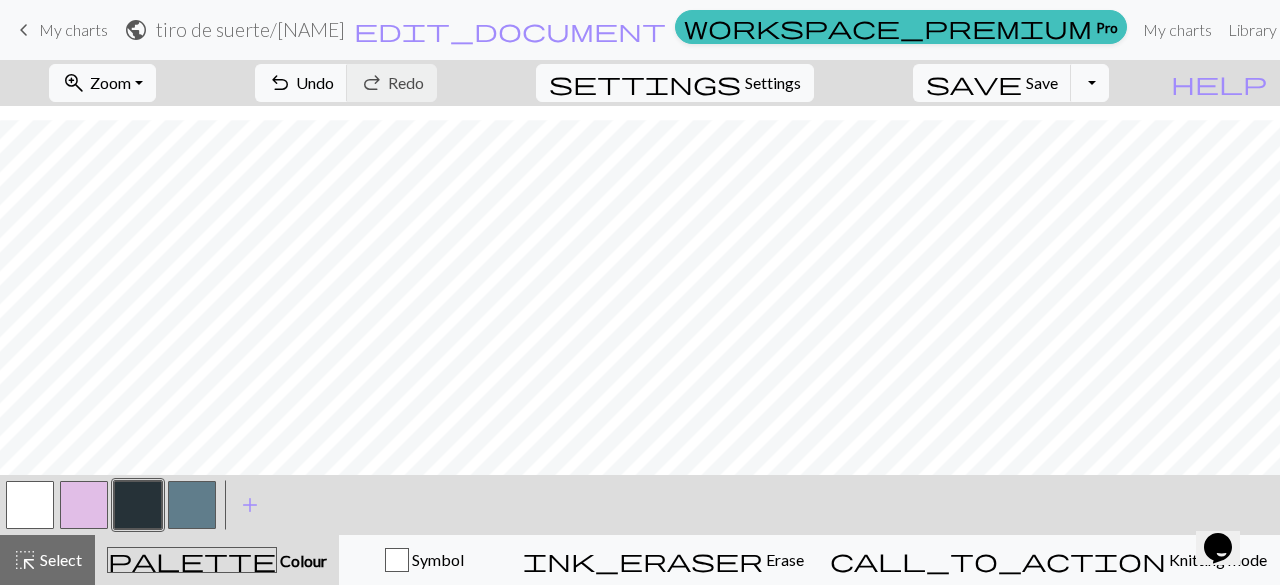 click at bounding box center (192, 505) 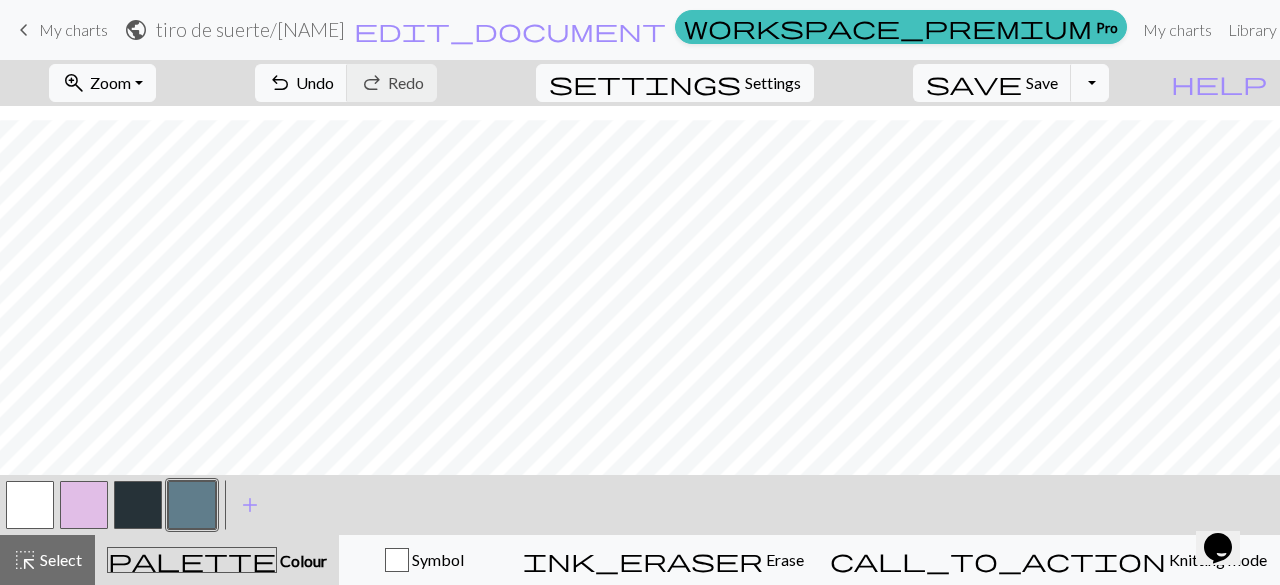 click at bounding box center [138, 505] 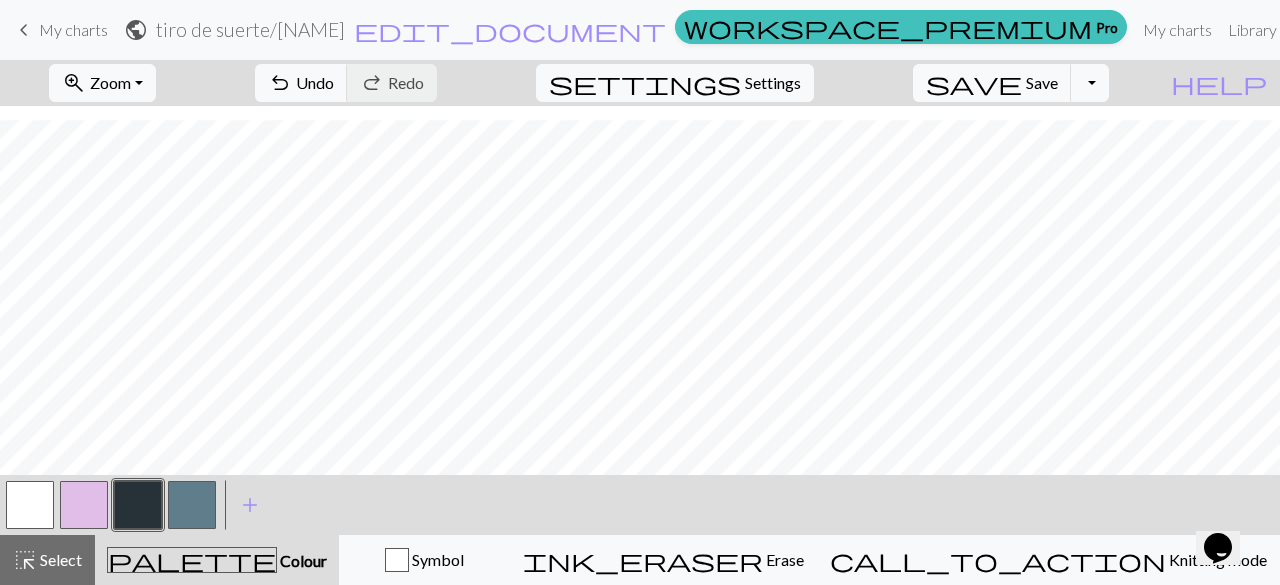 click at bounding box center [30, 505] 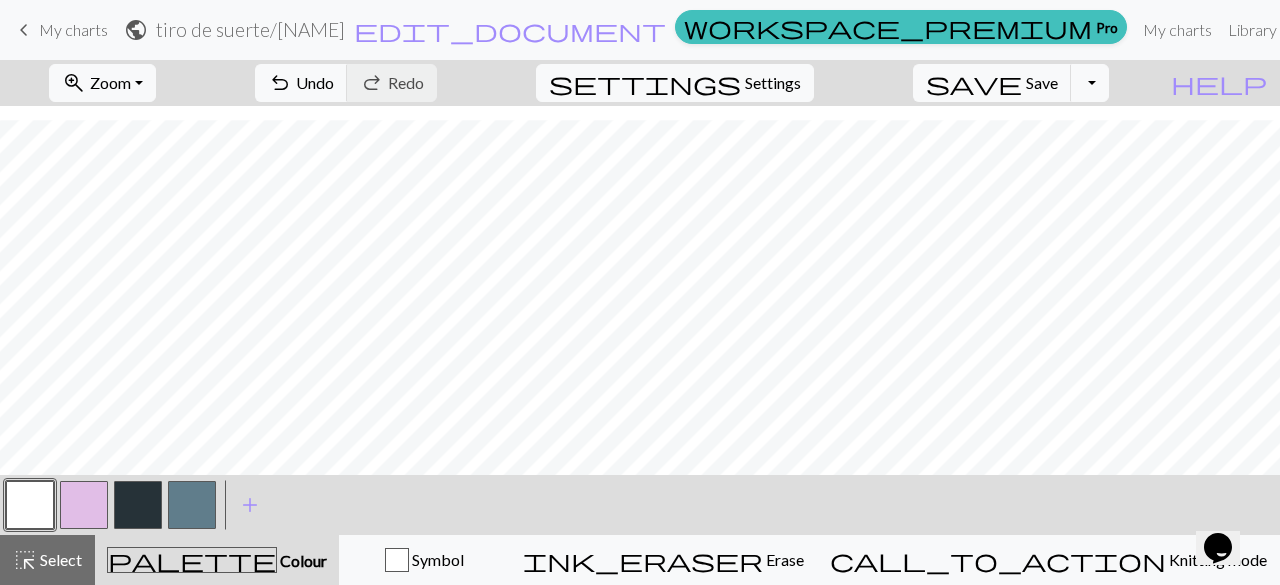 click at bounding box center [138, 505] 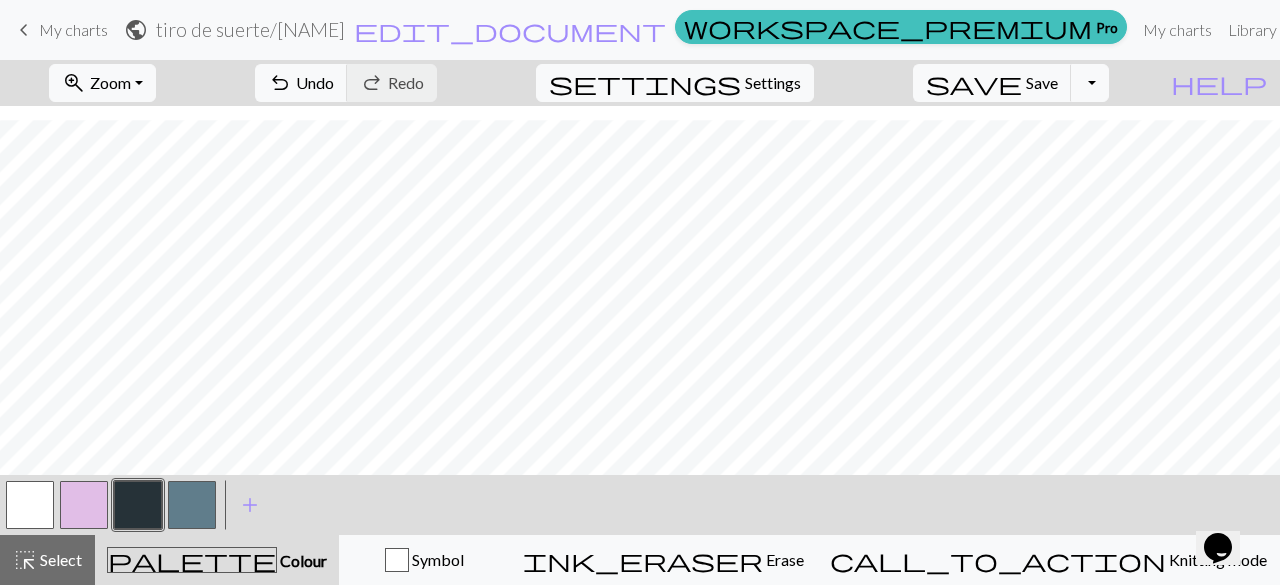 click at bounding box center [30, 505] 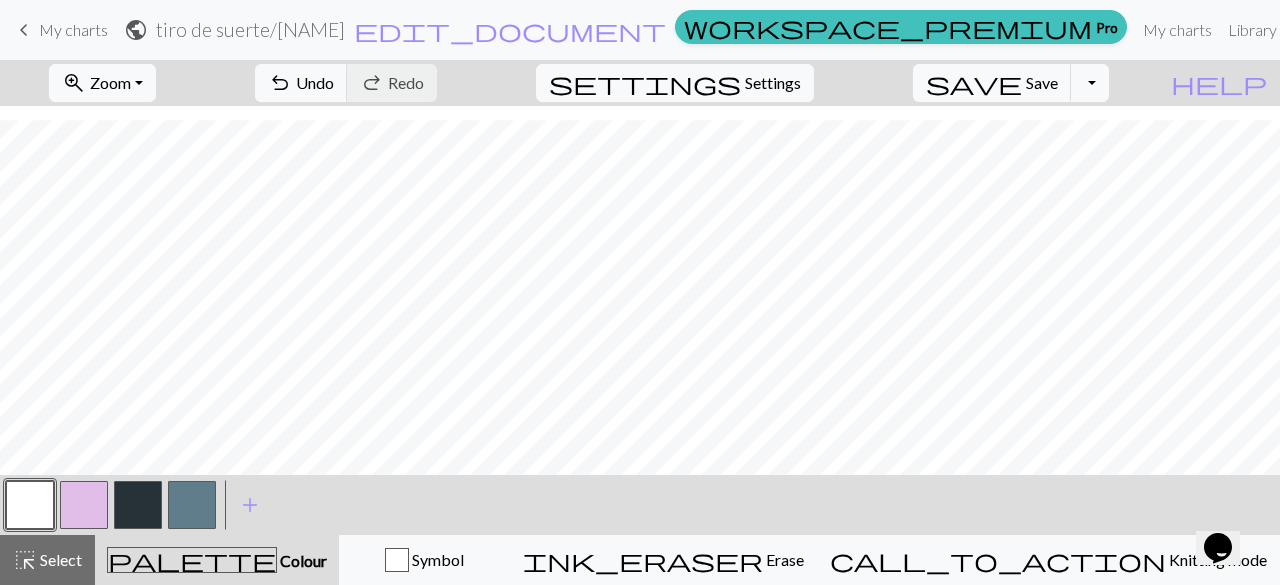 click at bounding box center [138, 505] 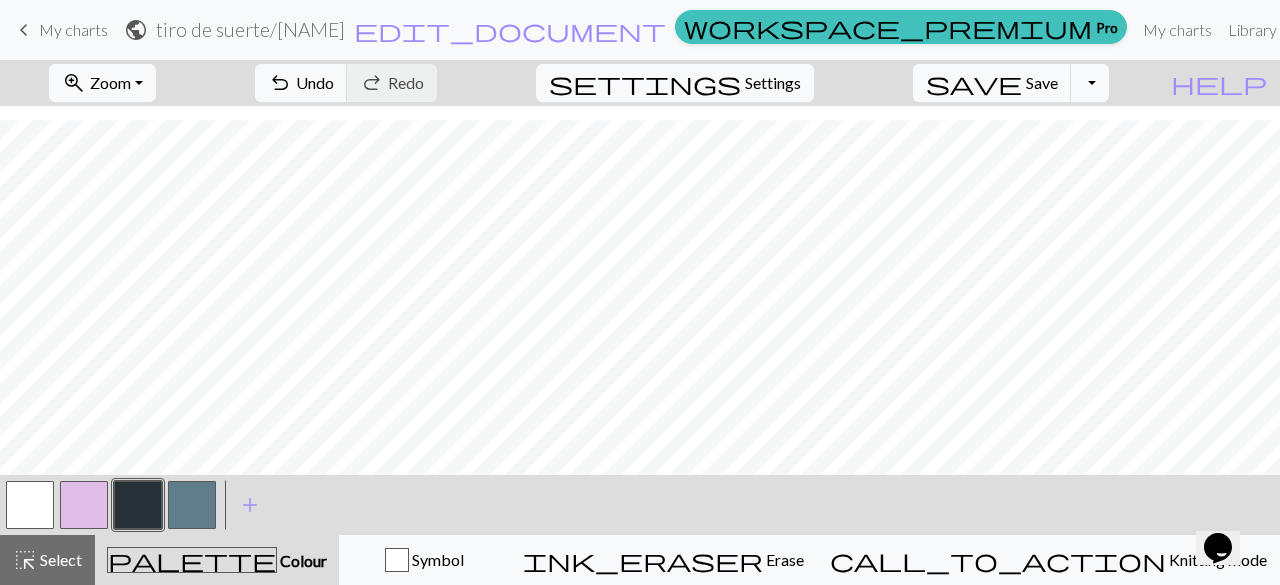 click at bounding box center (30, 505) 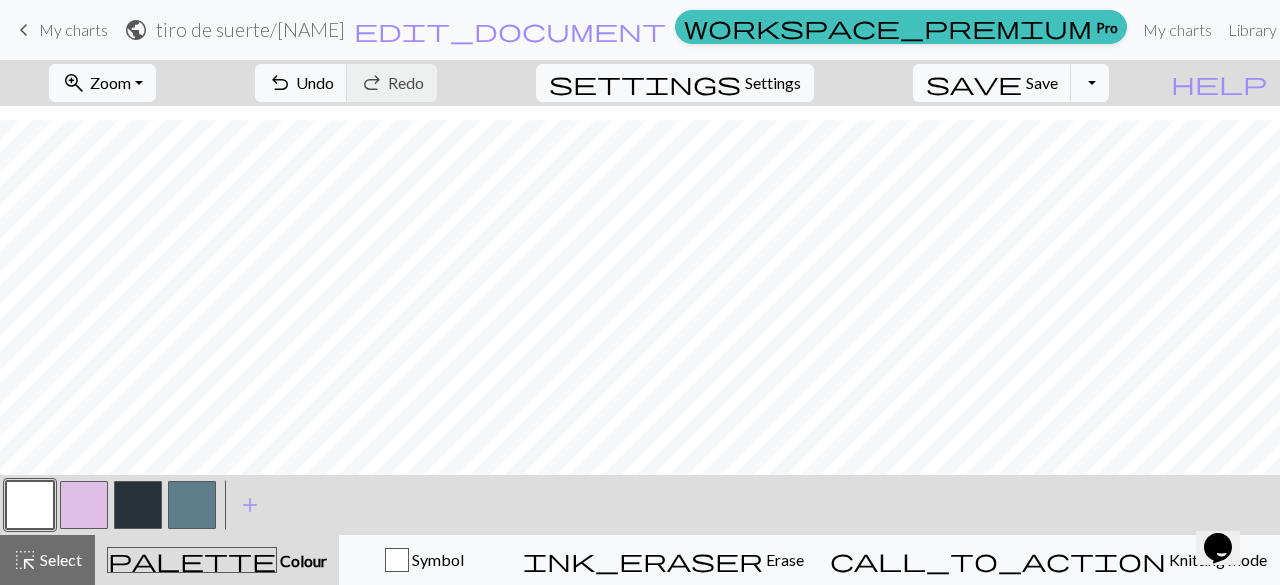 click at bounding box center (138, 505) 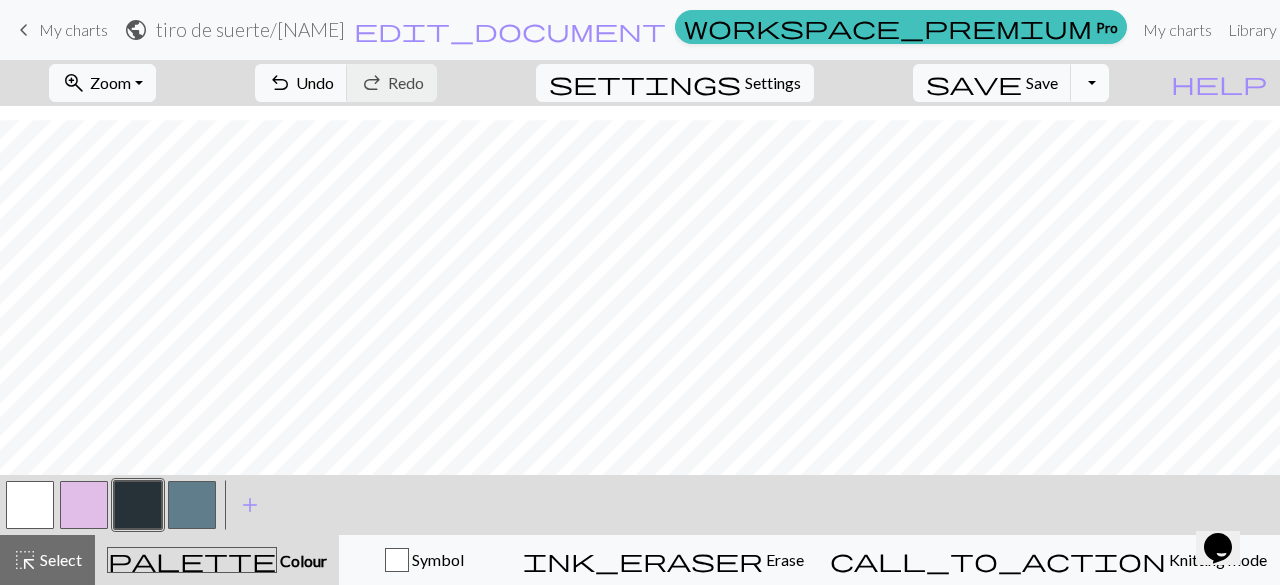 click on "Toggle Dropdown" at bounding box center [1090, 83] 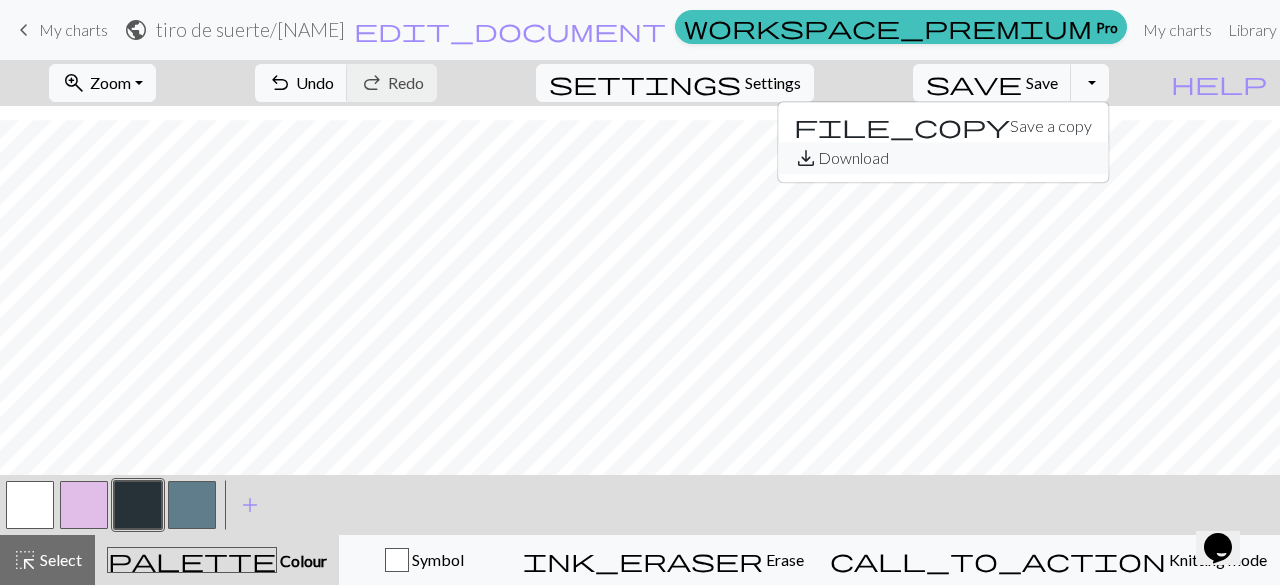 click on "save_alt  Download" at bounding box center [943, 158] 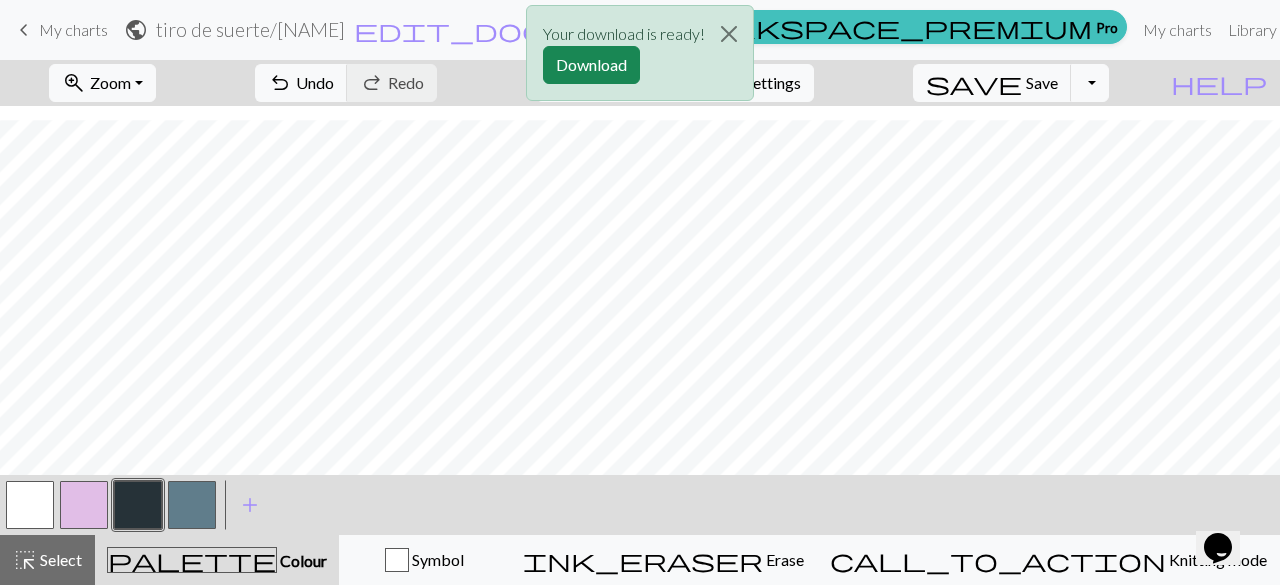 click at bounding box center (30, 505) 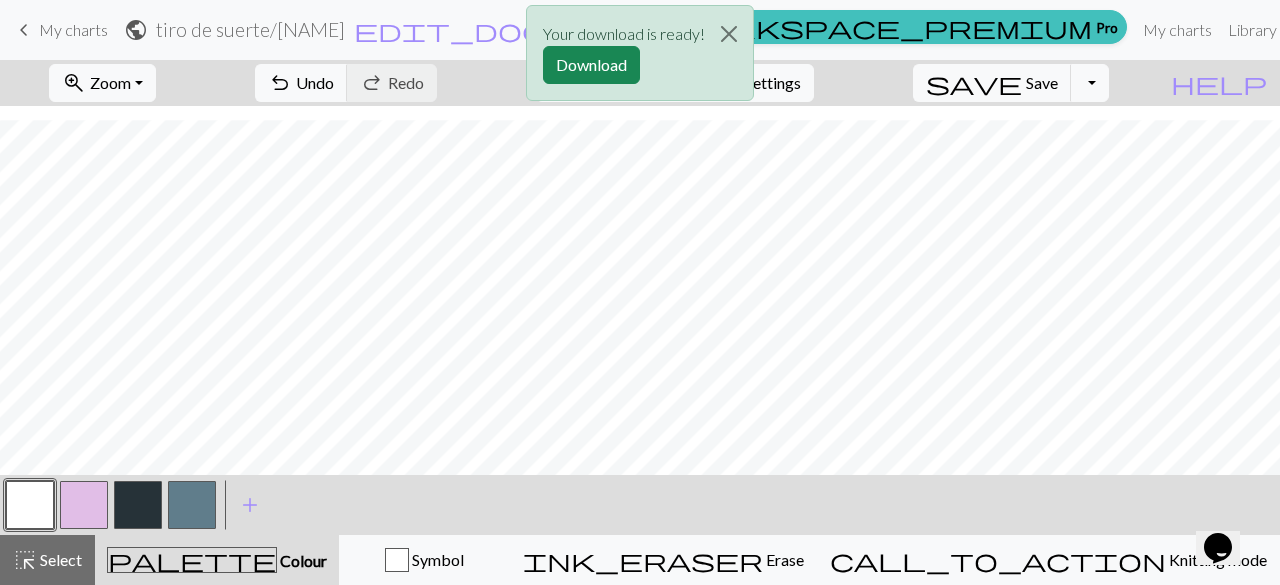 click at bounding box center (138, 505) 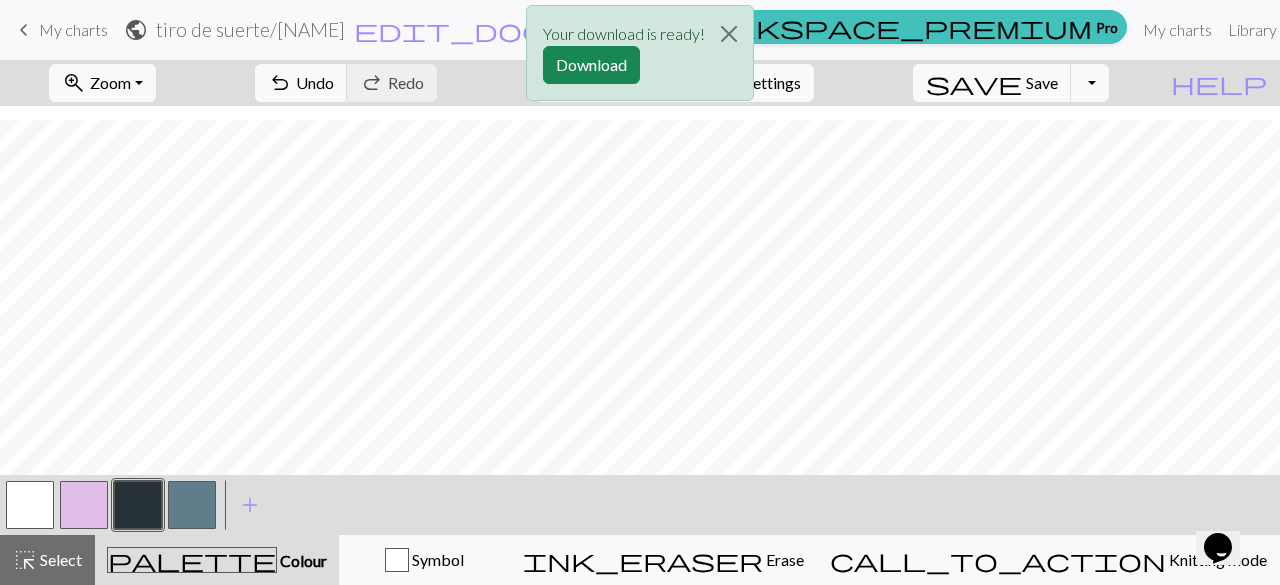 click at bounding box center [30, 505] 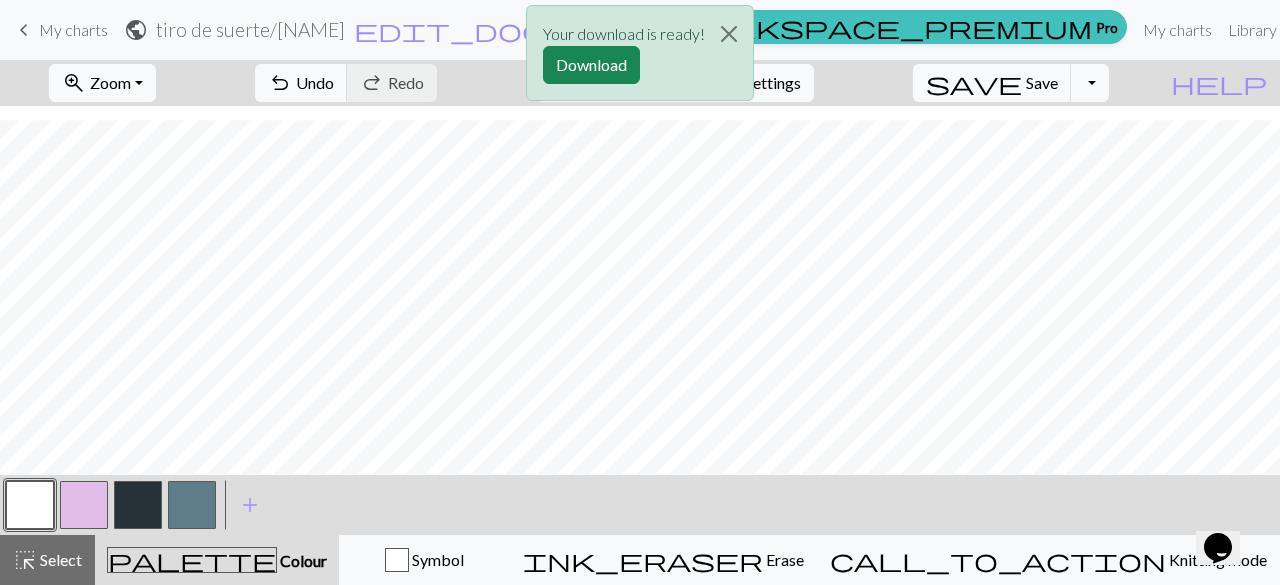 click at bounding box center [138, 505] 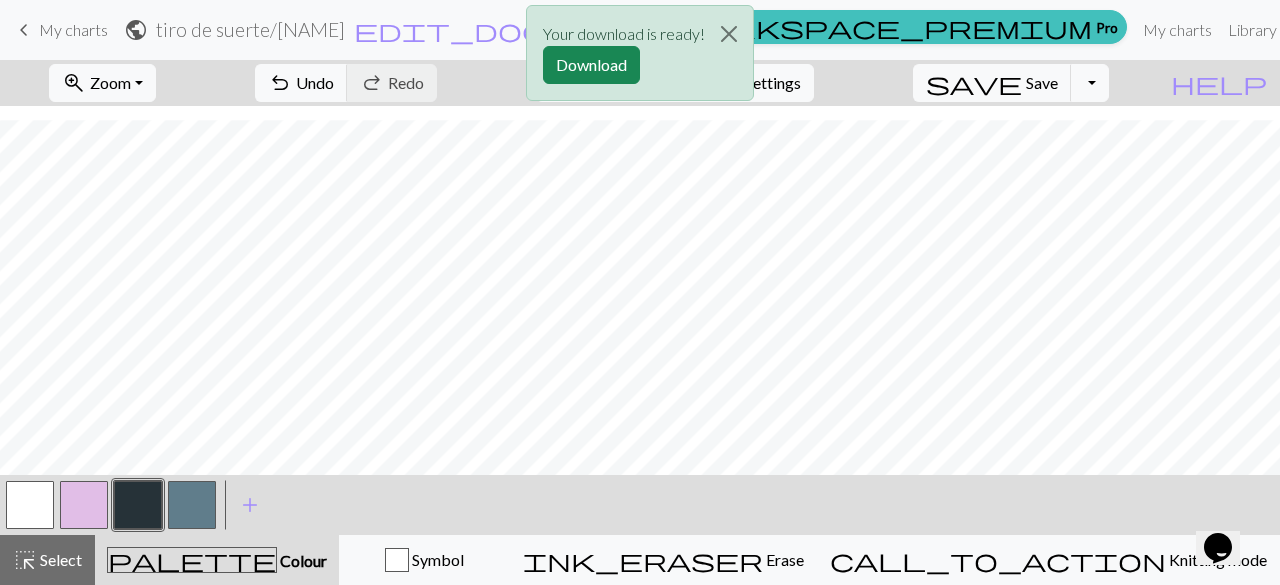 click at bounding box center (30, 505) 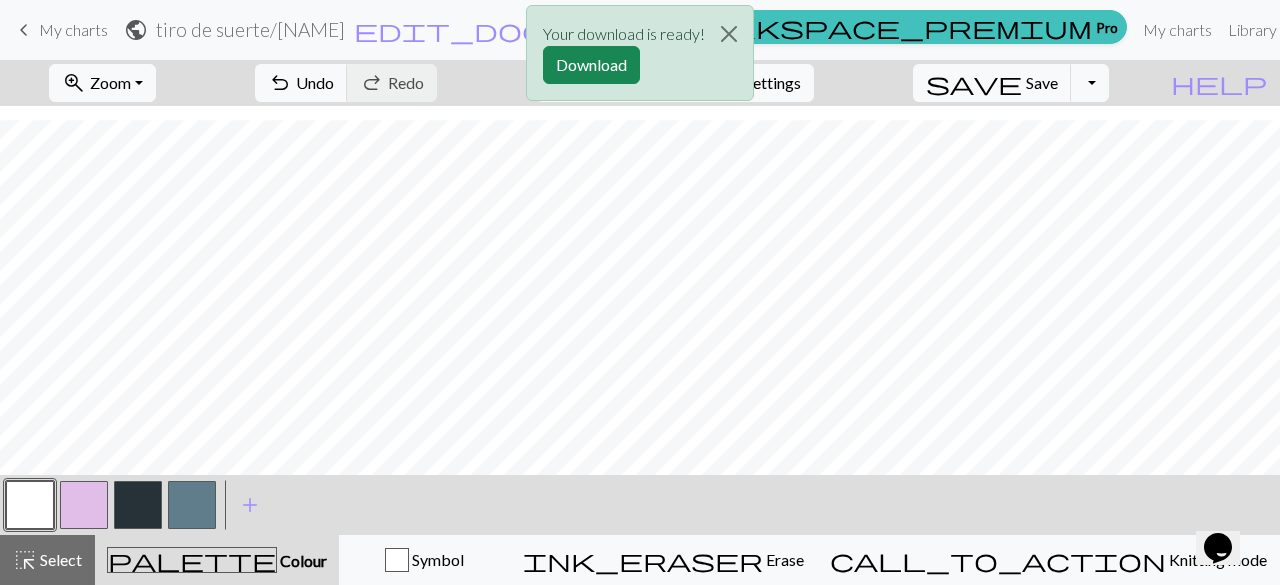 click at bounding box center (30, 505) 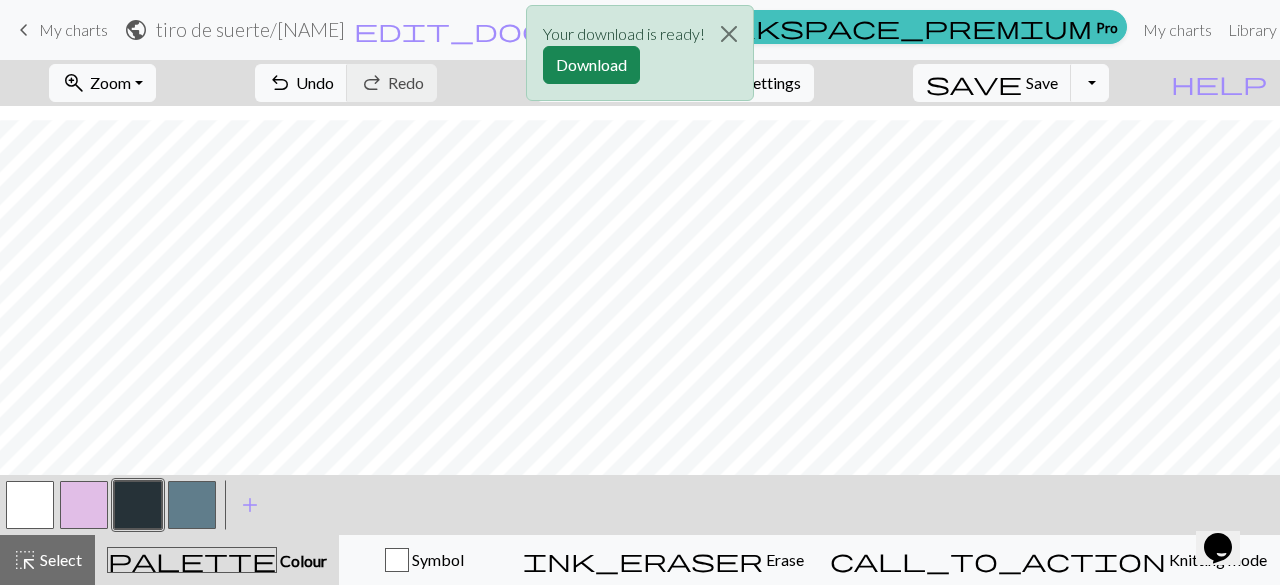 click at bounding box center (192, 505) 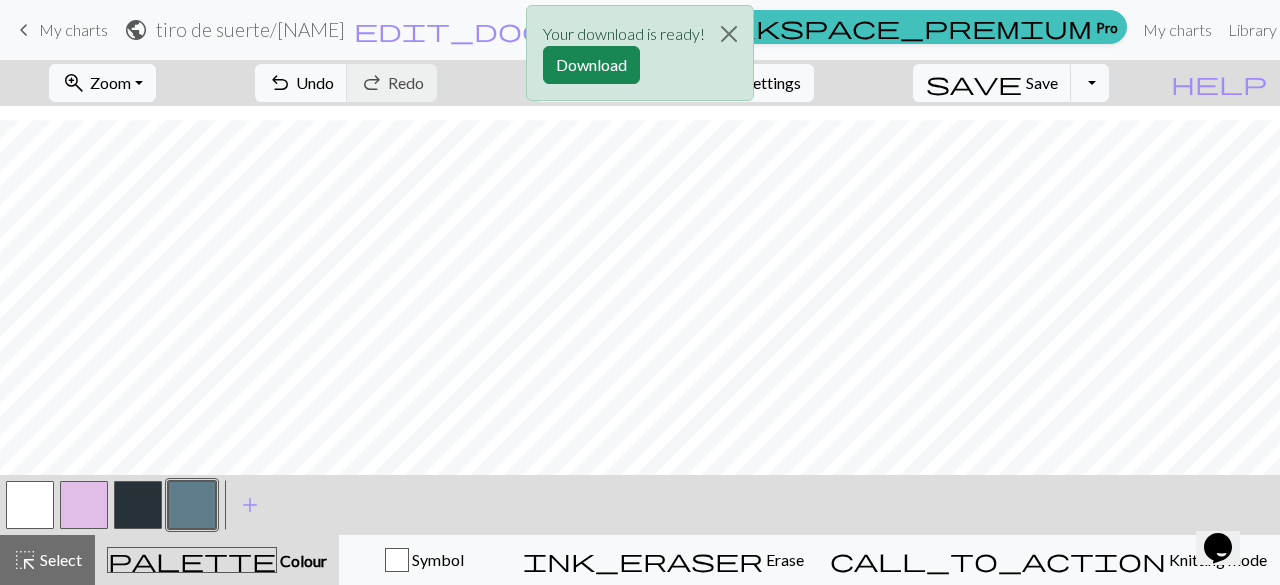 click at bounding box center (30, 505) 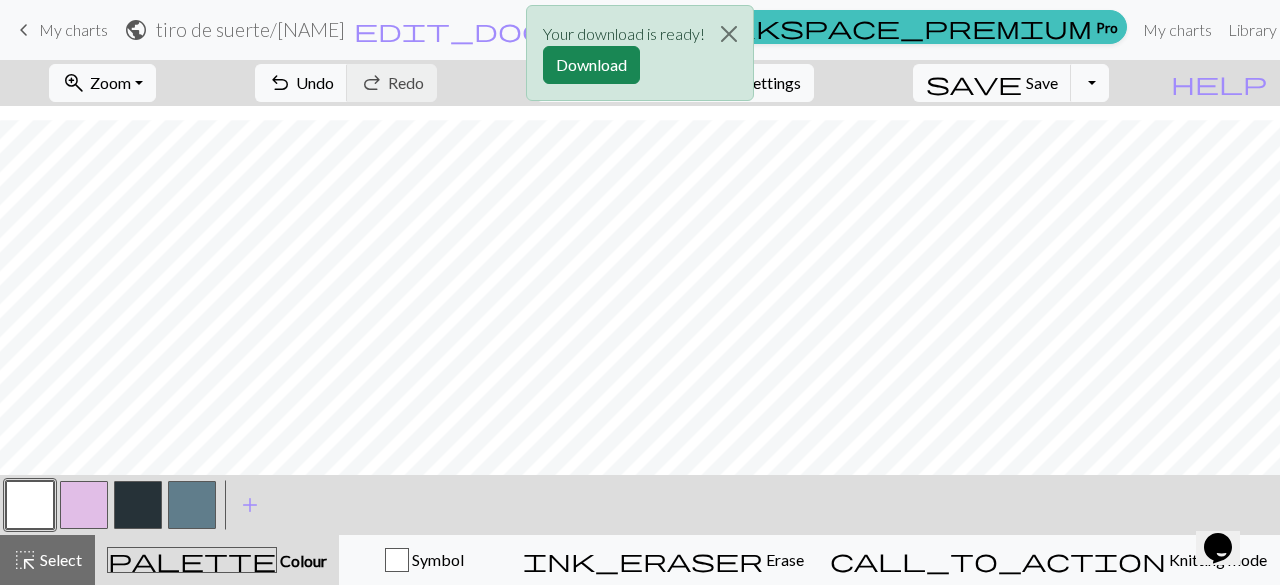 click at bounding box center [192, 505] 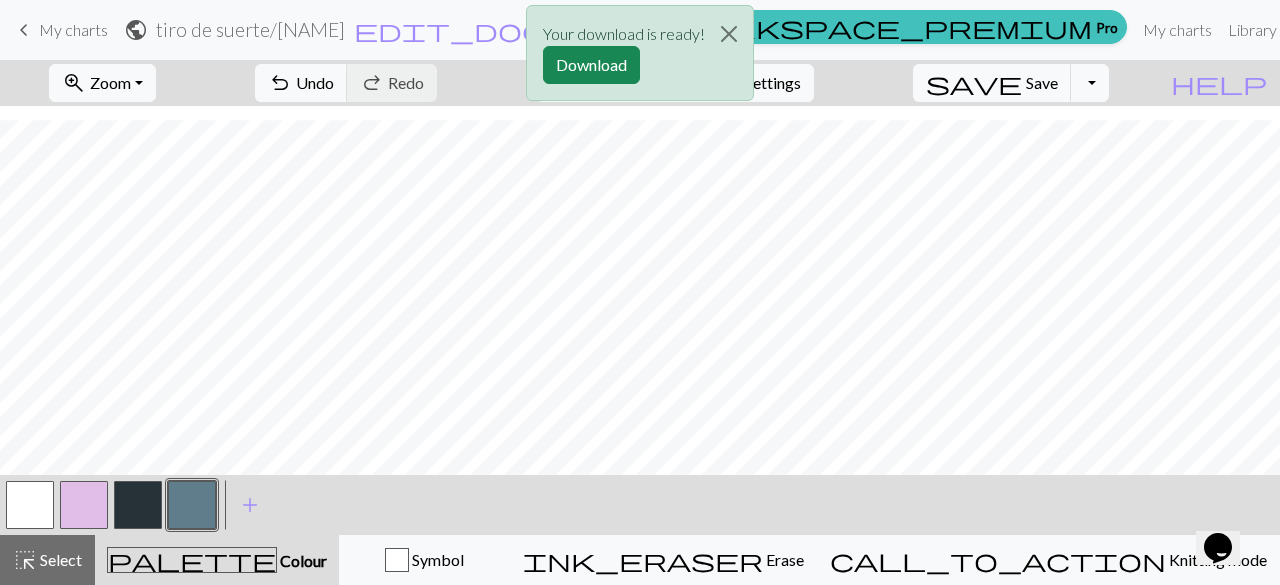 click at bounding box center [138, 505] 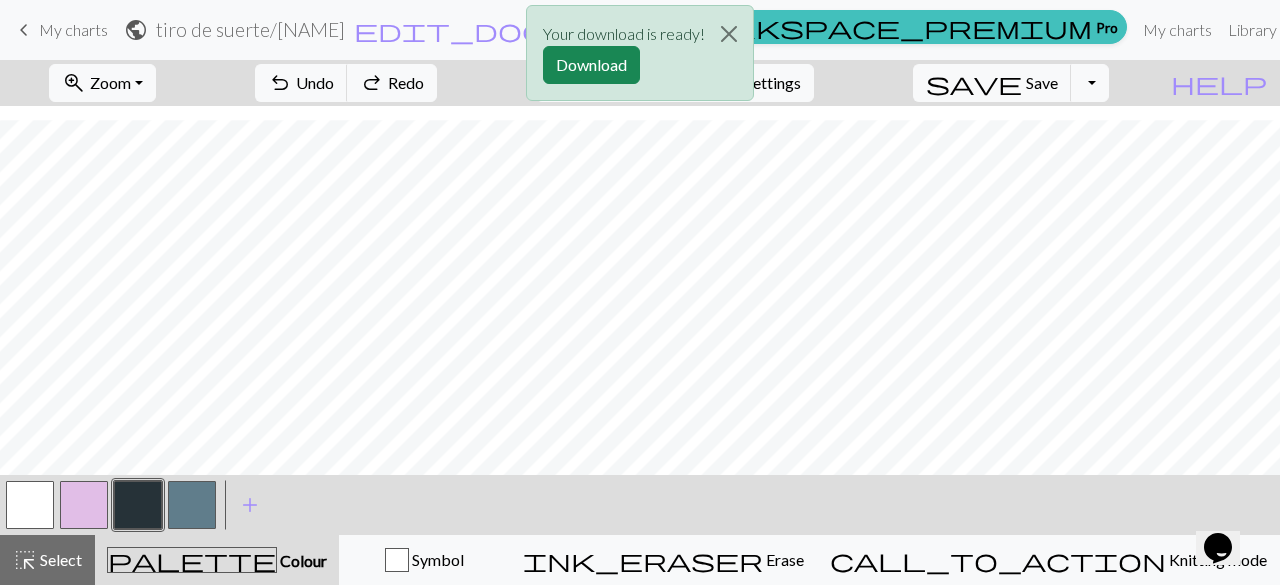 click on "Your download is ready! Download" at bounding box center [640, 58] 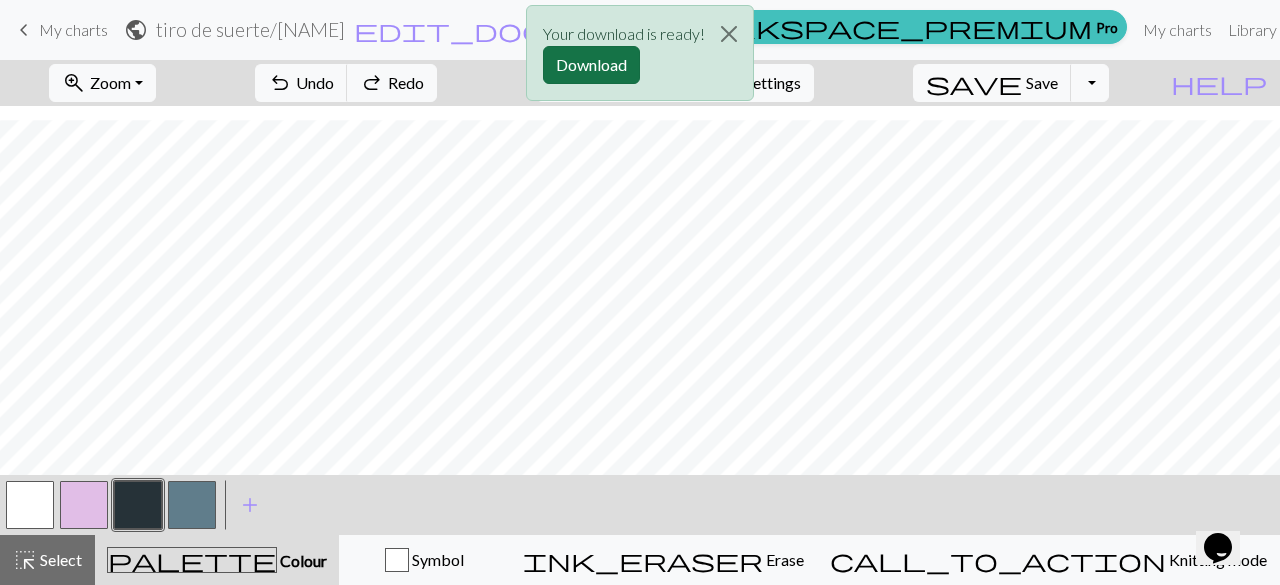 click on "Download" at bounding box center [591, 65] 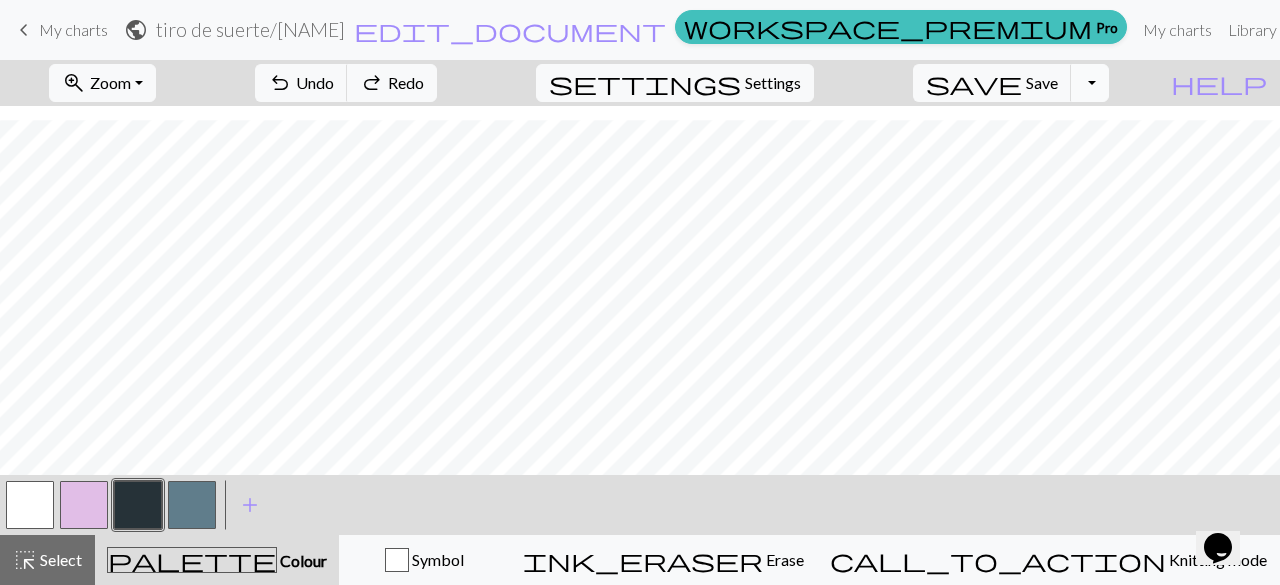 click on "Toggle Dropdown" at bounding box center [1090, 83] 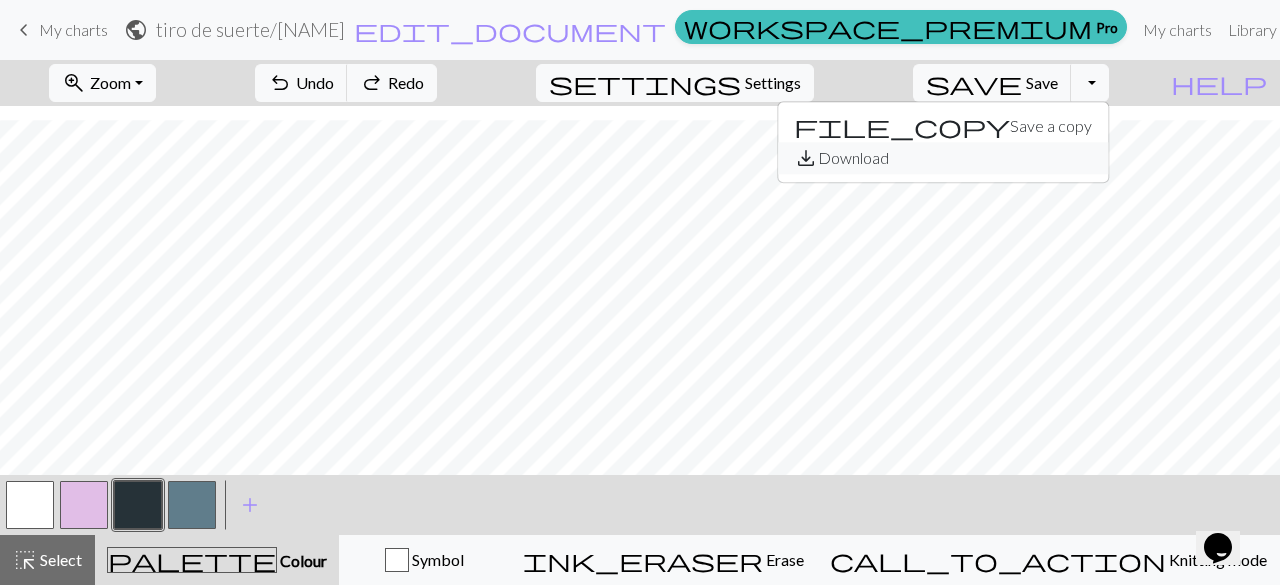 click on "save_alt  Download" at bounding box center [943, 158] 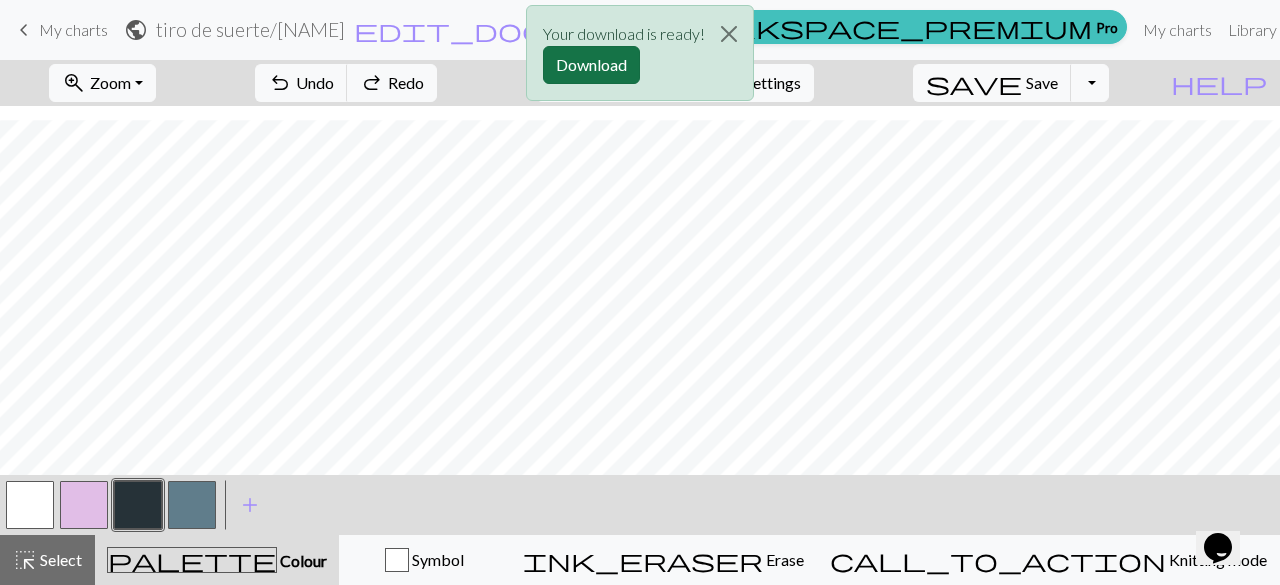click on "Download" at bounding box center (591, 65) 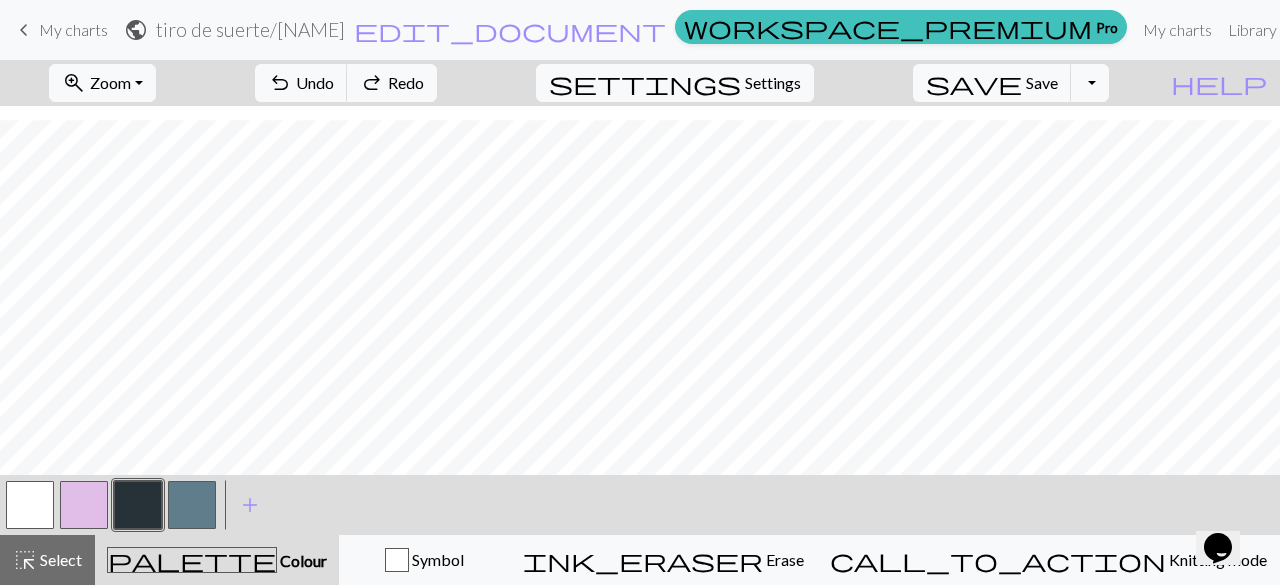 click at bounding box center (138, 505) 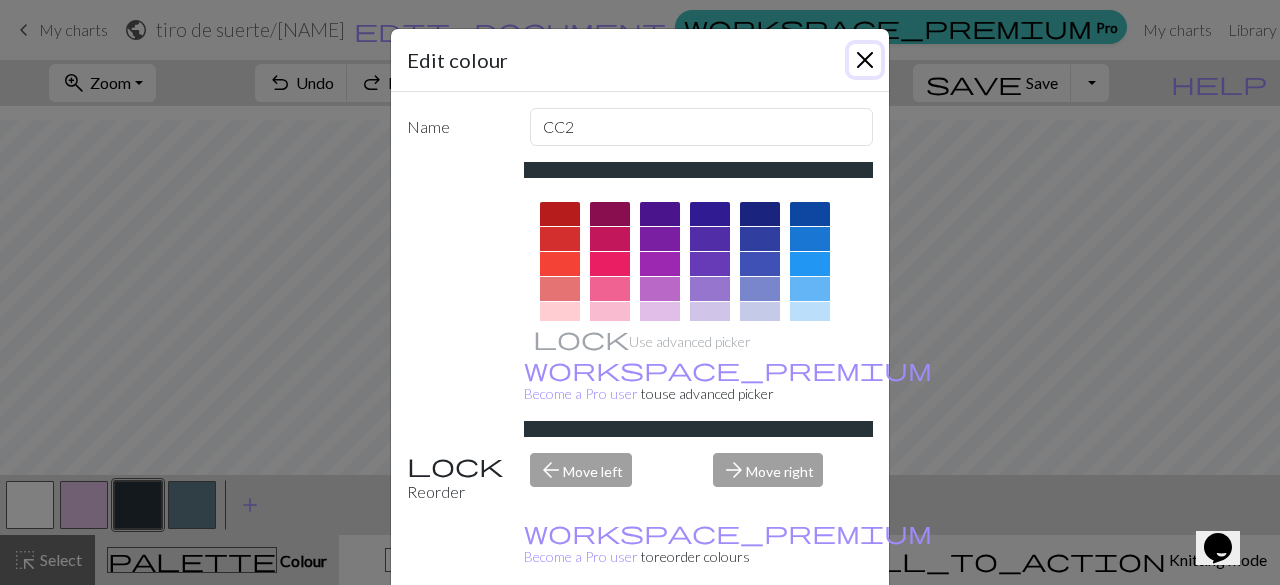 click at bounding box center (865, 60) 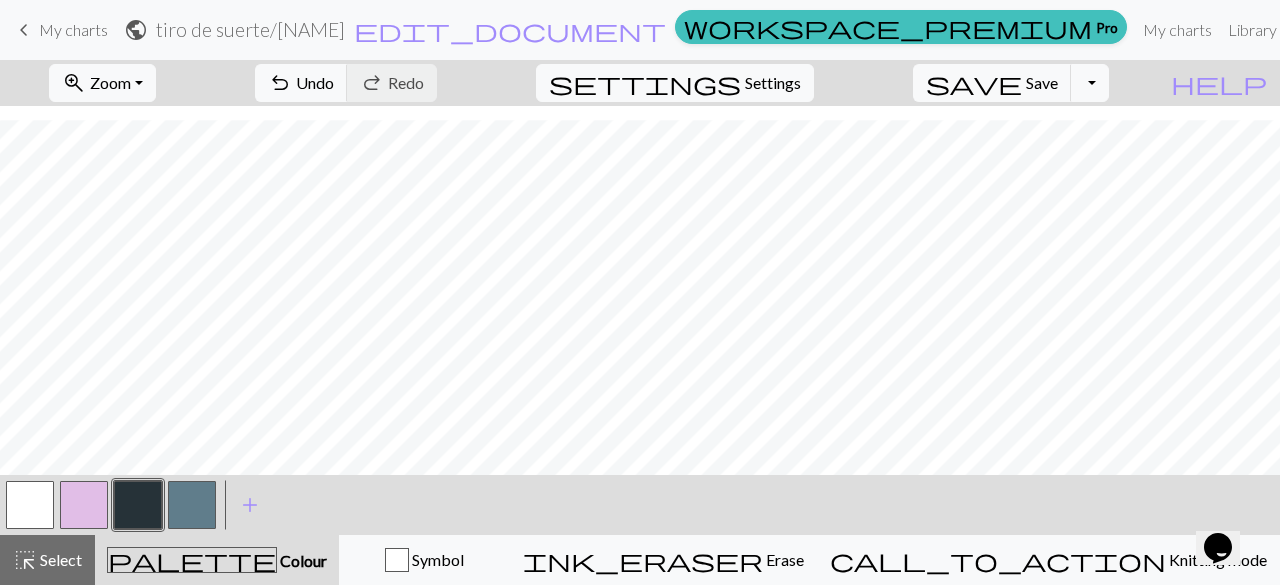 click at bounding box center (30, 505) 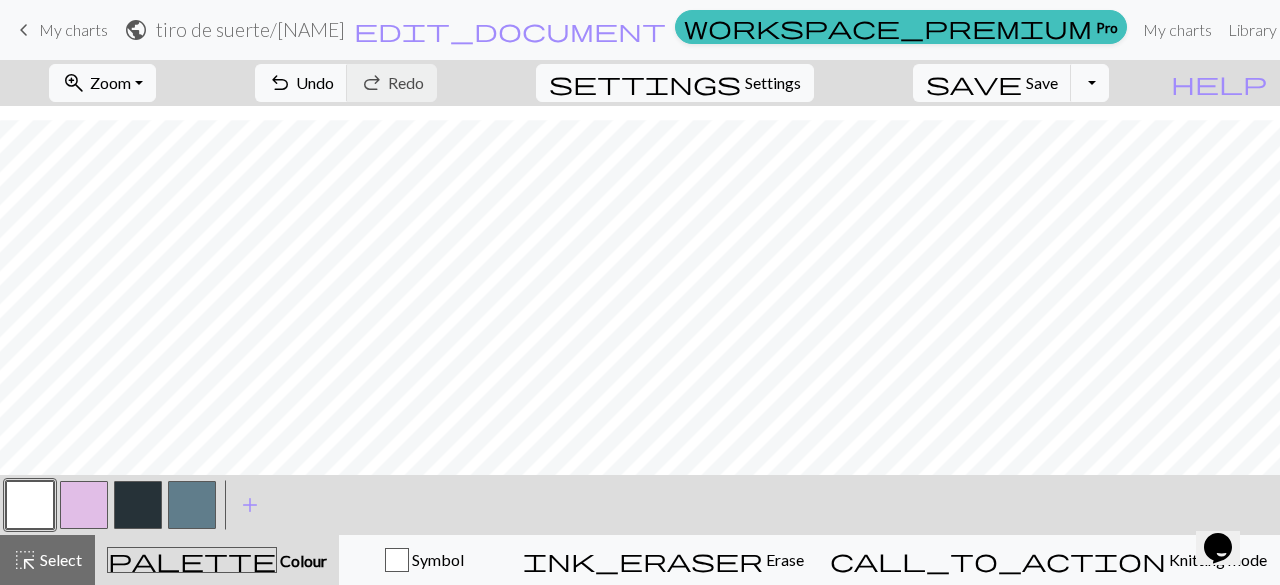 click at bounding box center (138, 505) 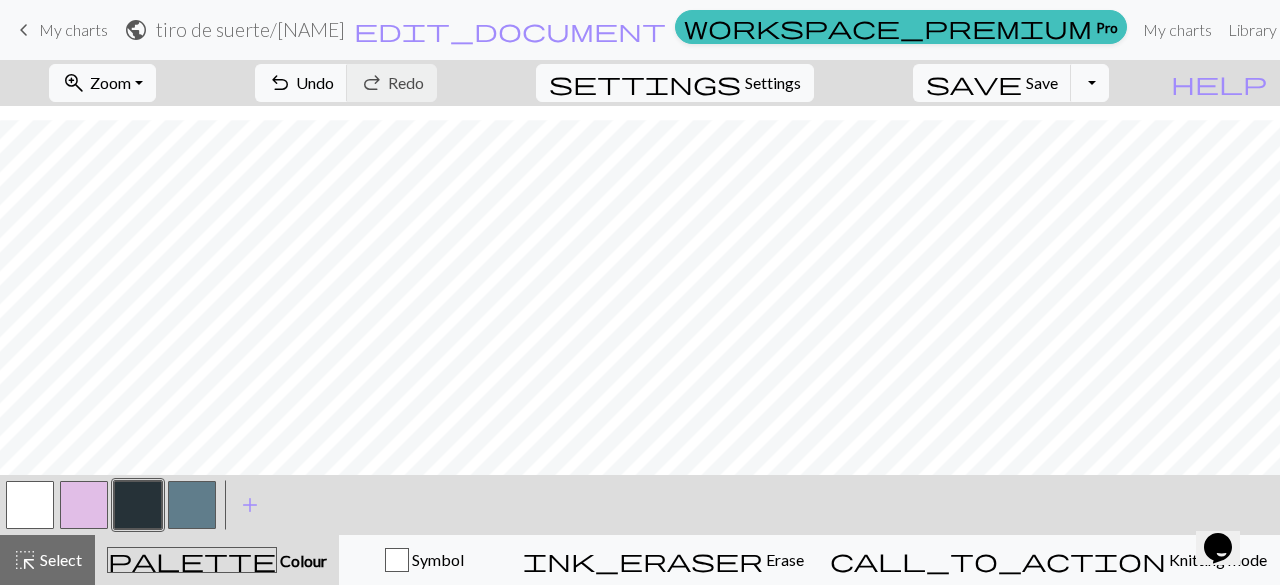 click at bounding box center (30, 505) 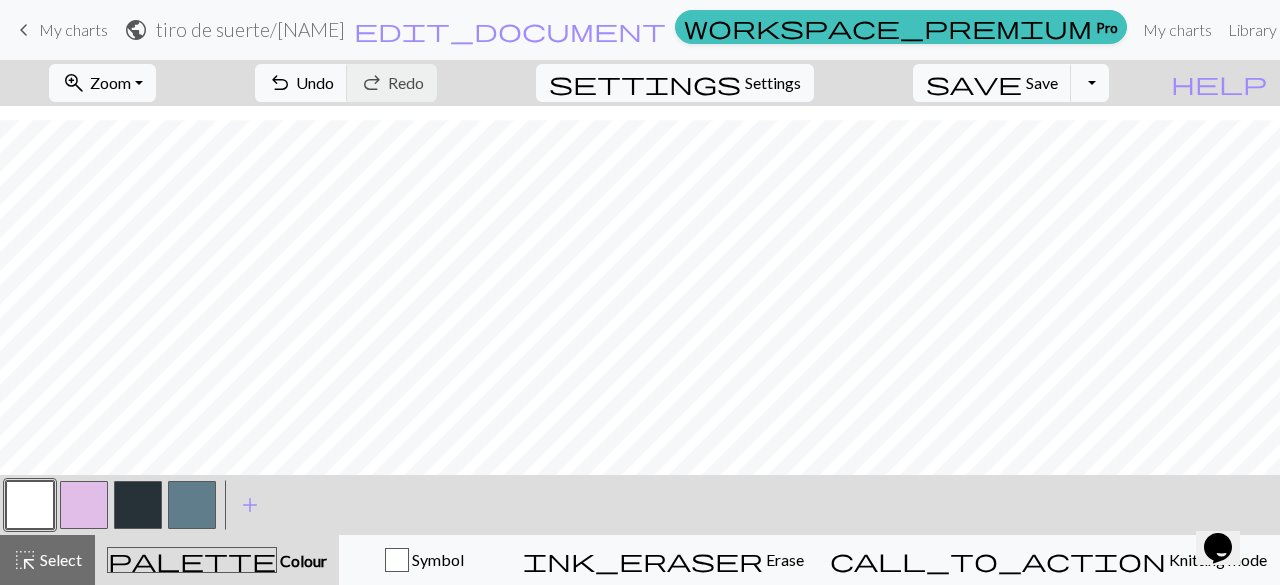 click at bounding box center [138, 505] 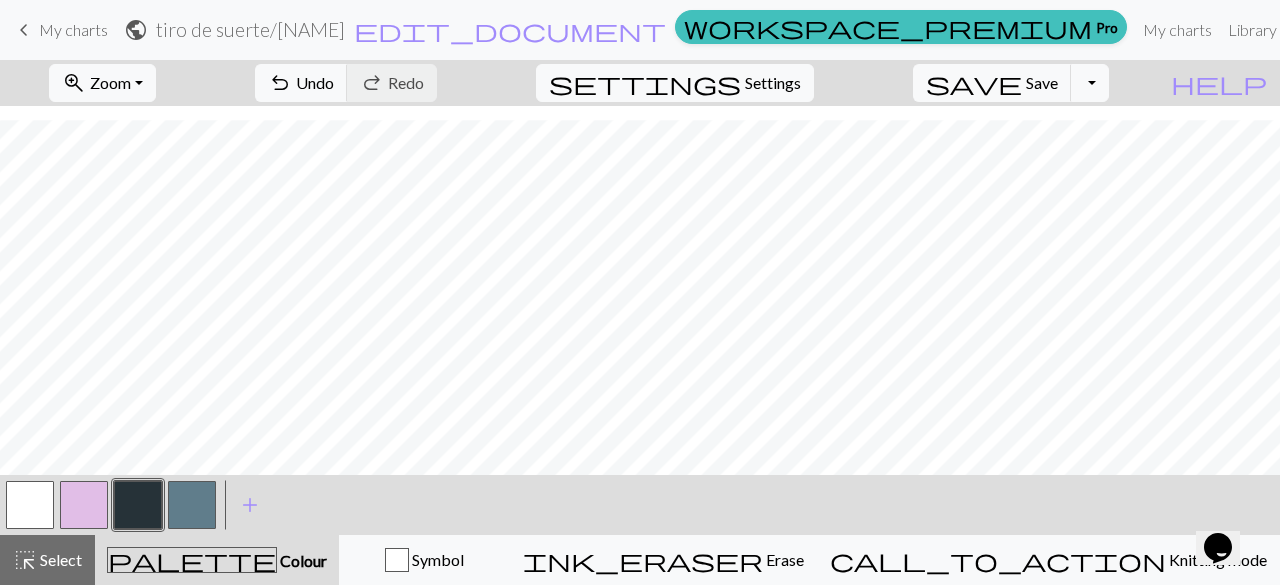 click at bounding box center (30, 505) 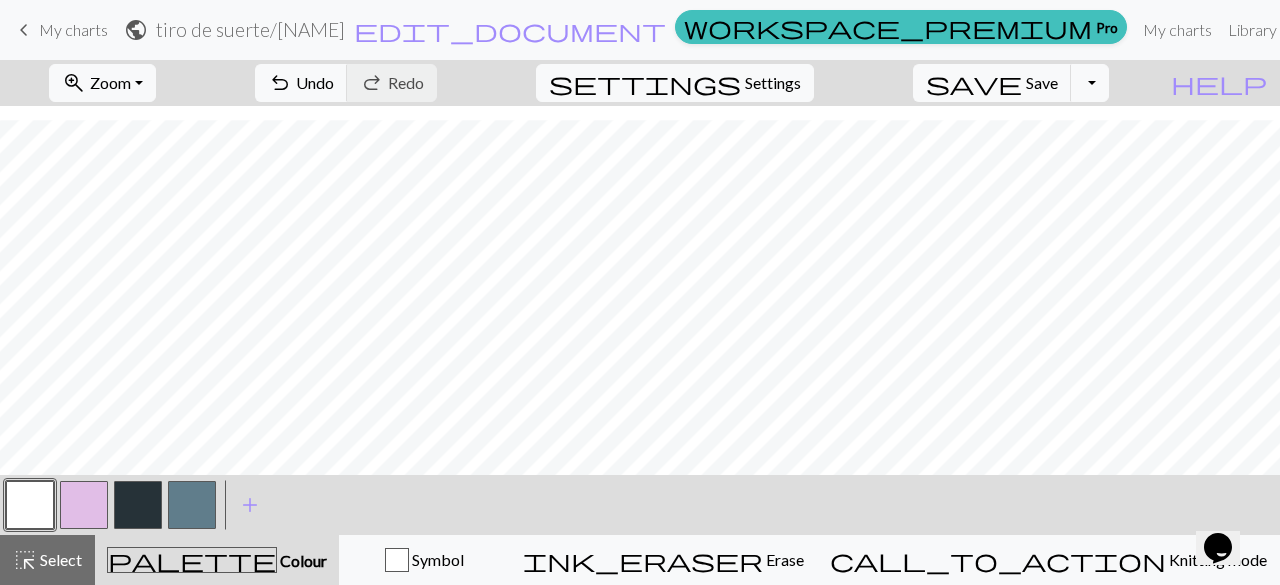 click at bounding box center (192, 505) 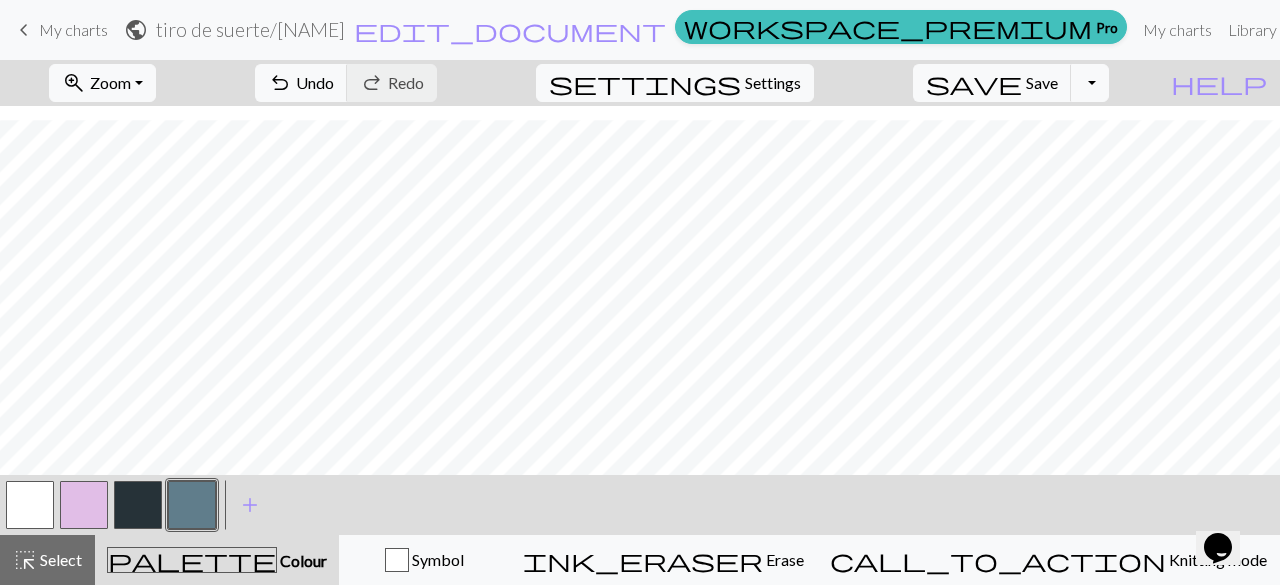 click at bounding box center [138, 505] 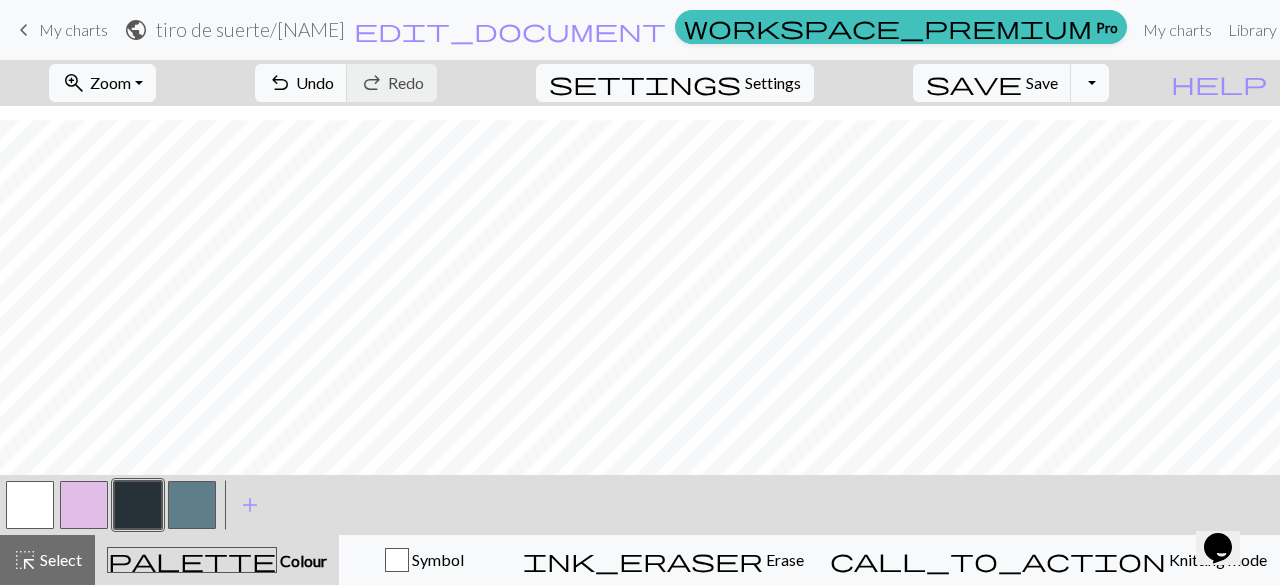 click at bounding box center [30, 505] 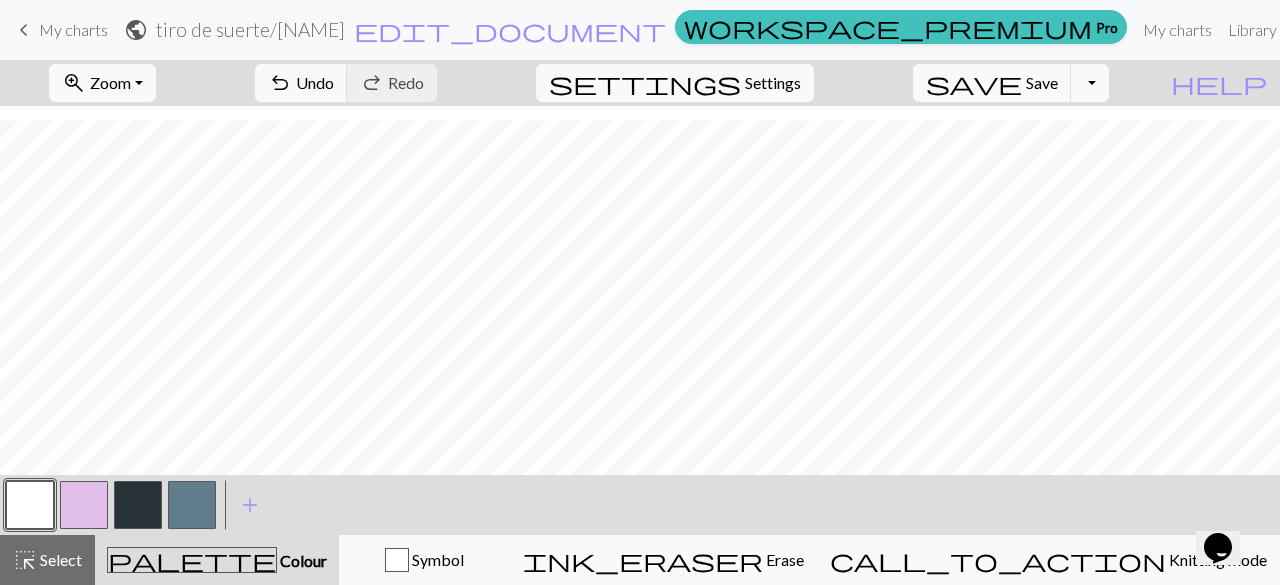 click at bounding box center (138, 505) 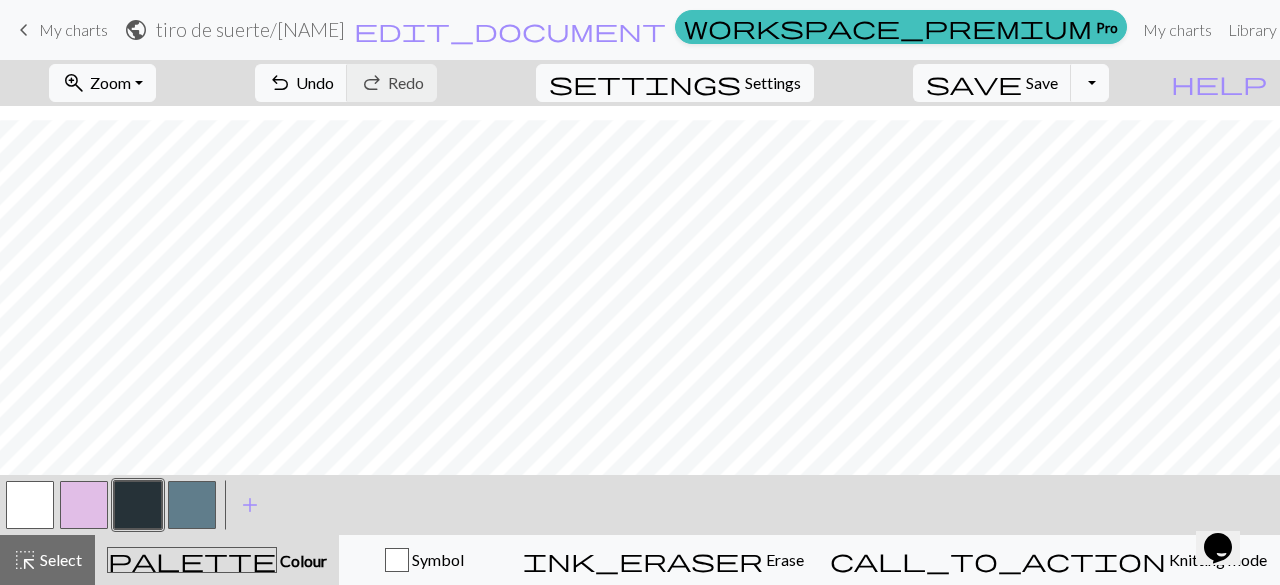click at bounding box center (30, 505) 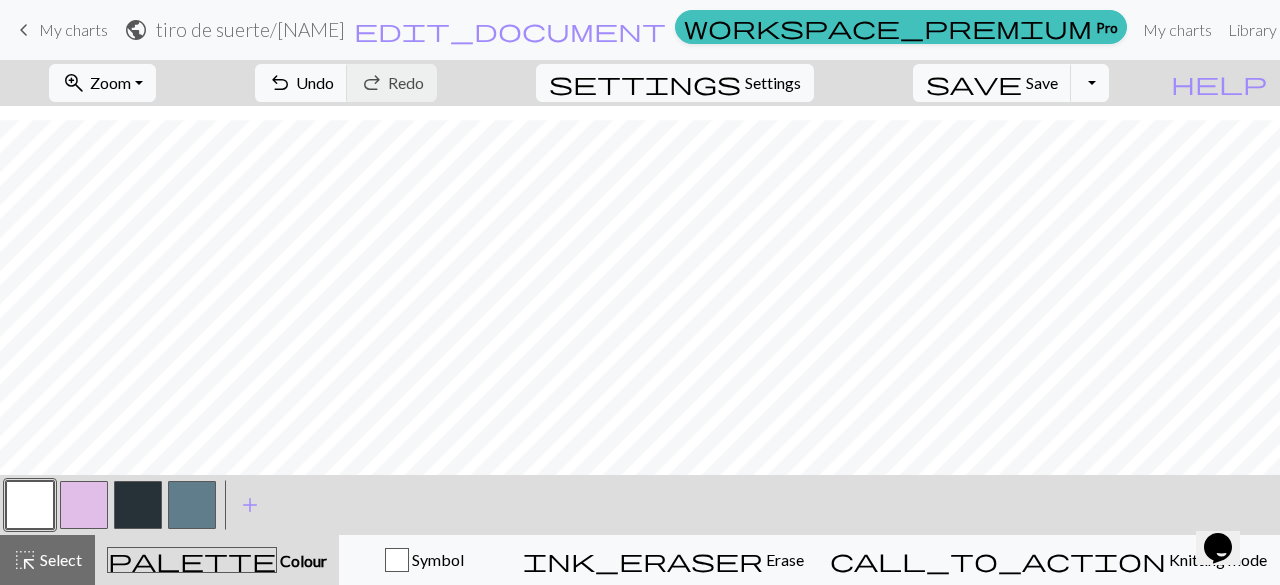 click at bounding box center [138, 505] 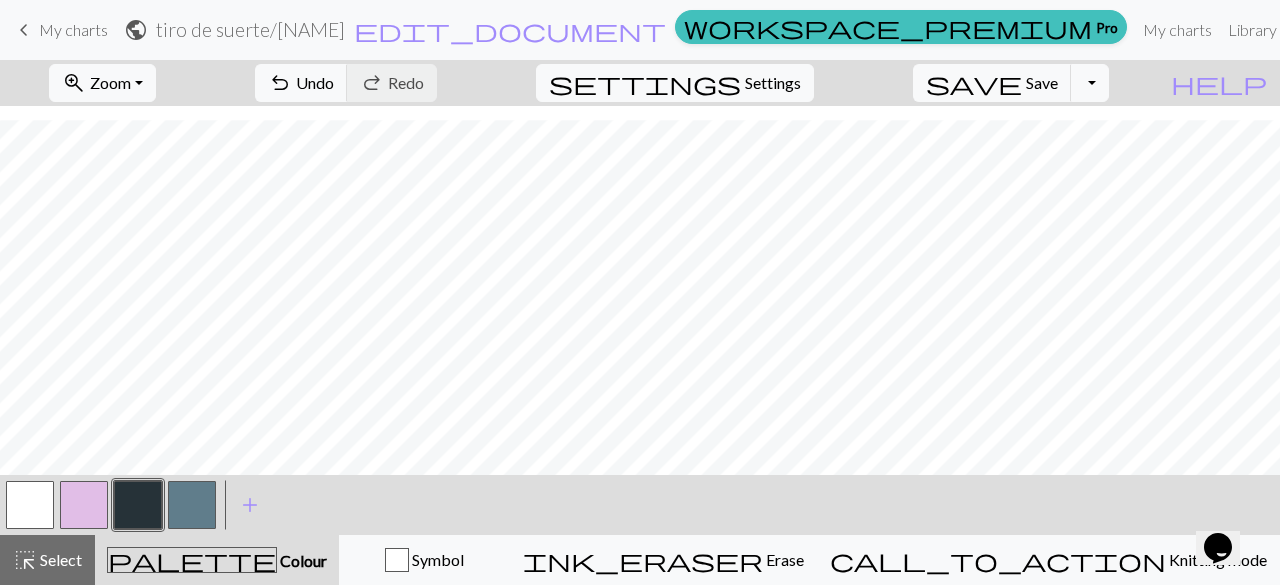 click at bounding box center [30, 505] 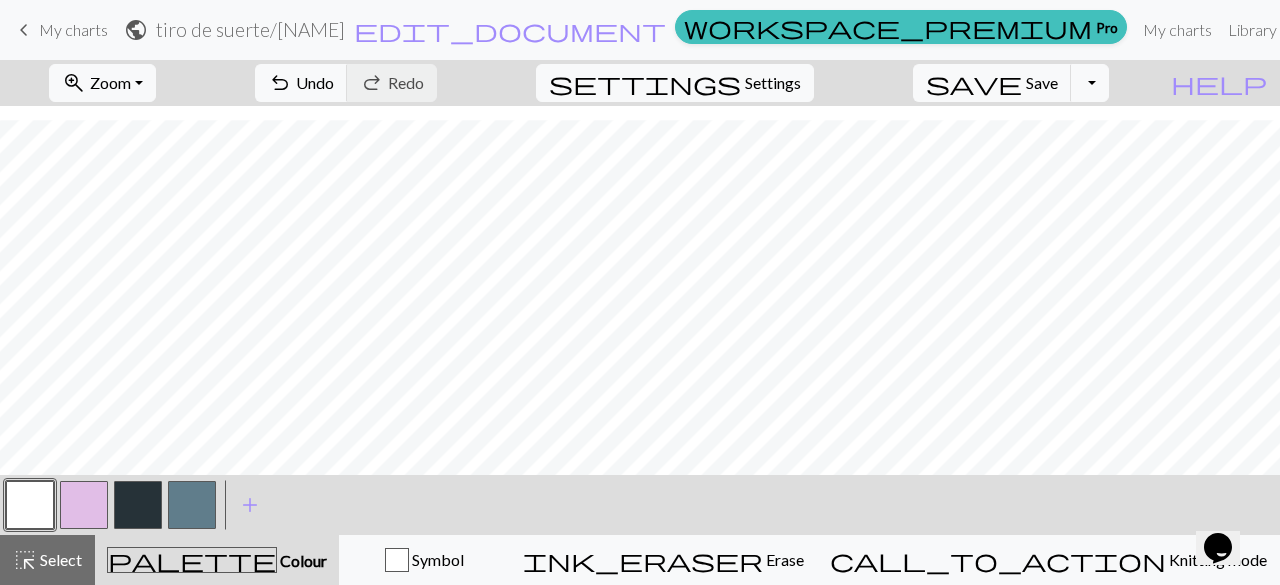 click at bounding box center (138, 505) 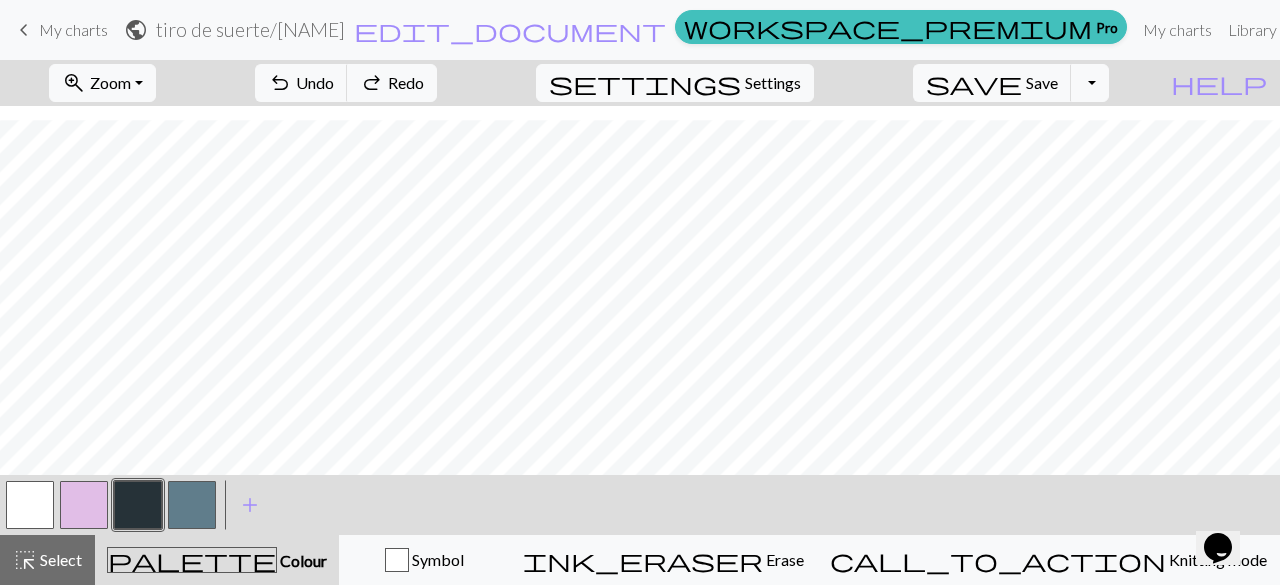 click at bounding box center [30, 505] 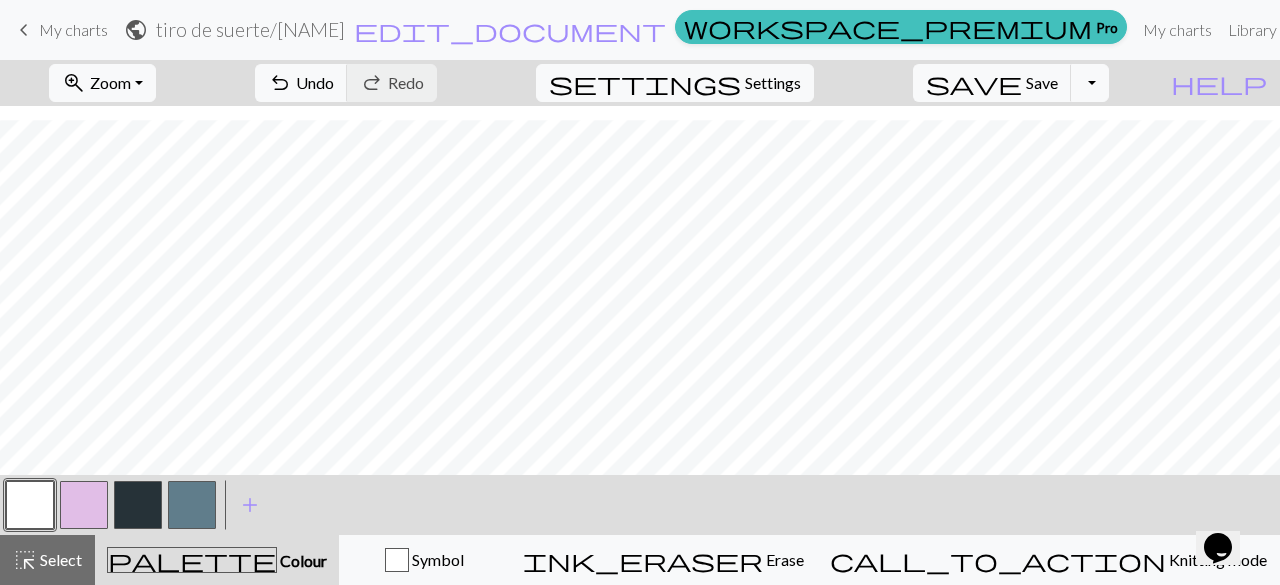 click at bounding box center (84, 505) 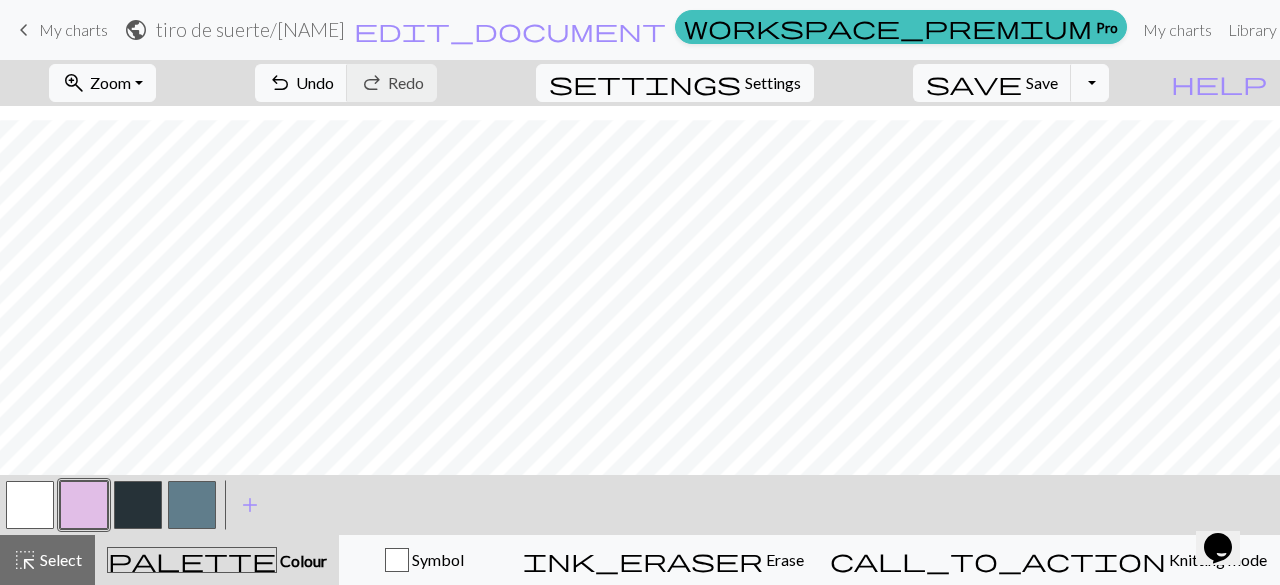click at bounding box center [138, 505] 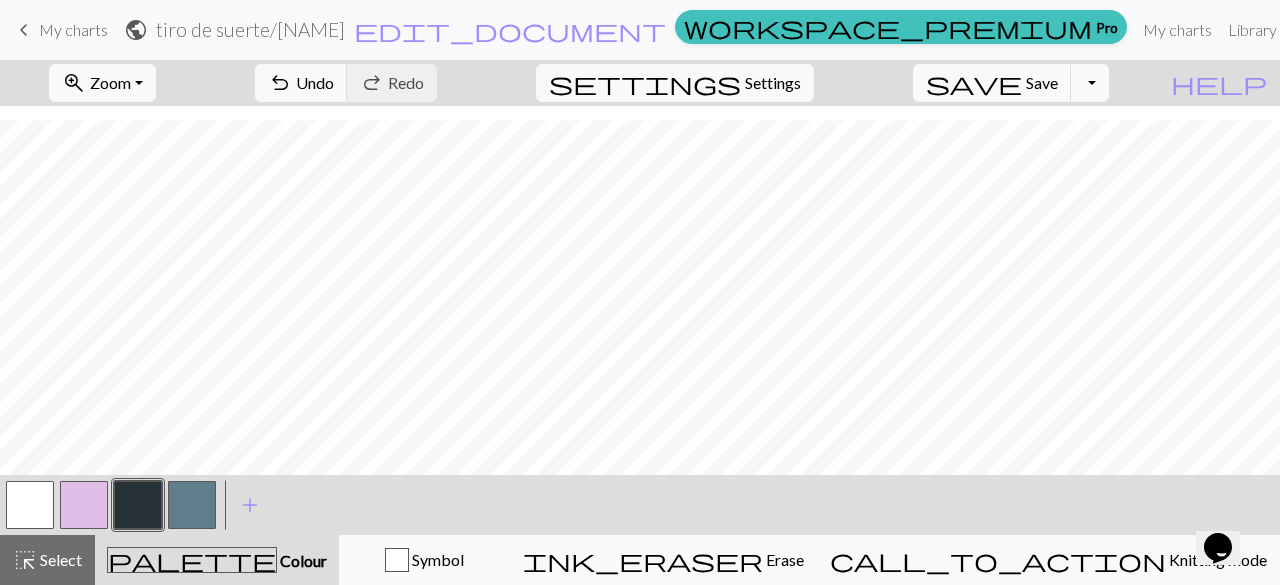 click at bounding box center [30, 505] 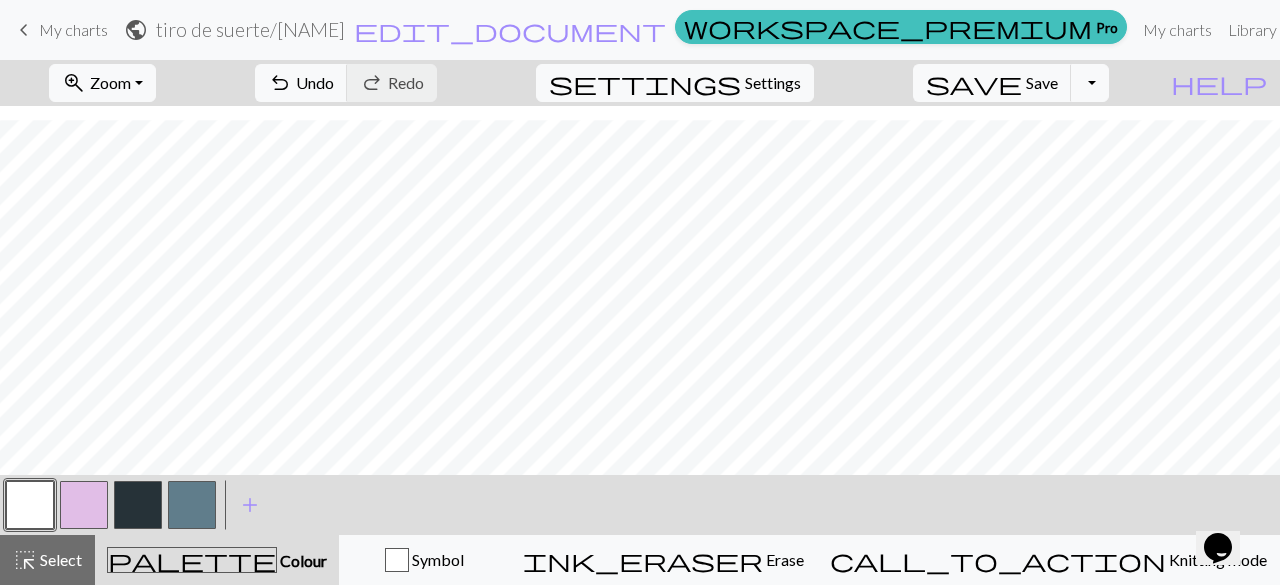 click at bounding box center [138, 505] 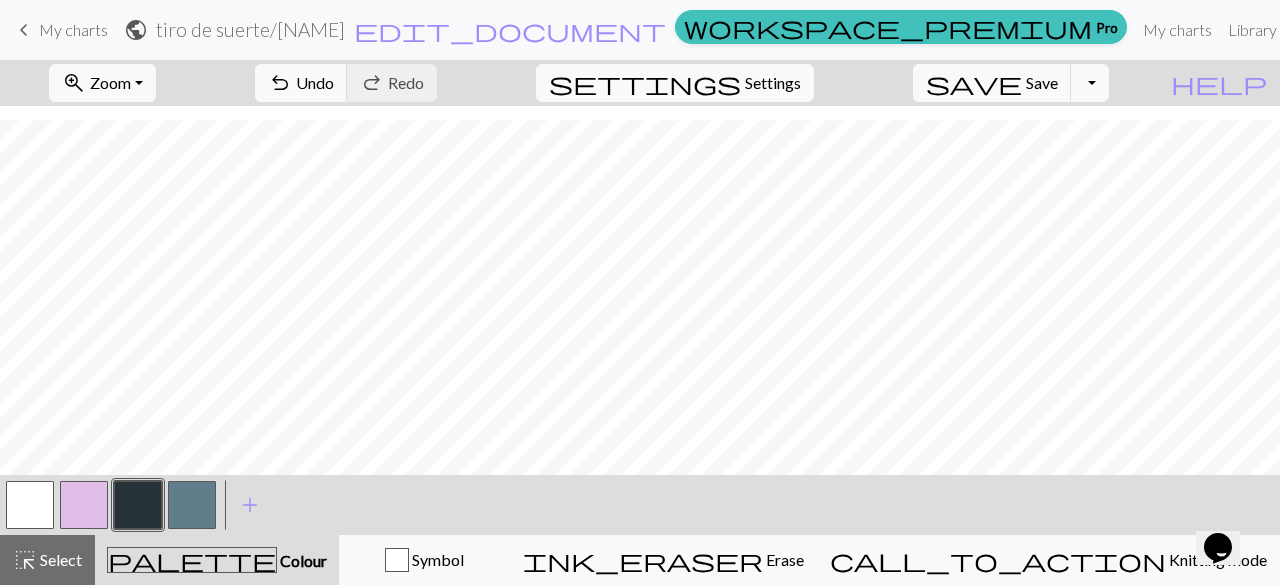 click at bounding box center (30, 505) 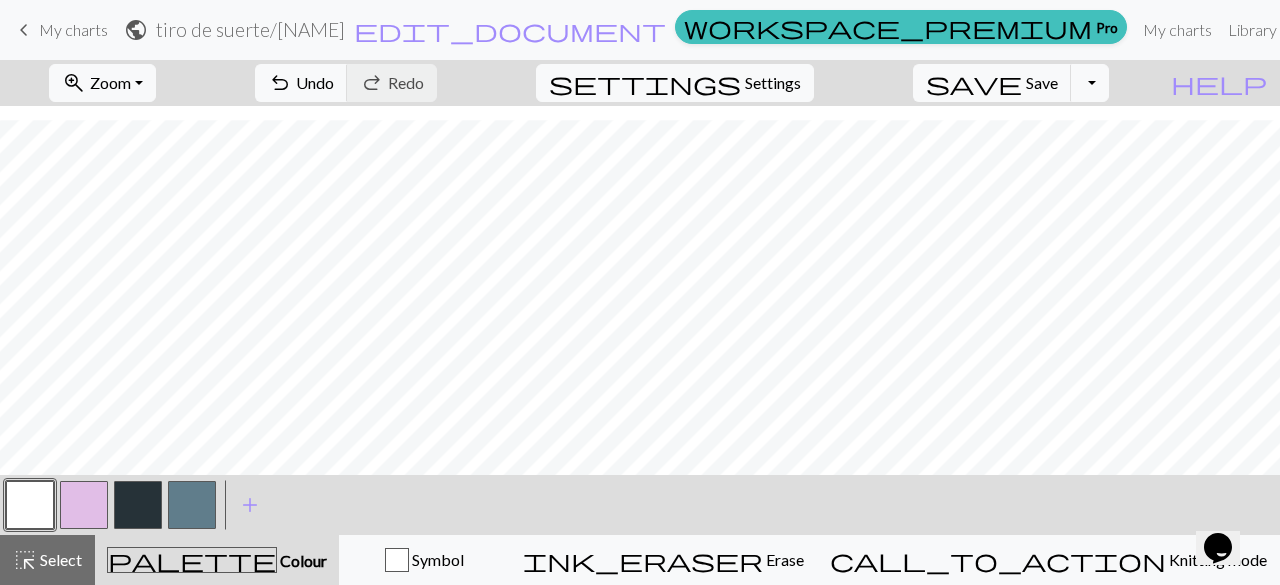 click at bounding box center (30, 505) 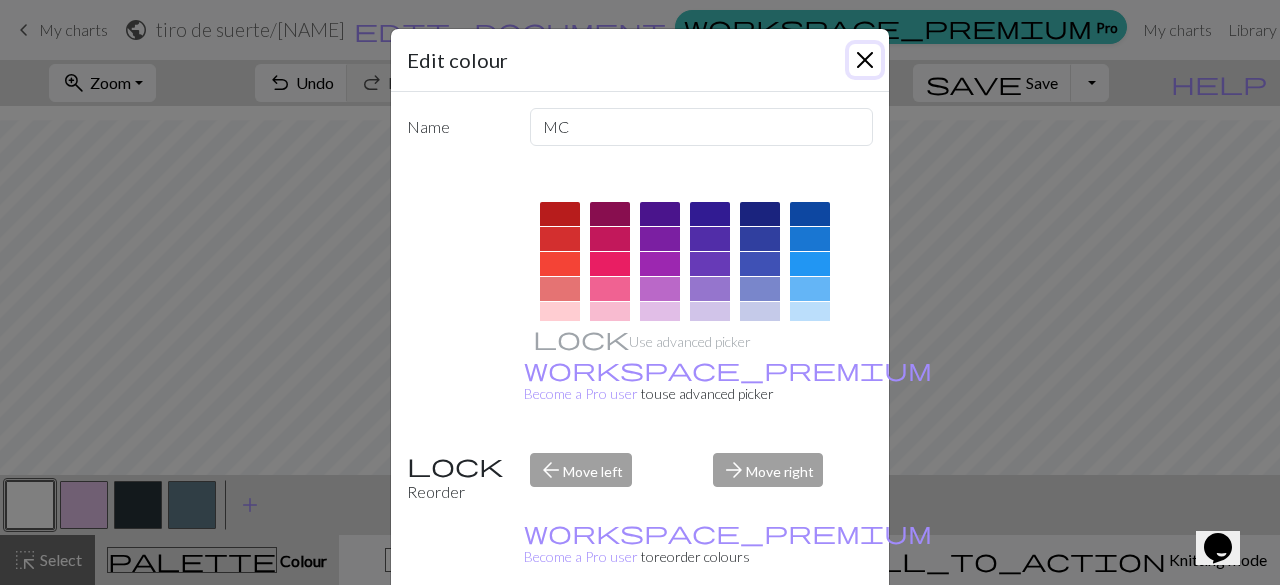 click at bounding box center [865, 60] 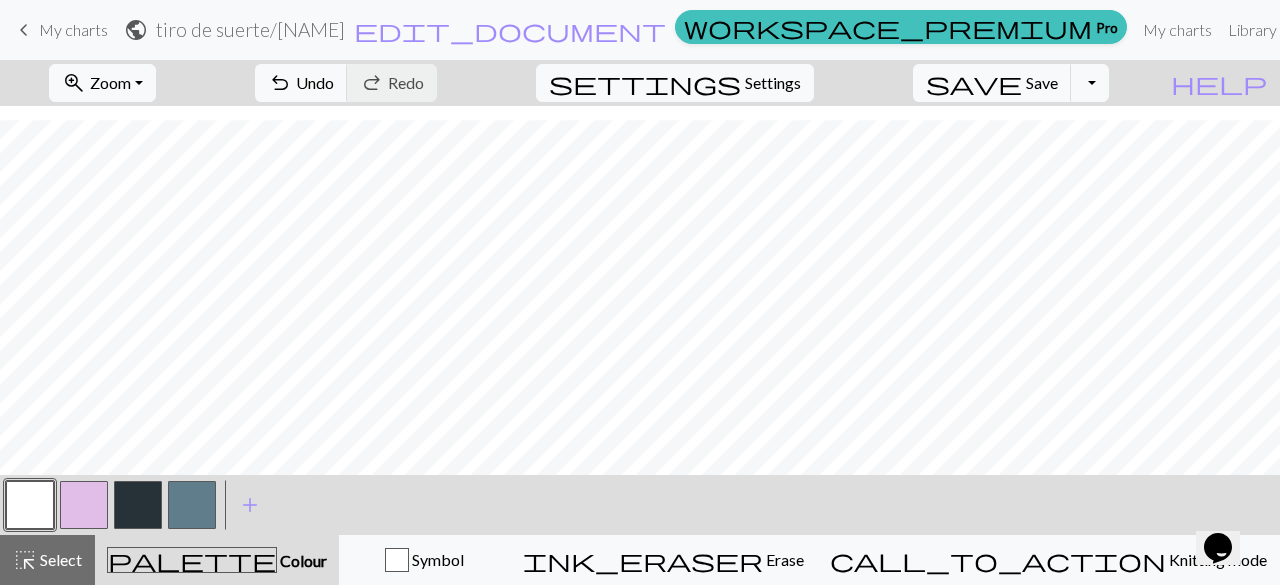 click at bounding box center (138, 505) 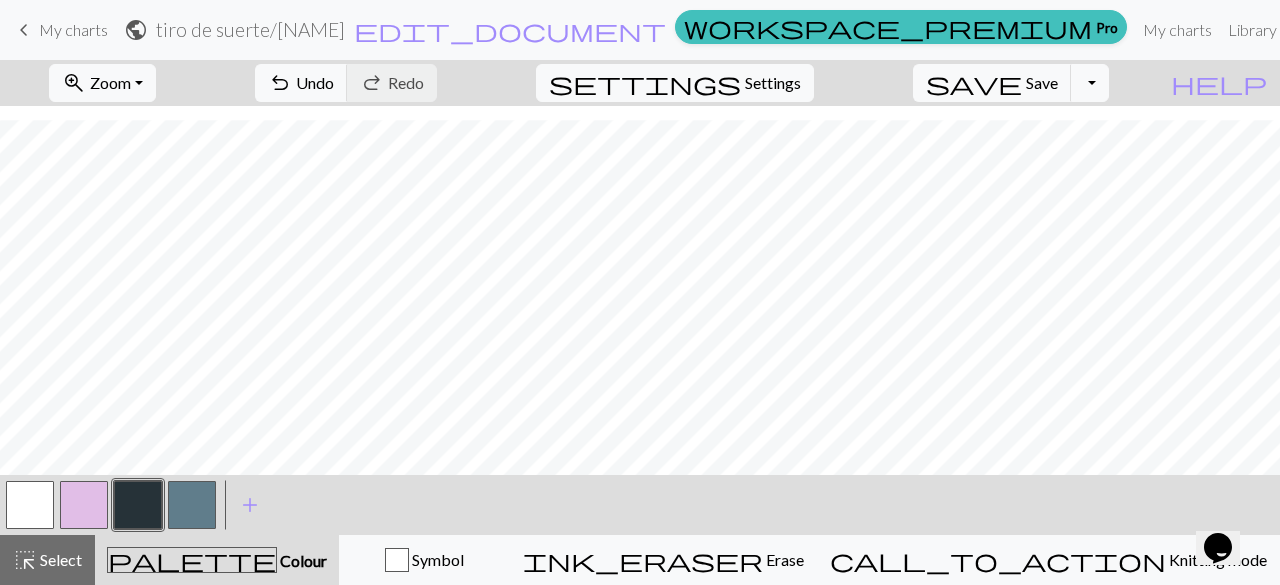 click at bounding box center [30, 505] 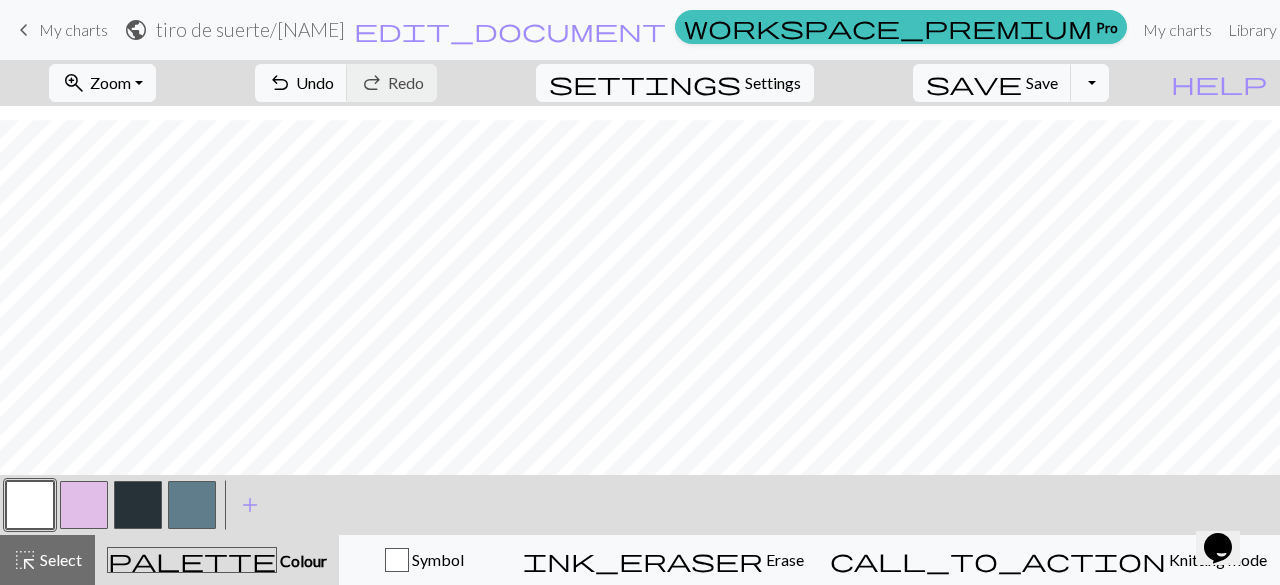 click at bounding box center [138, 505] 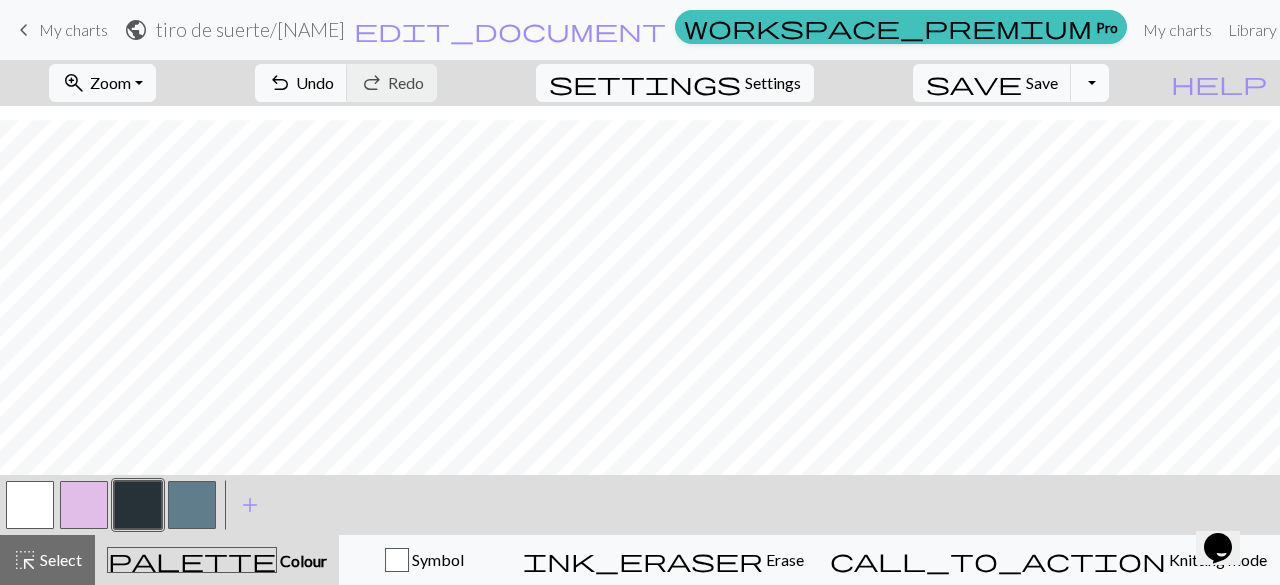 click on "Toggle Dropdown" at bounding box center (1090, 83) 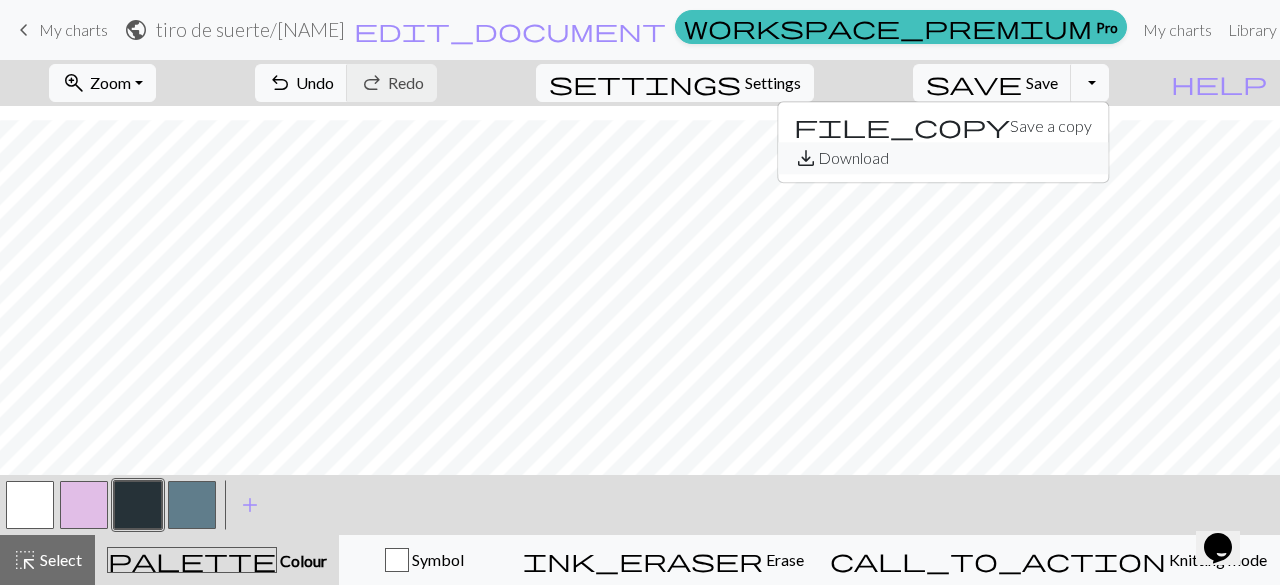 click on "save_alt  Download" at bounding box center (943, 158) 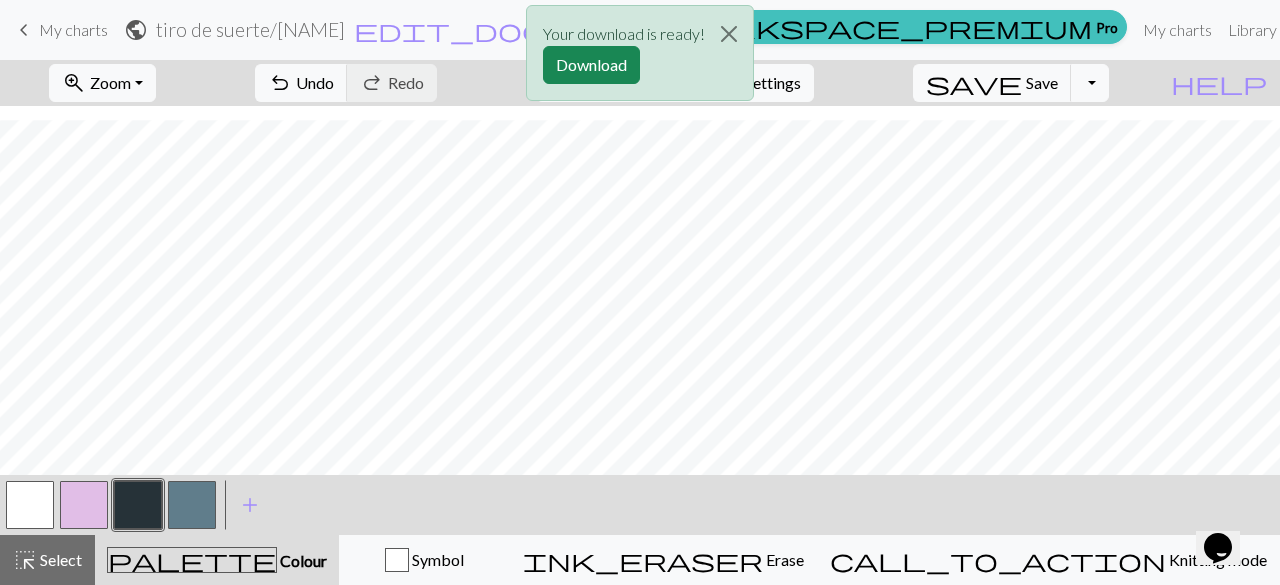 click at bounding box center [192, 505] 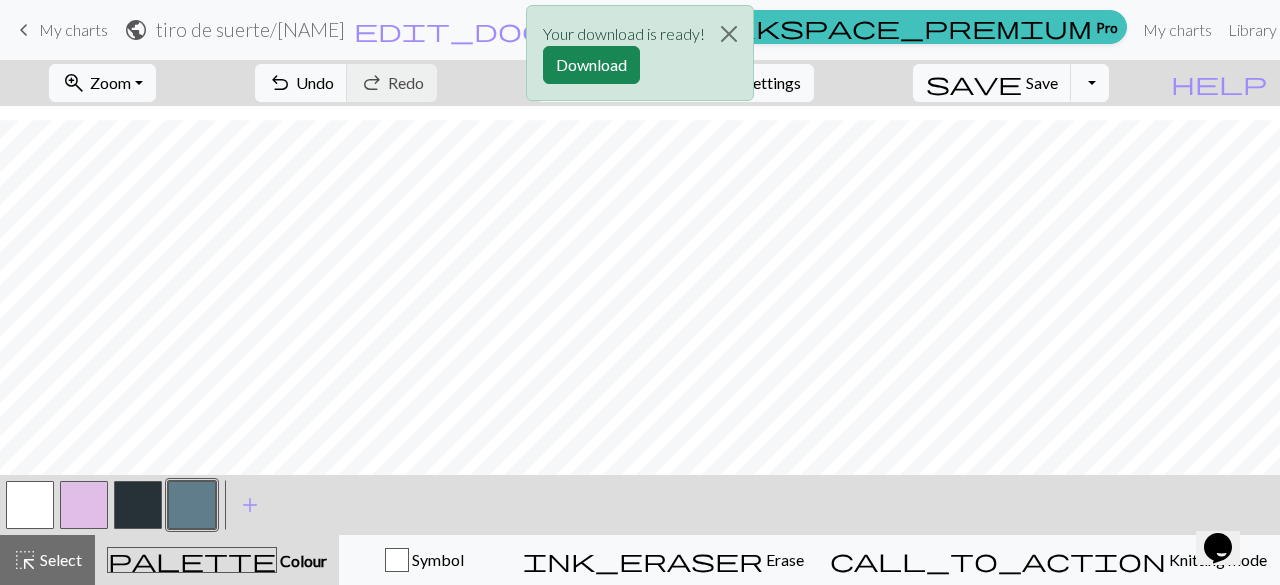 click at bounding box center (138, 505) 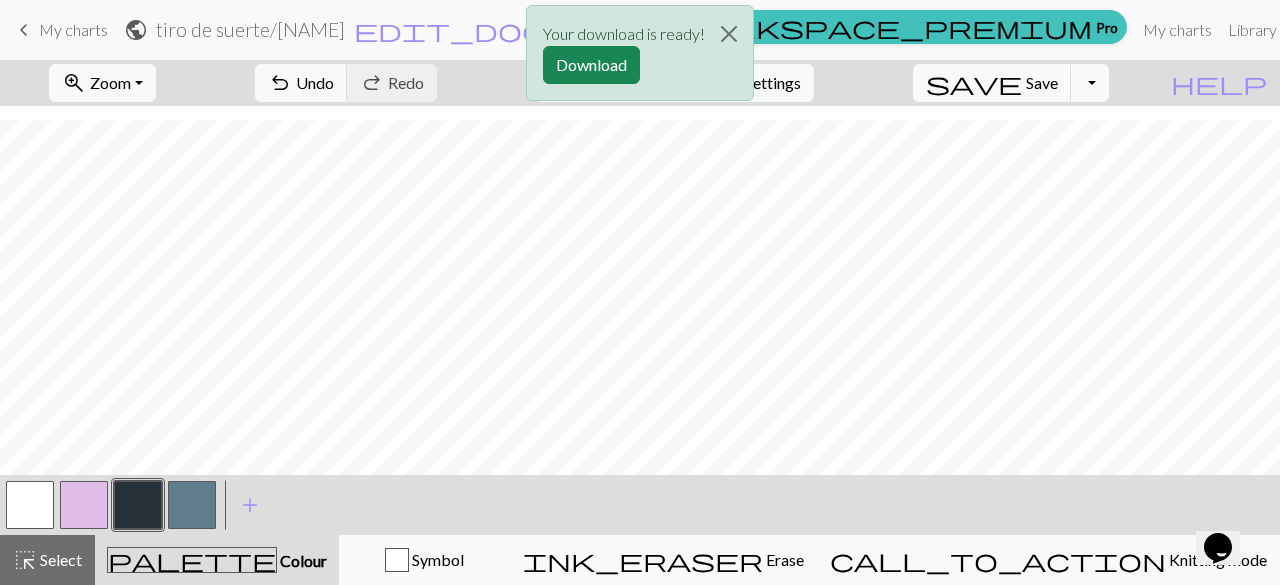 click at bounding box center (192, 505) 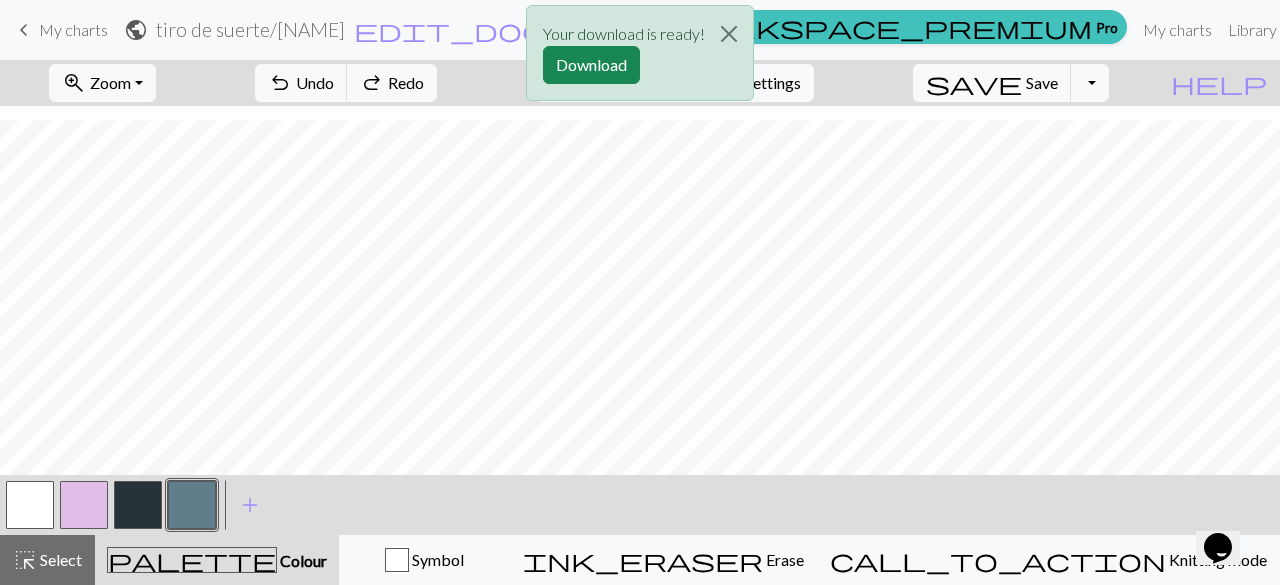click at bounding box center (192, 505) 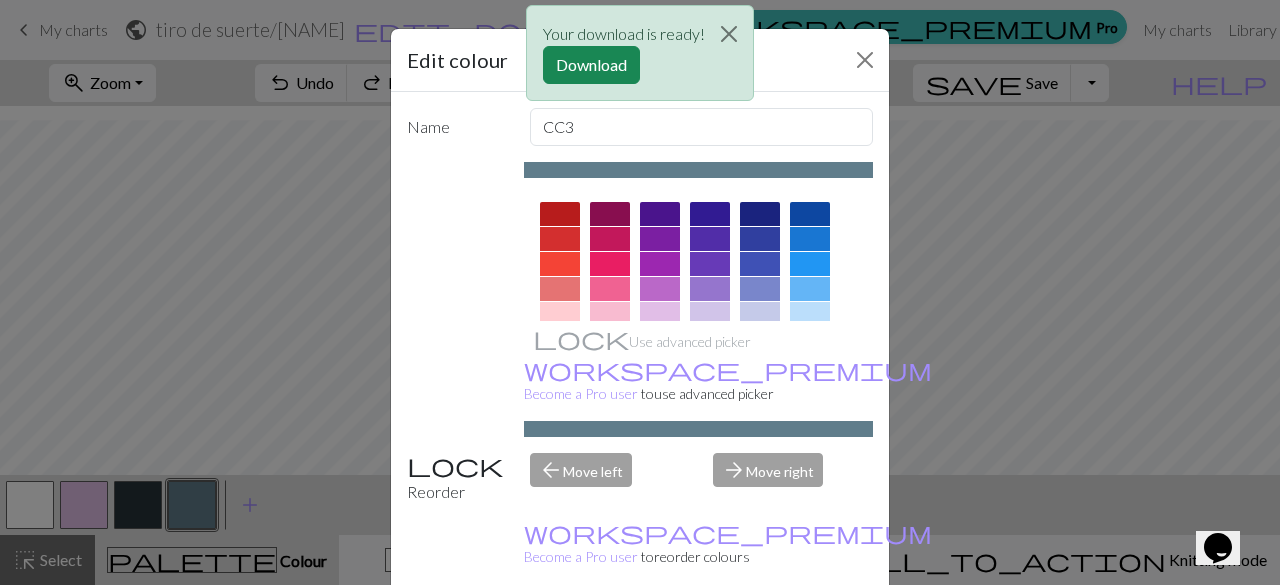 click on "Your download is ready! Download" at bounding box center (640, 58) 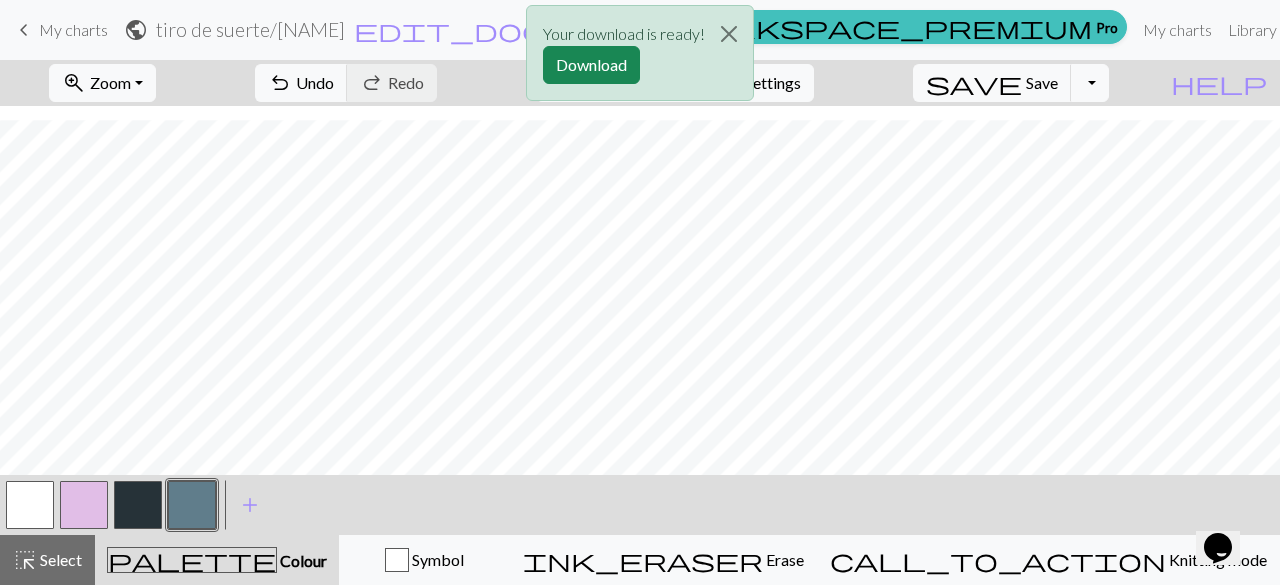 click at bounding box center (30, 505) 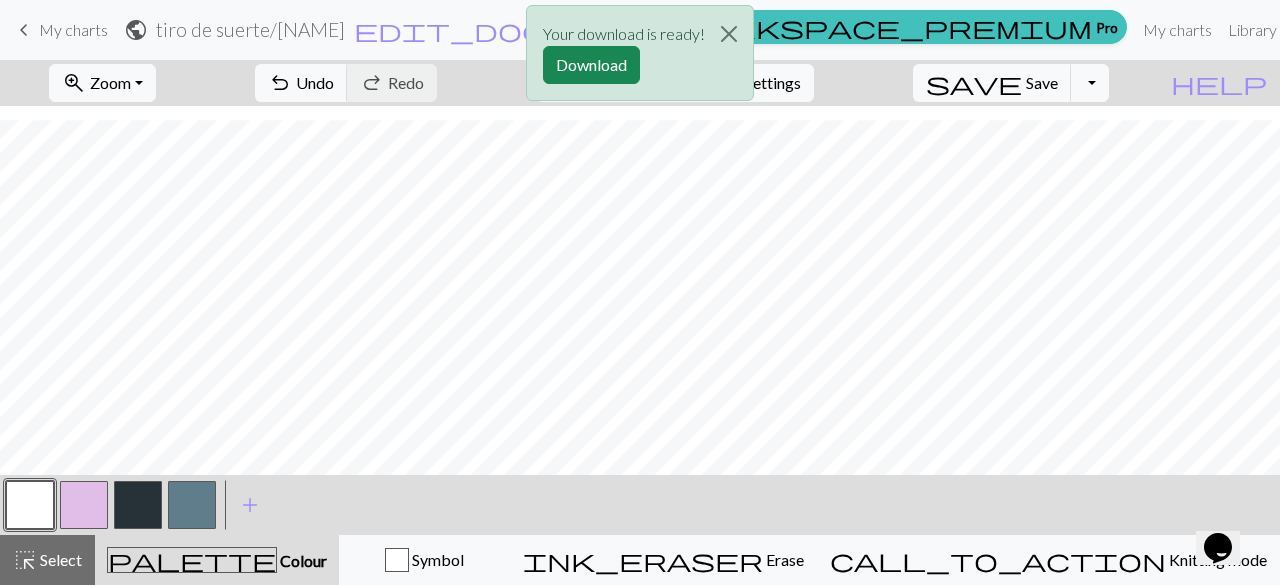 click at bounding box center (30, 505) 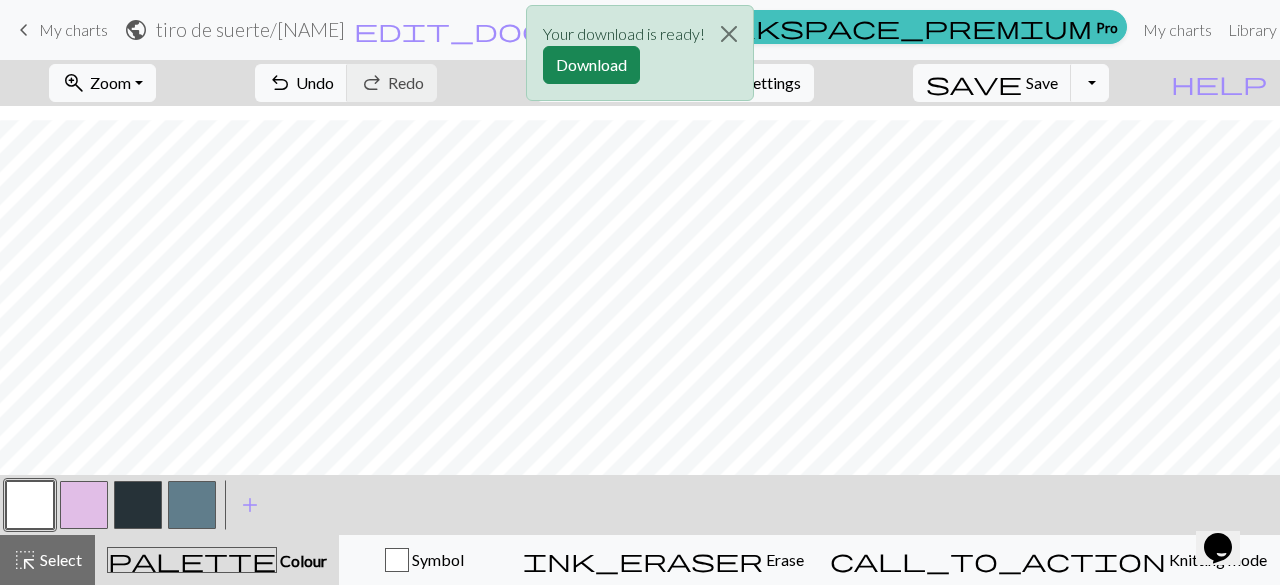 click at bounding box center (30, 505) 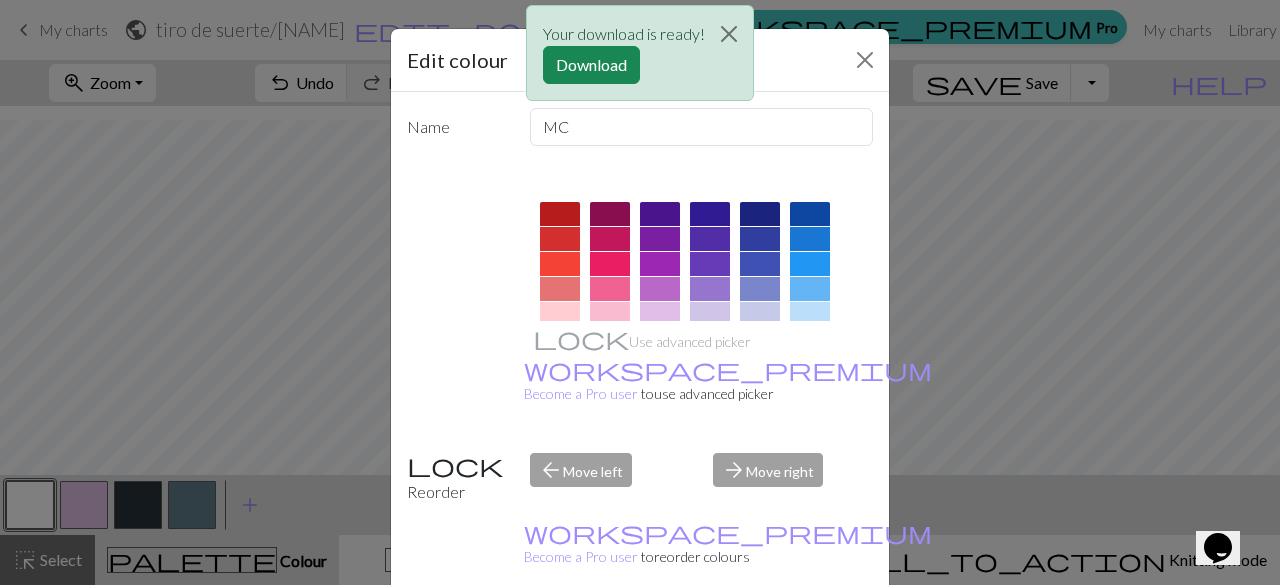 click on "Your download is ready! Download" at bounding box center (640, 58) 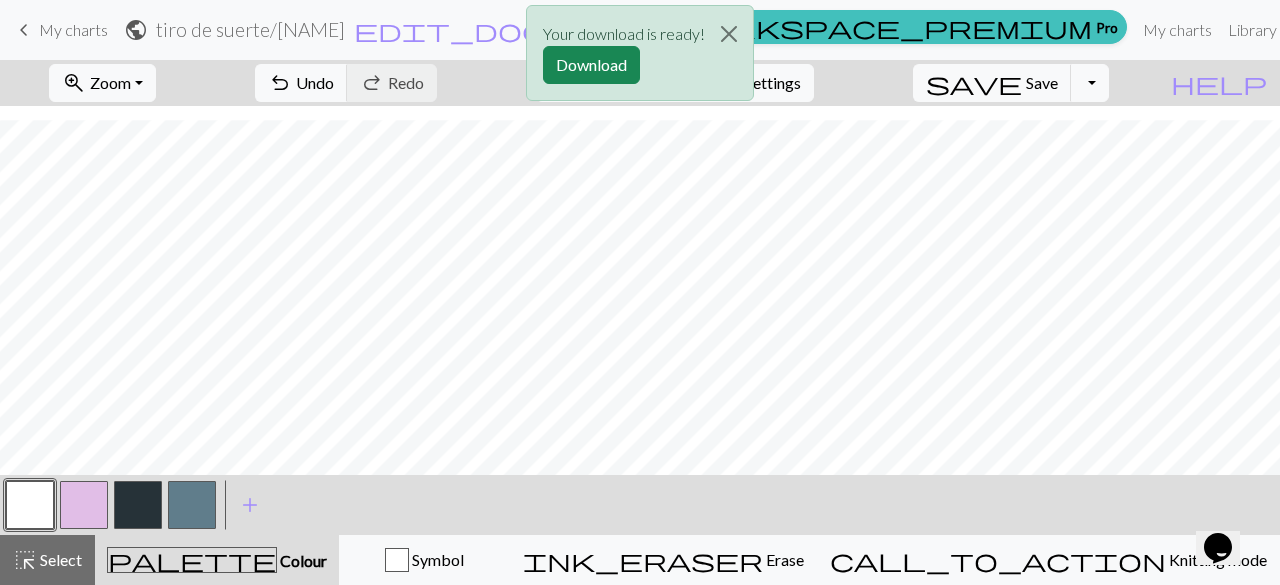 click at bounding box center [192, 505] 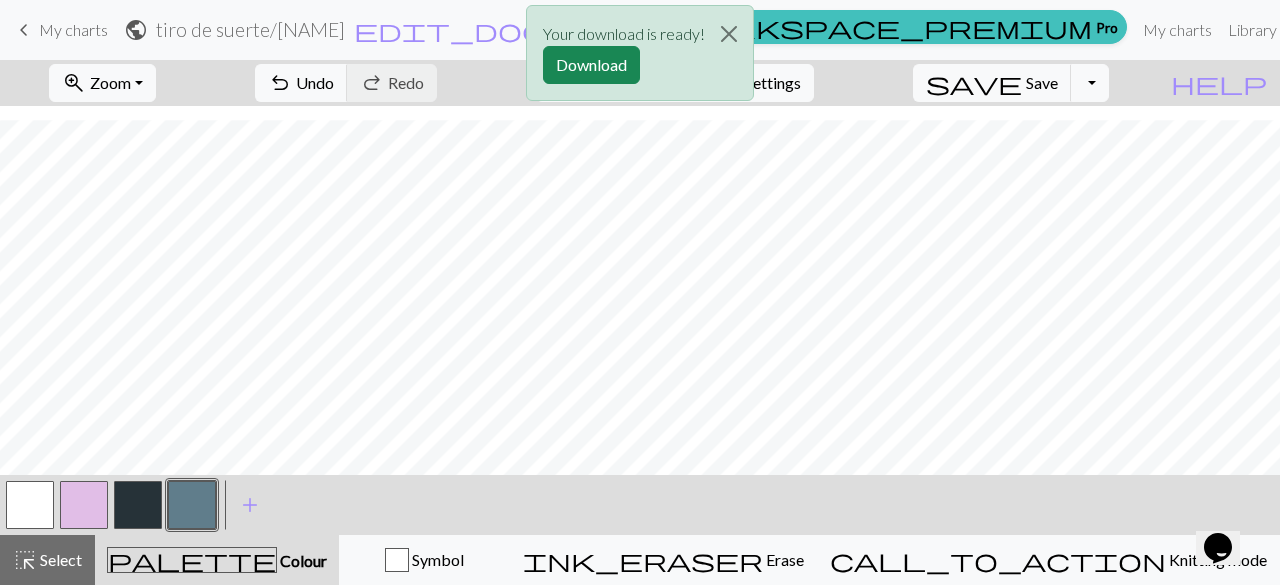 click at bounding box center [192, 505] 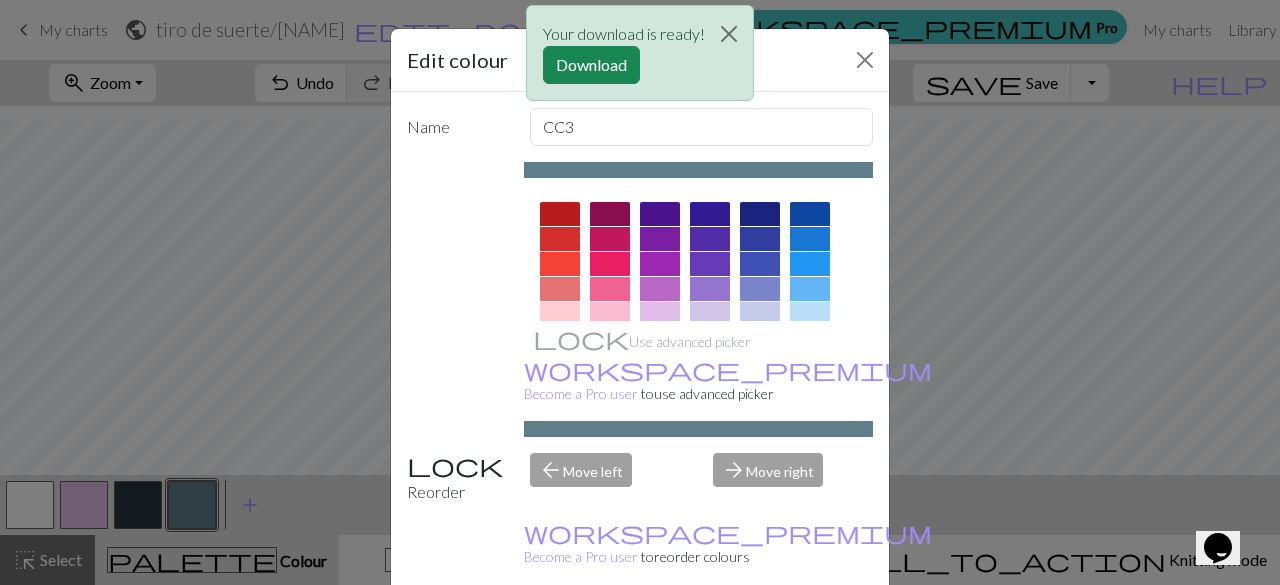 click on "Done" at bounding box center [760, 636] 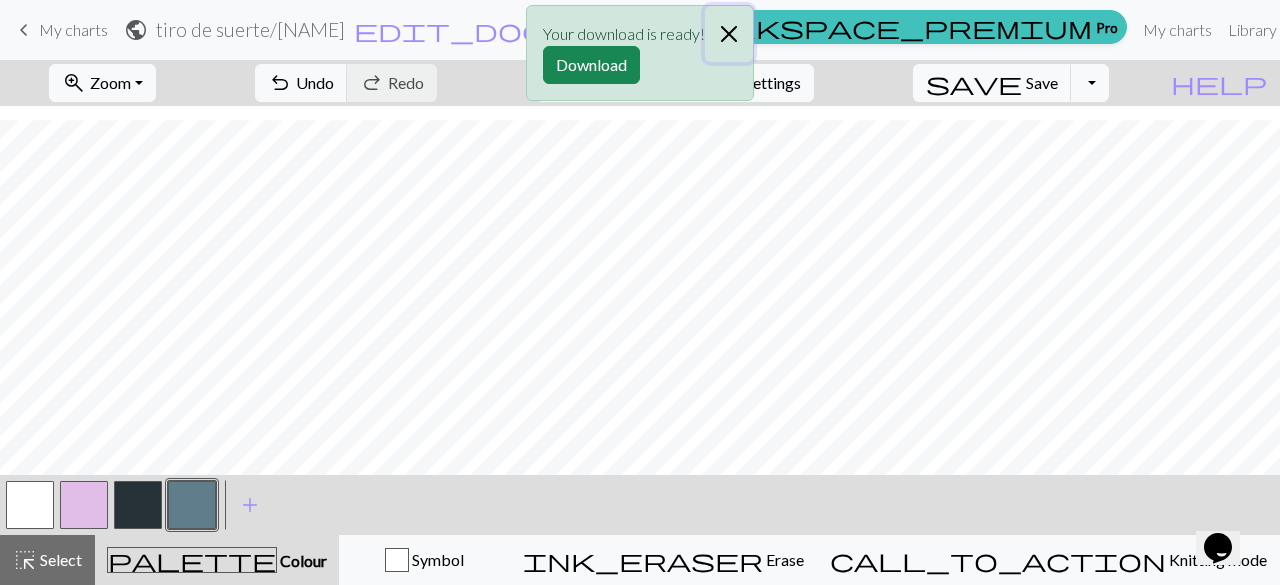 click at bounding box center [729, 34] 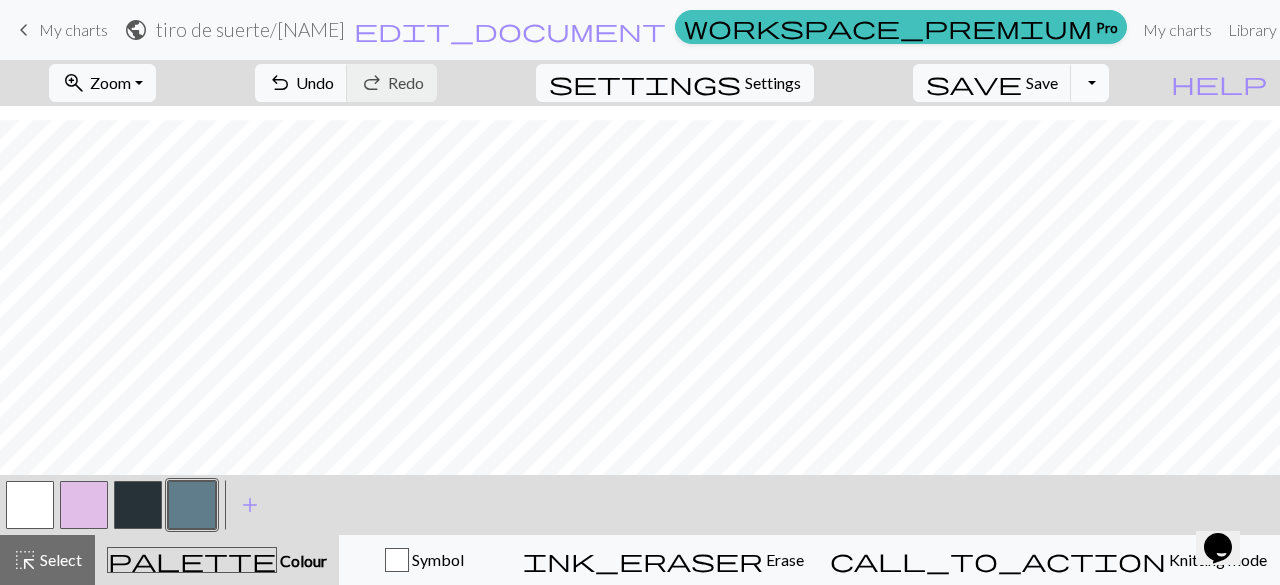 click on "Toggle Dropdown" at bounding box center (1090, 83) 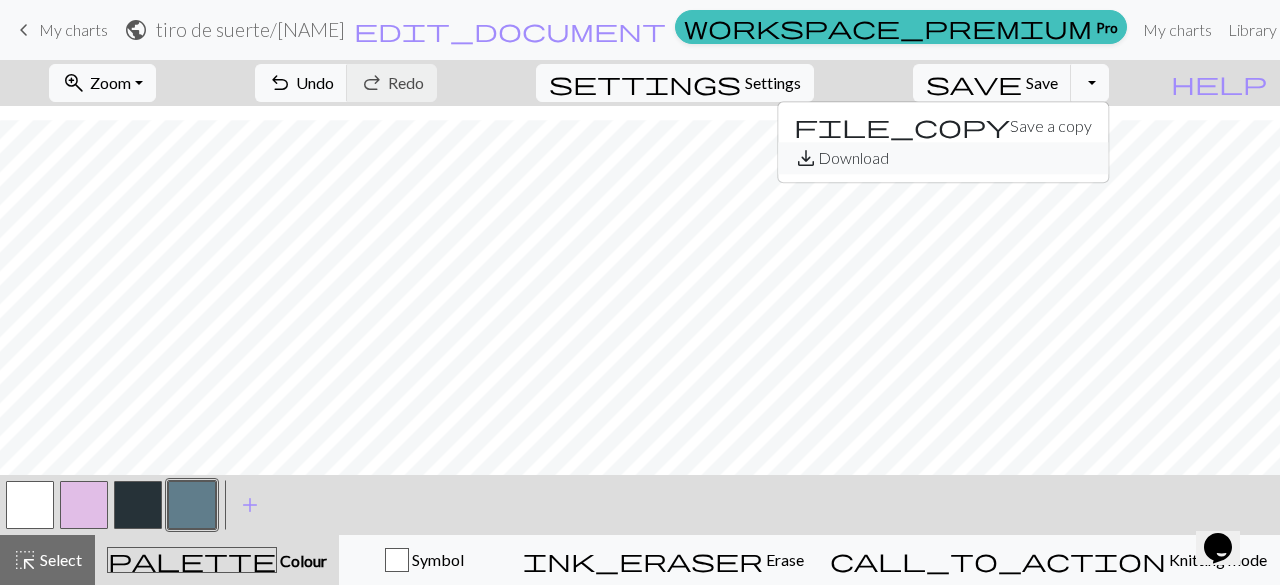 click on "save_alt  Download" at bounding box center (943, 158) 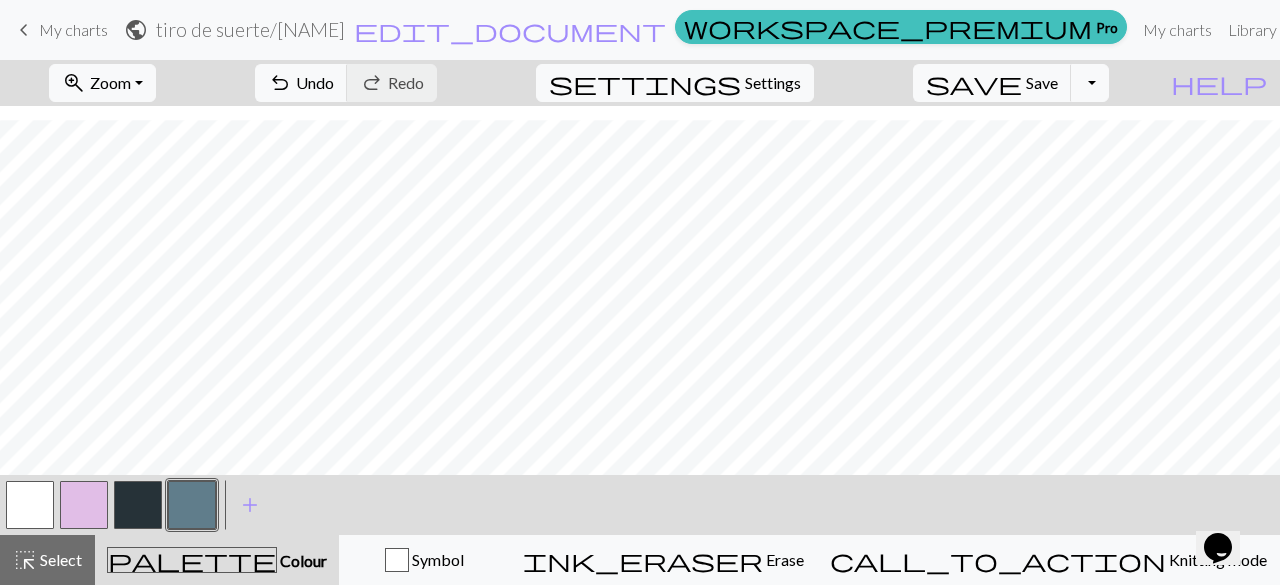 click at bounding box center [30, 505] 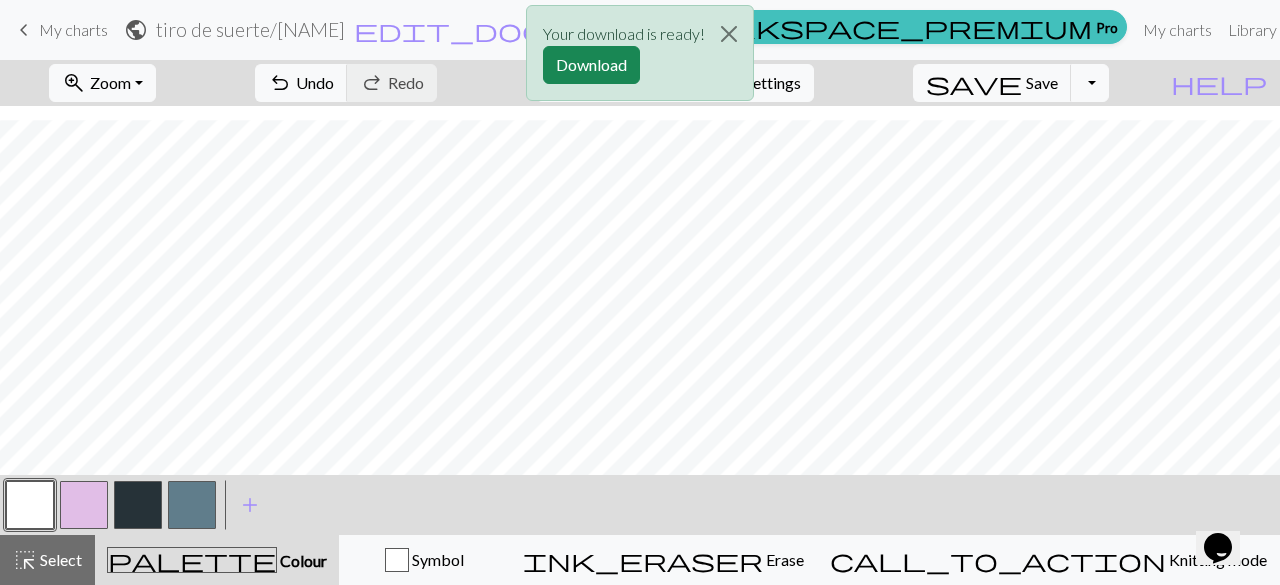 click at bounding box center [138, 505] 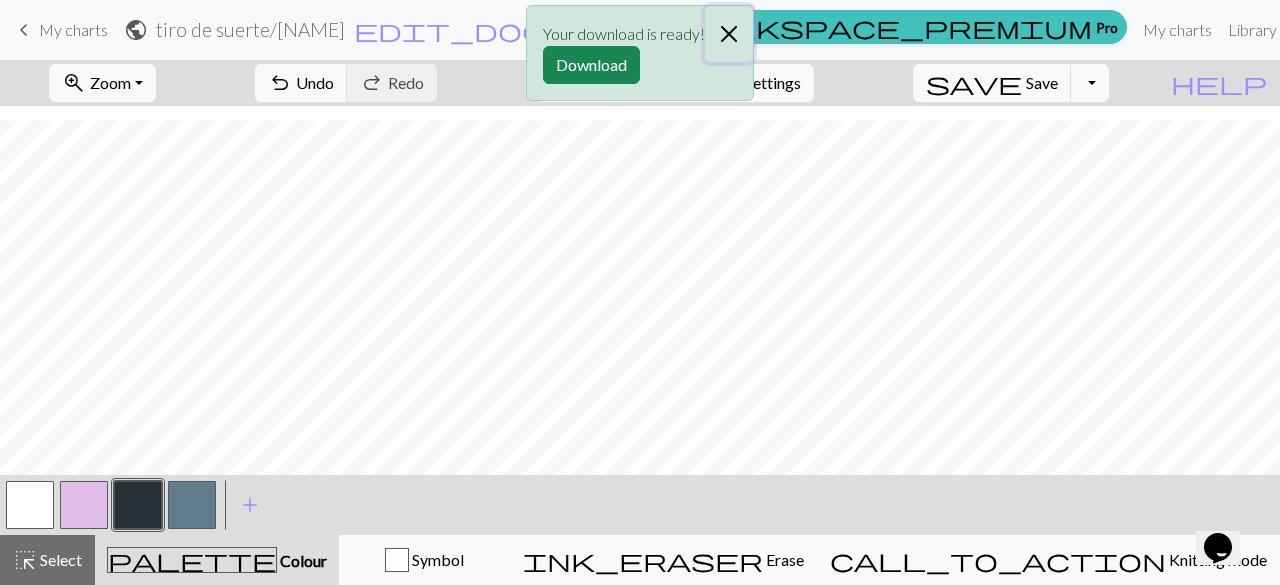 click at bounding box center (729, 34) 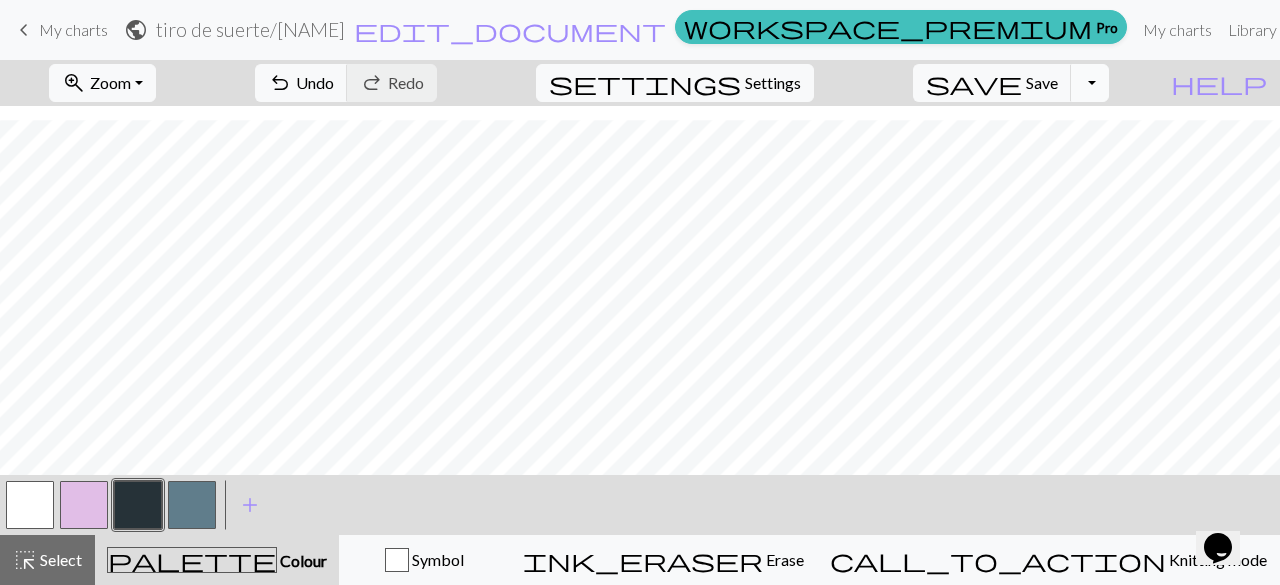 click on "Toggle Dropdown" at bounding box center [1090, 83] 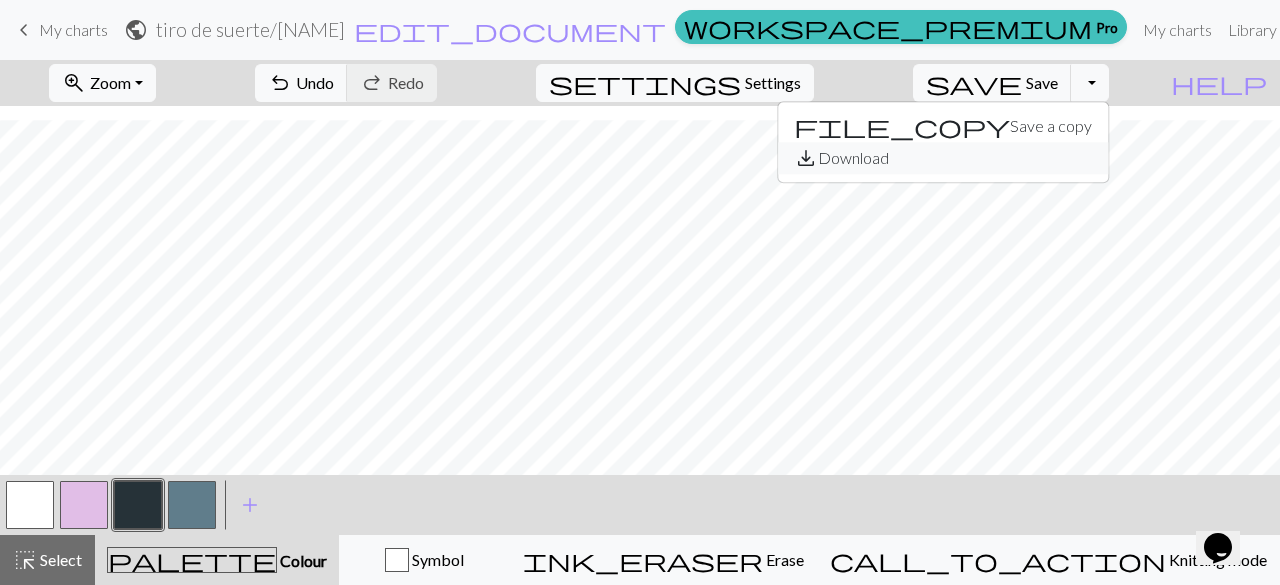 click on "save_alt  Download" at bounding box center [943, 158] 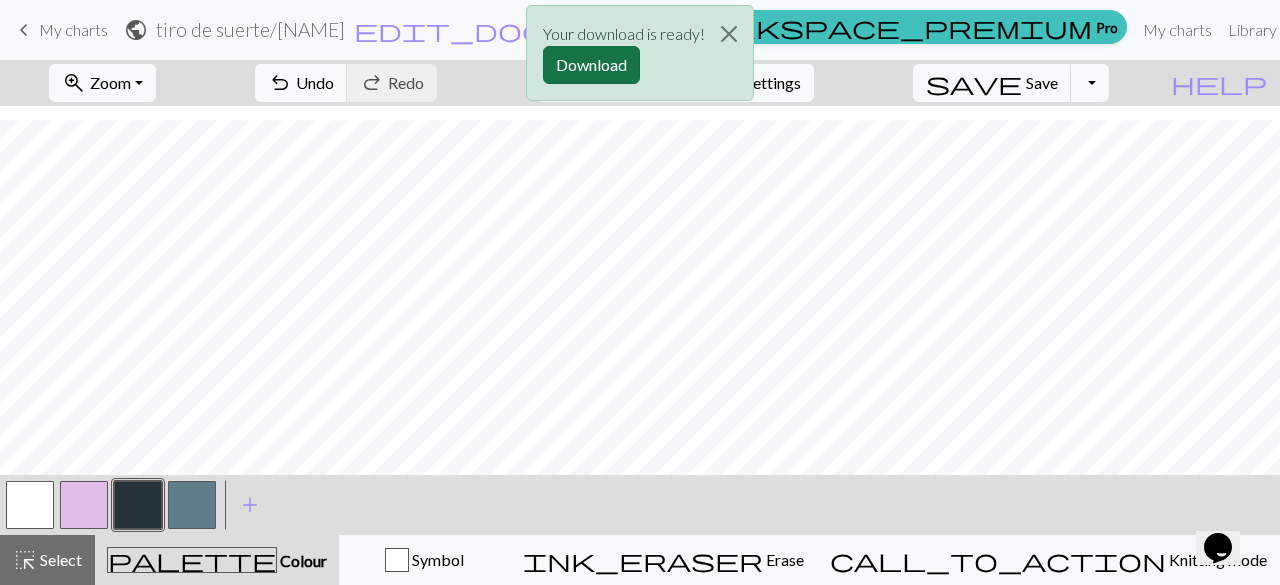 click on "Download" at bounding box center (591, 65) 